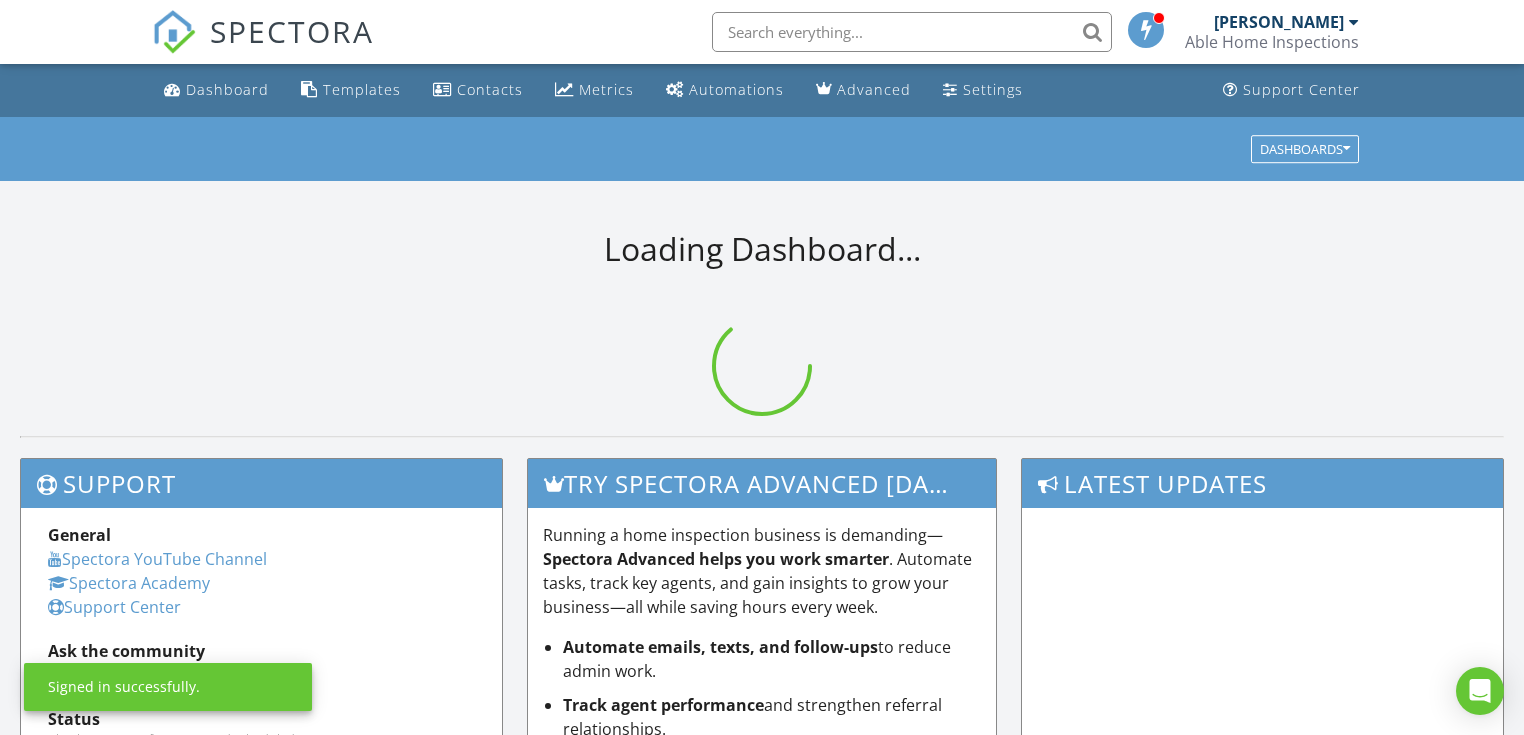 scroll, scrollTop: 0, scrollLeft: 0, axis: both 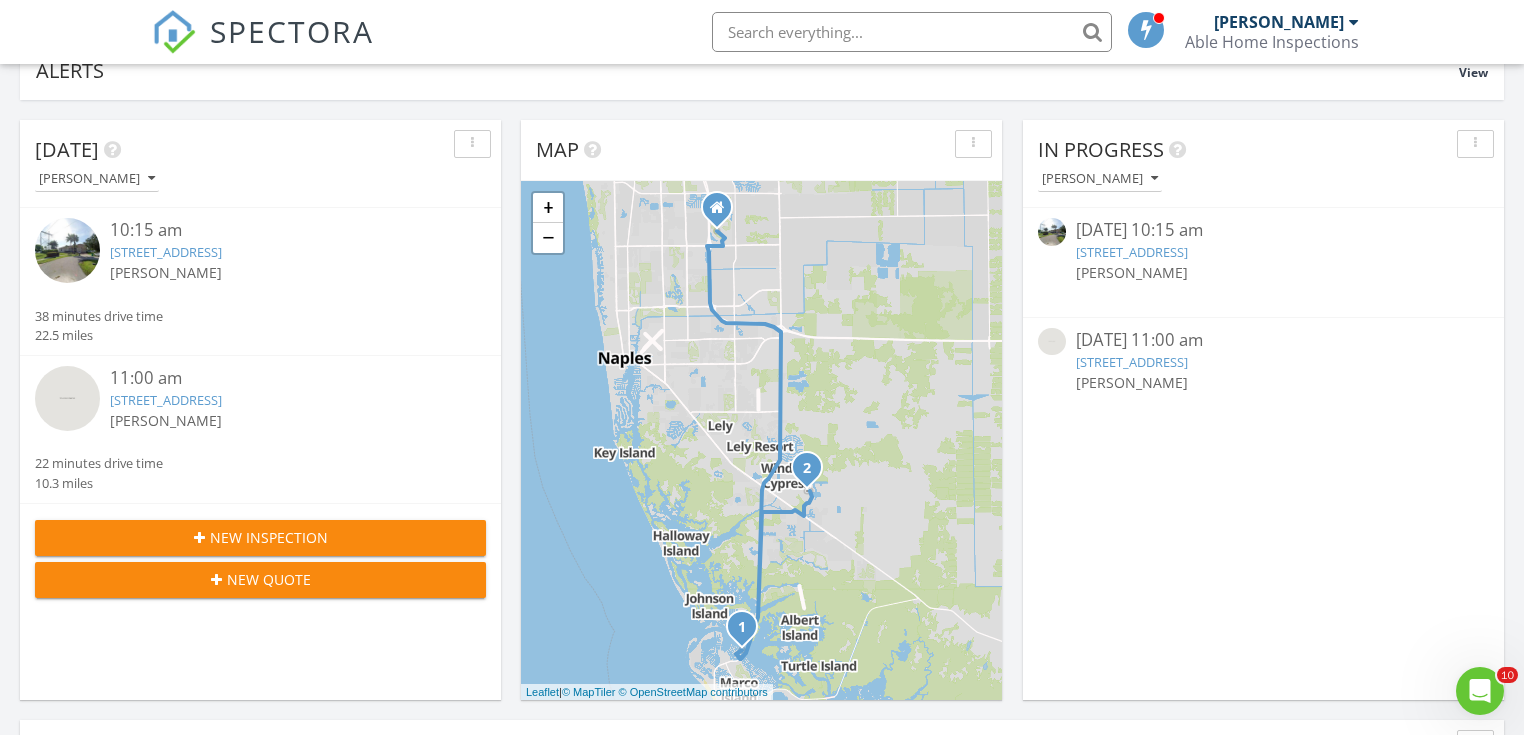 click at bounding box center [67, 250] 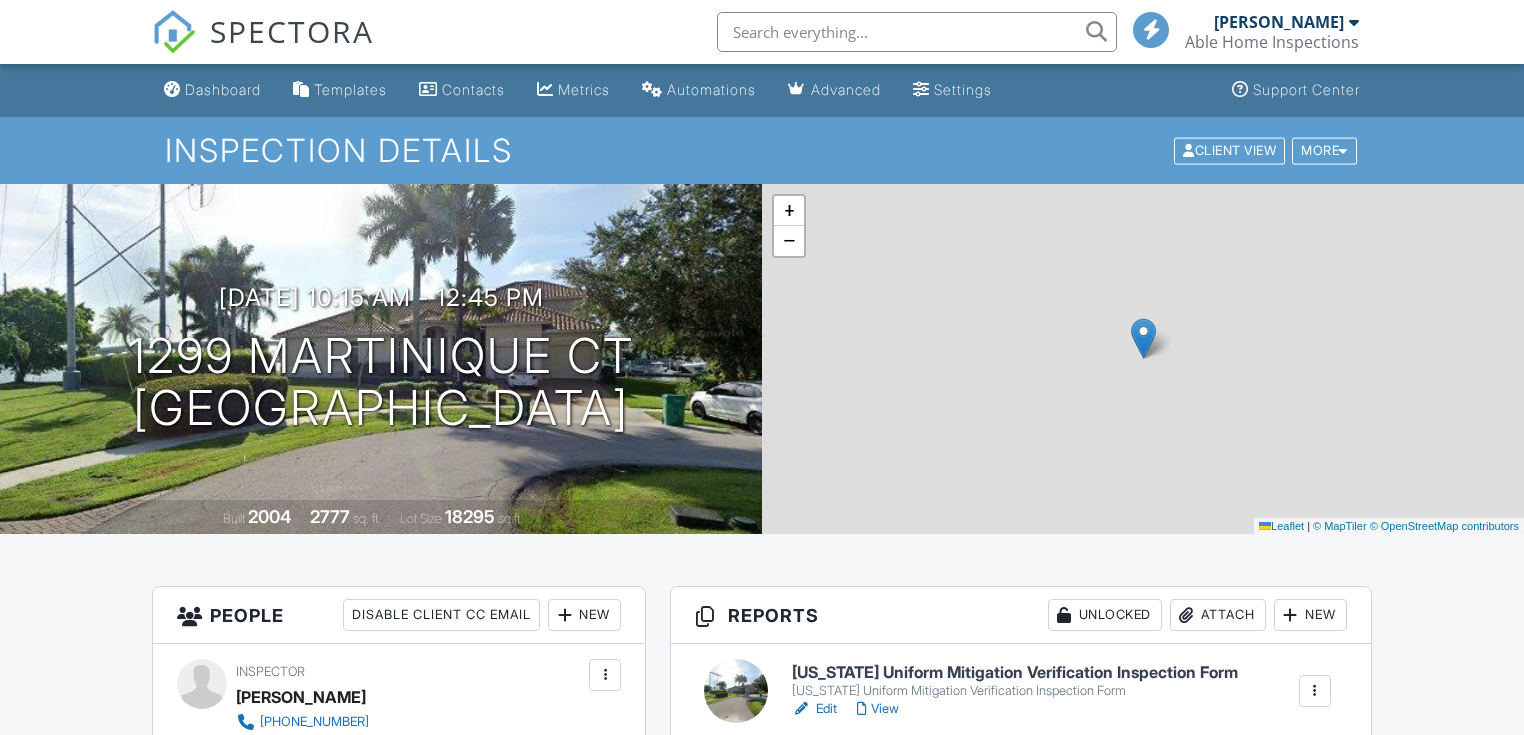 scroll, scrollTop: 320, scrollLeft: 0, axis: vertical 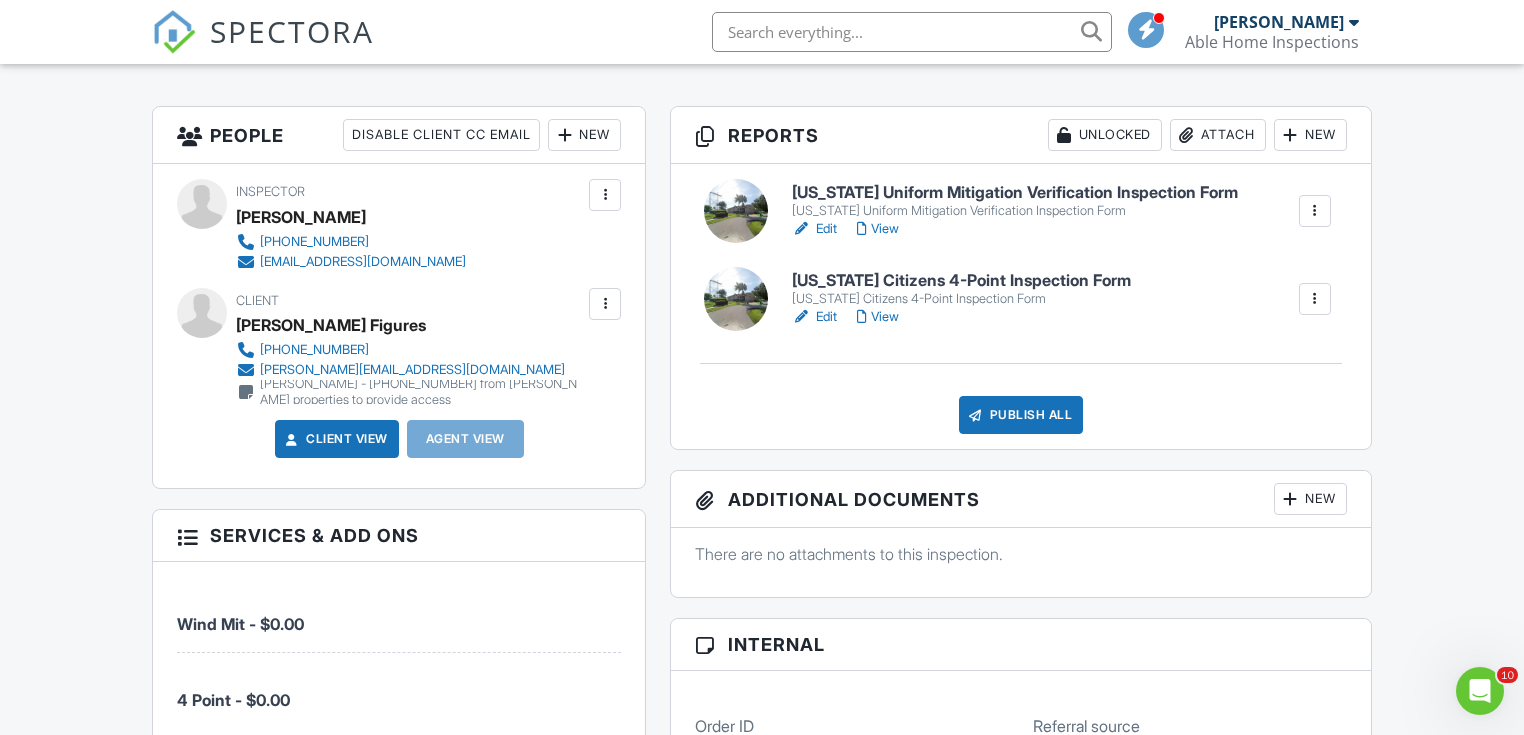 click on "Publish All" at bounding box center (1021, 415) 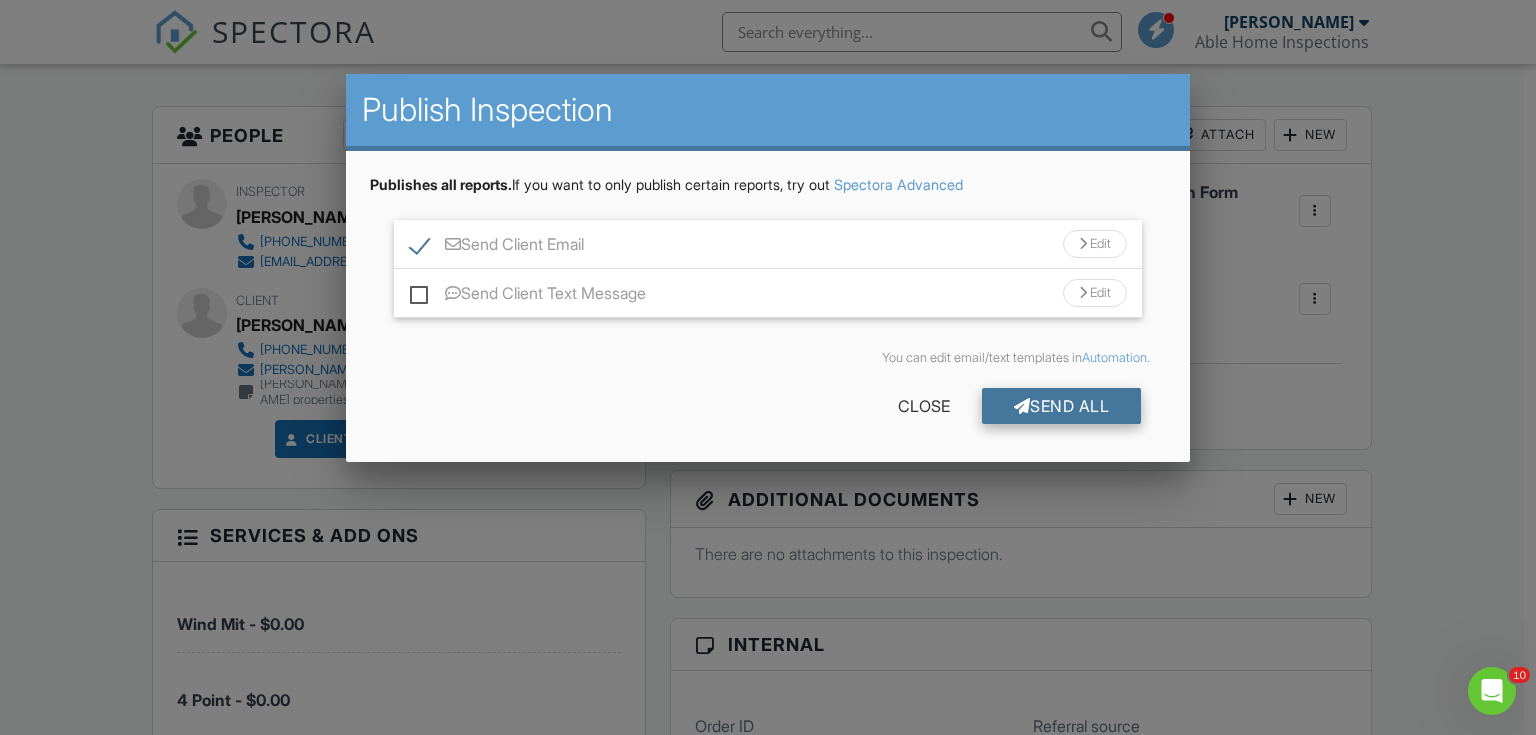 click at bounding box center [1022, 406] 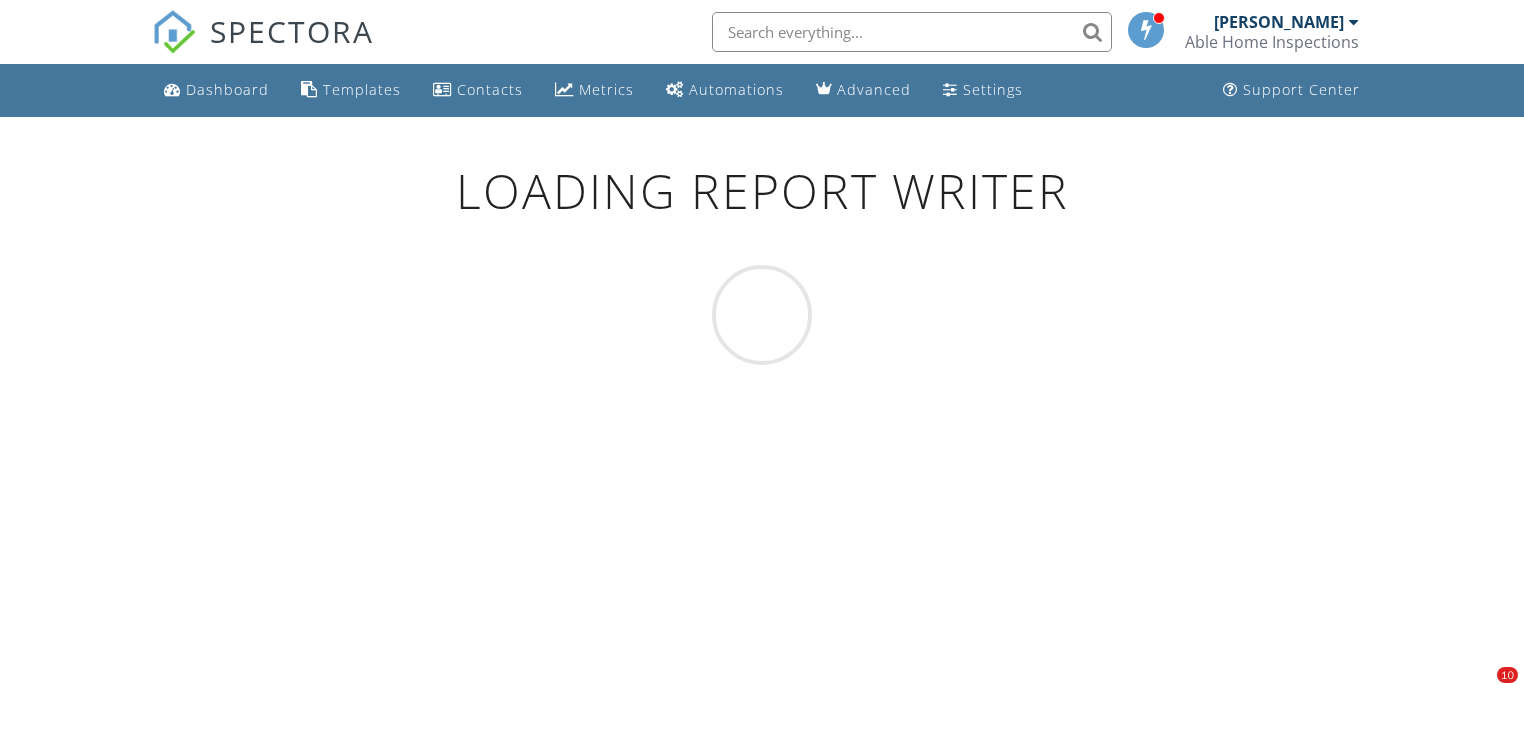 scroll, scrollTop: 0, scrollLeft: 0, axis: both 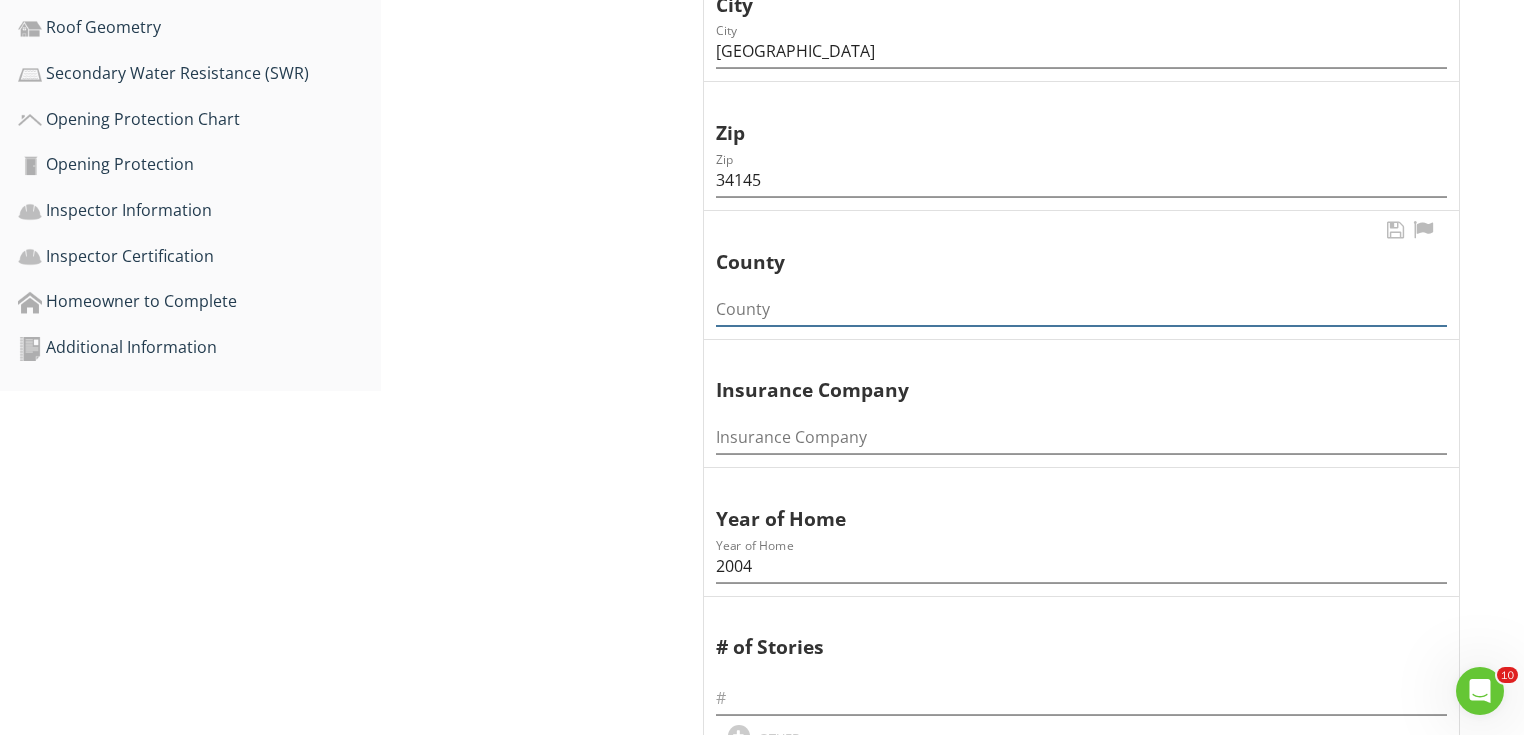 click at bounding box center (1081, 309) 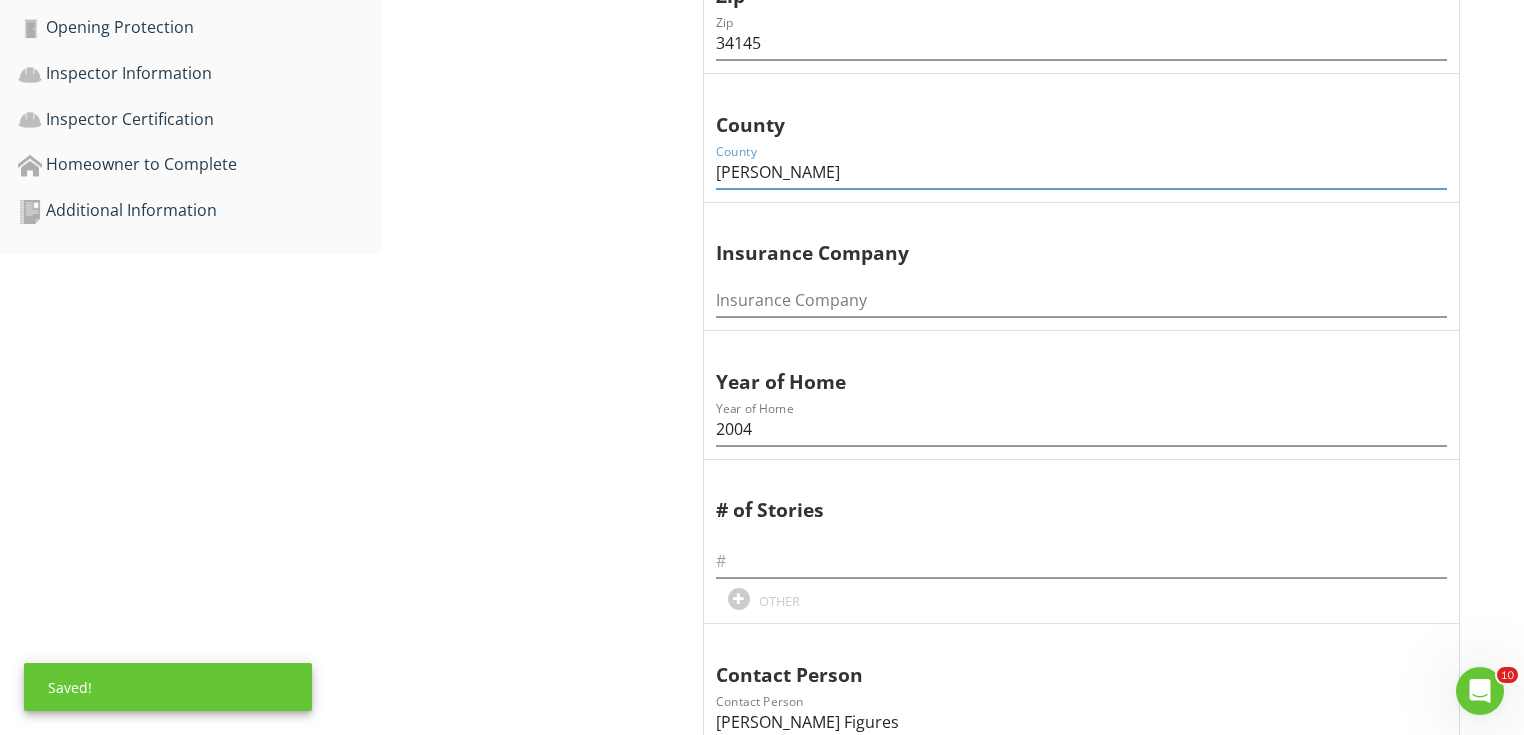 scroll, scrollTop: 1280, scrollLeft: 0, axis: vertical 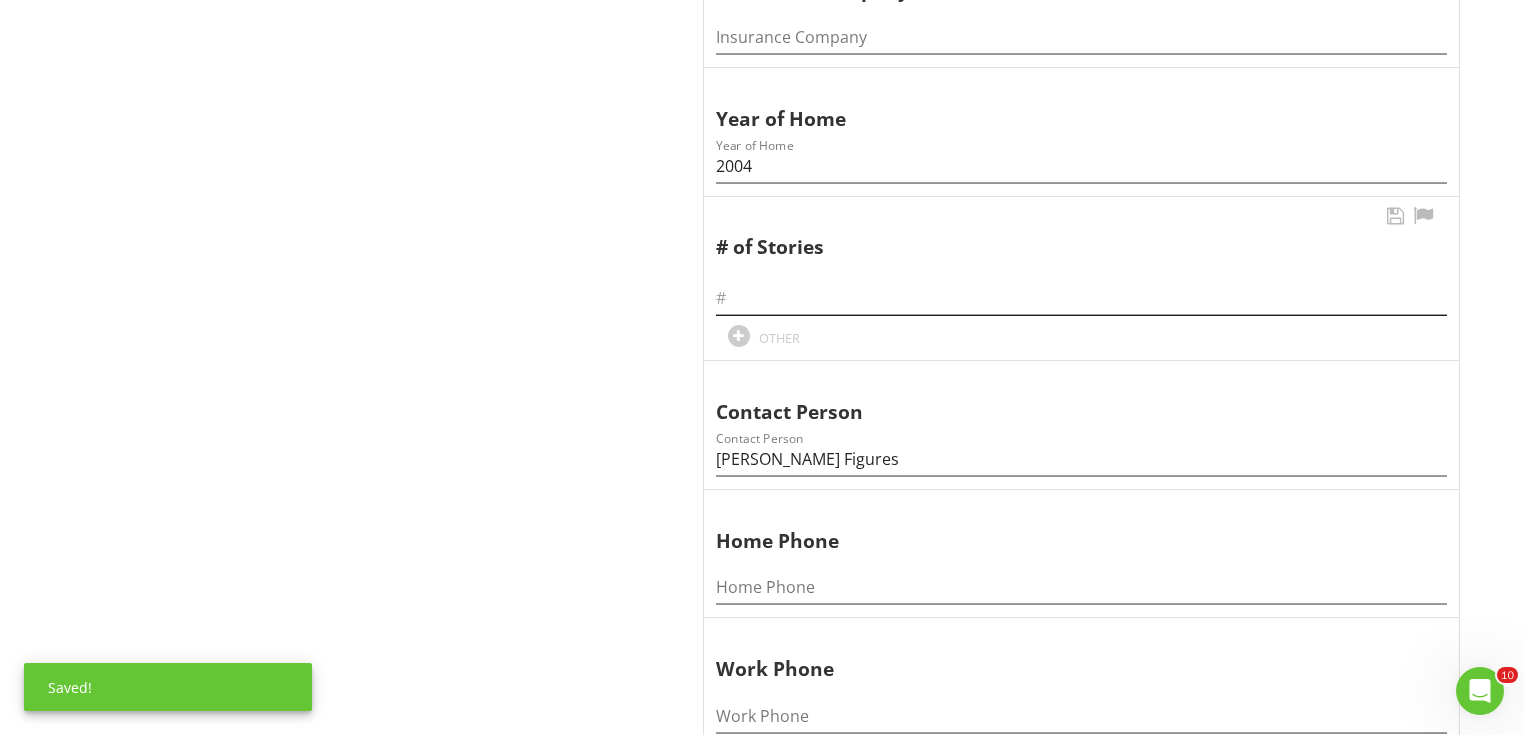type on "Collier" 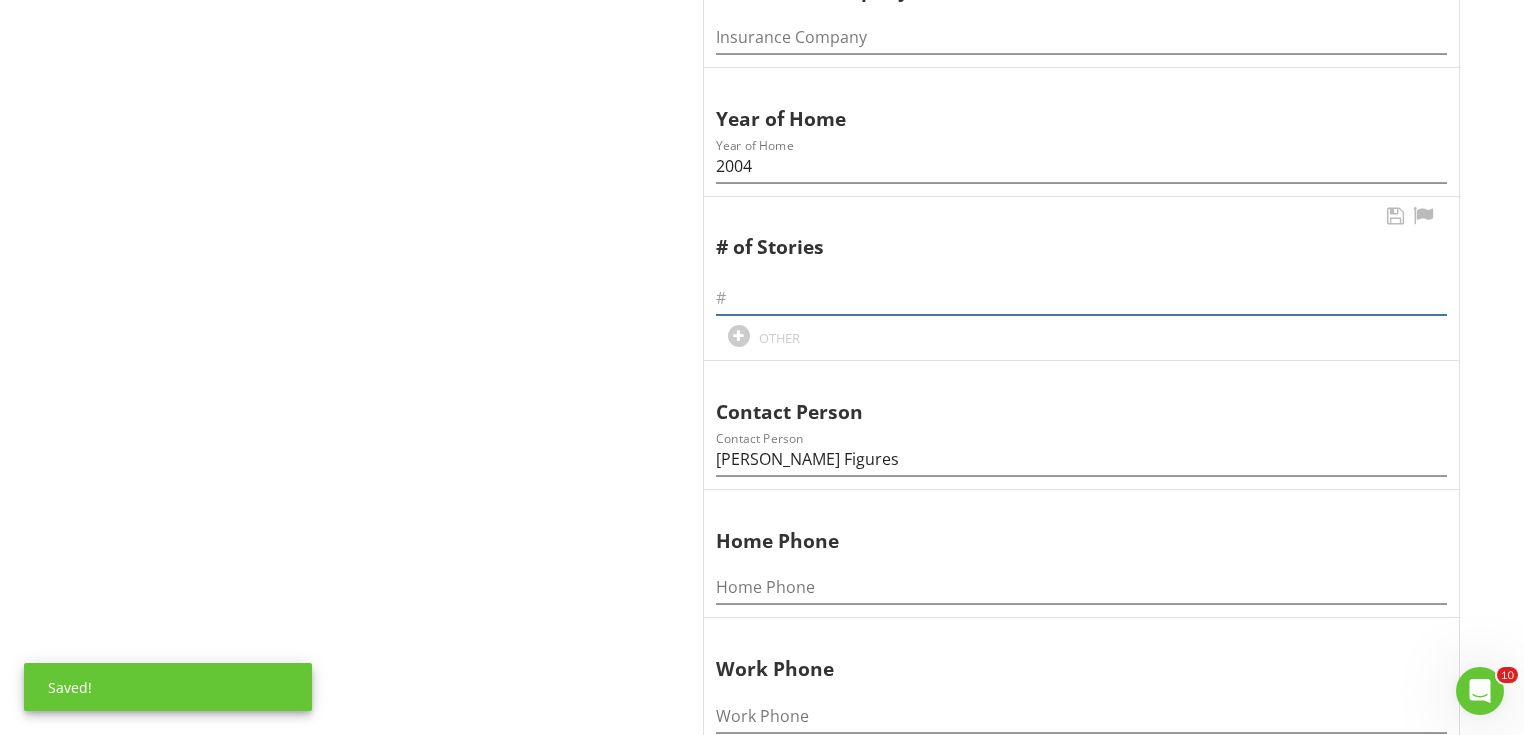 click at bounding box center [1081, 298] 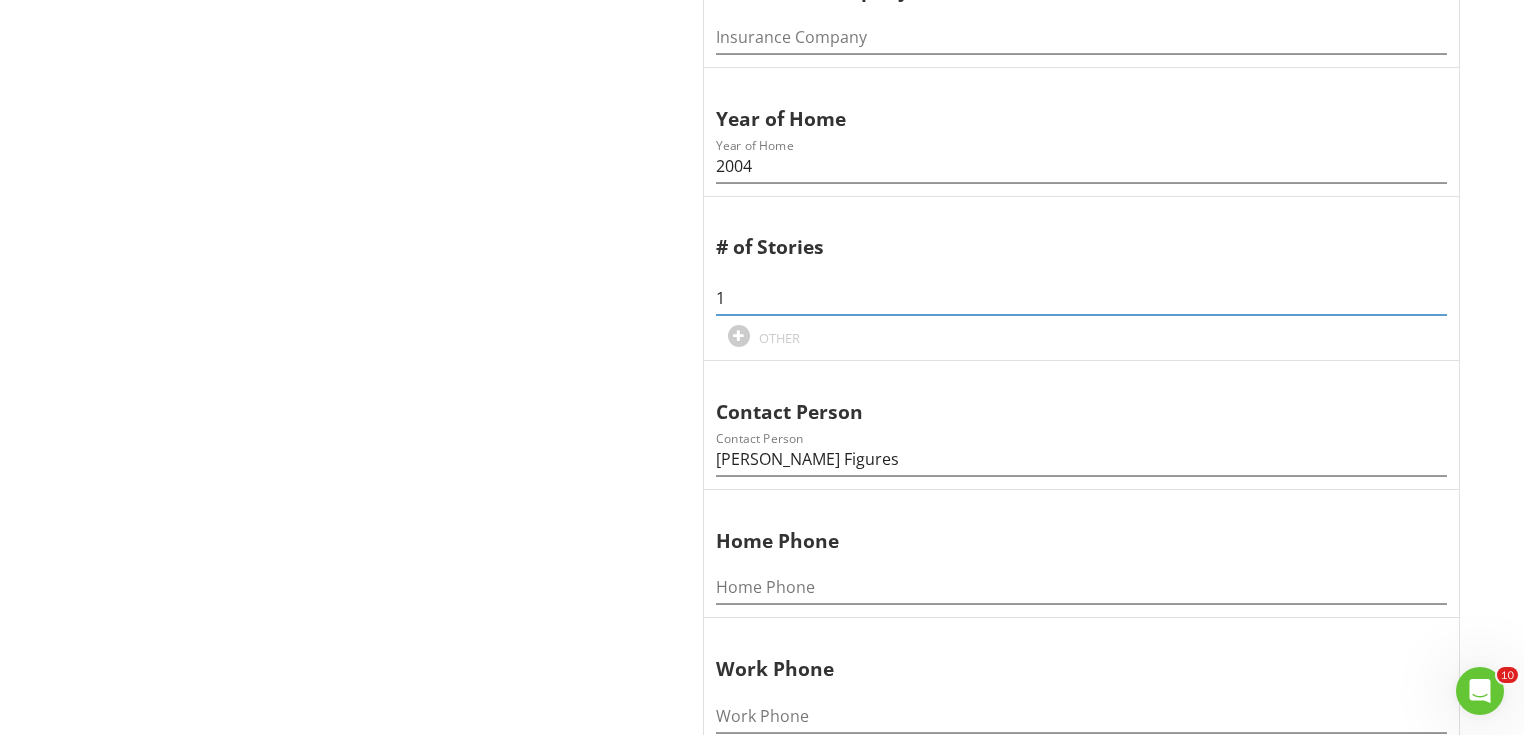 type on "1" 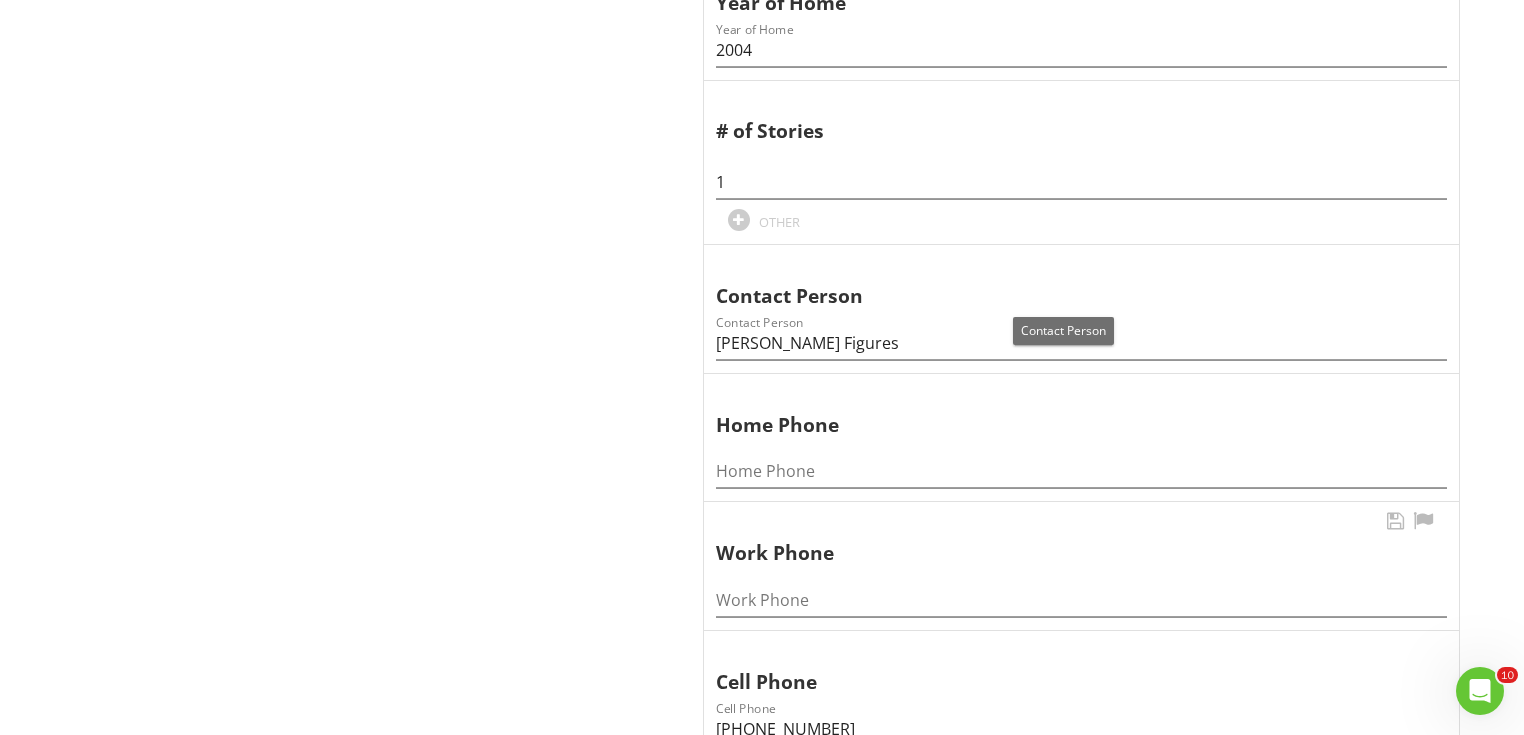 scroll, scrollTop: 1520, scrollLeft: 0, axis: vertical 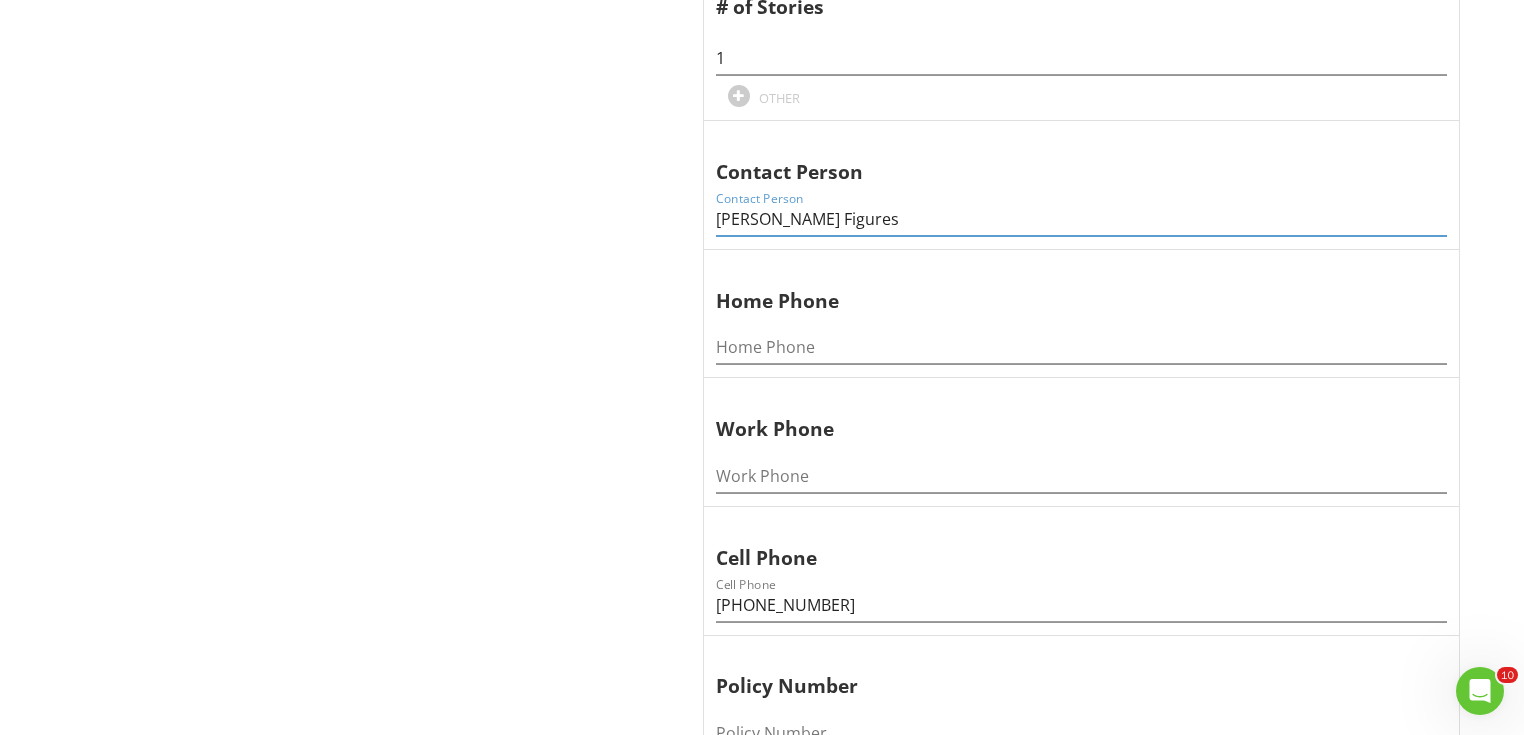drag, startPoint x: 820, startPoint y: 216, endPoint x: 481, endPoint y: 213, distance: 339.01328 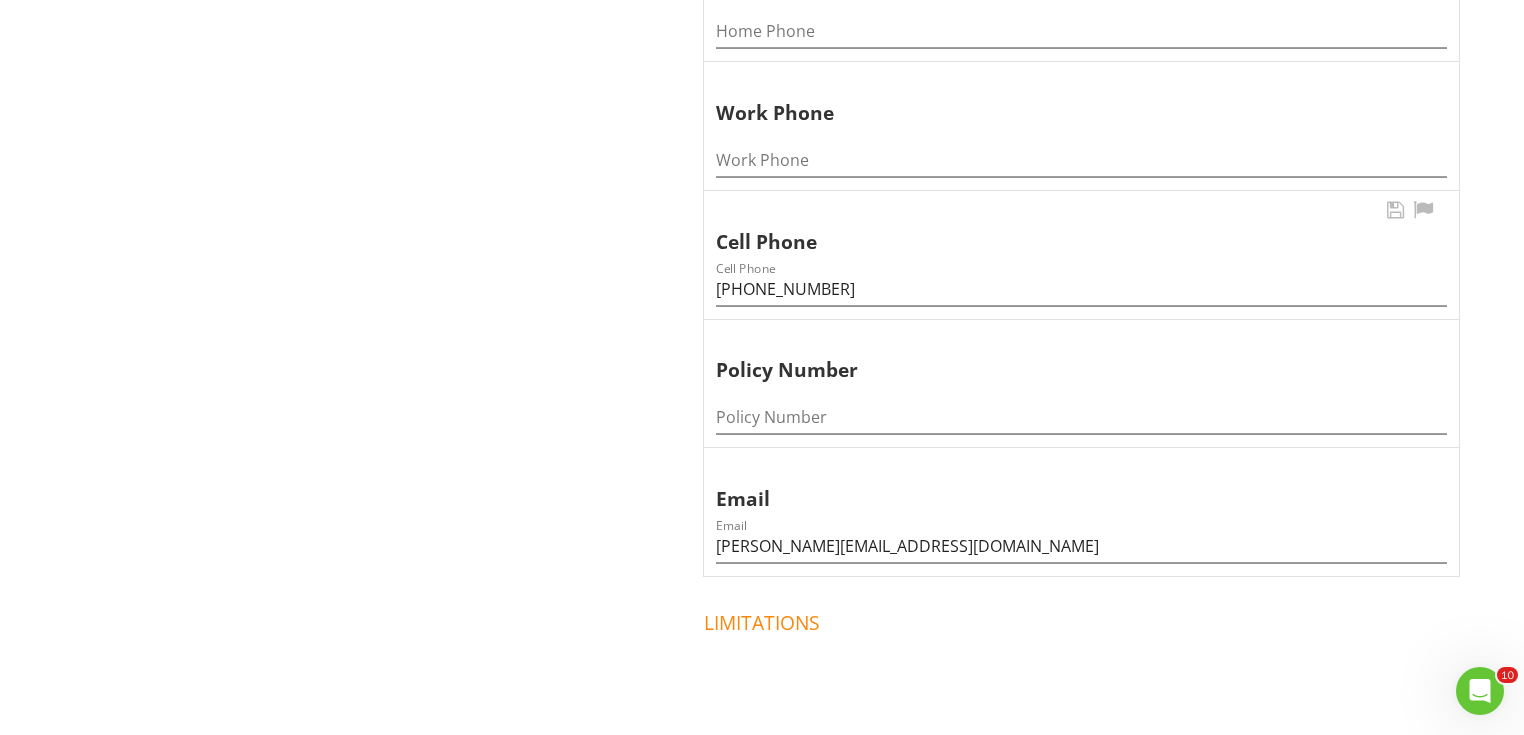 scroll, scrollTop: 1840, scrollLeft: 0, axis: vertical 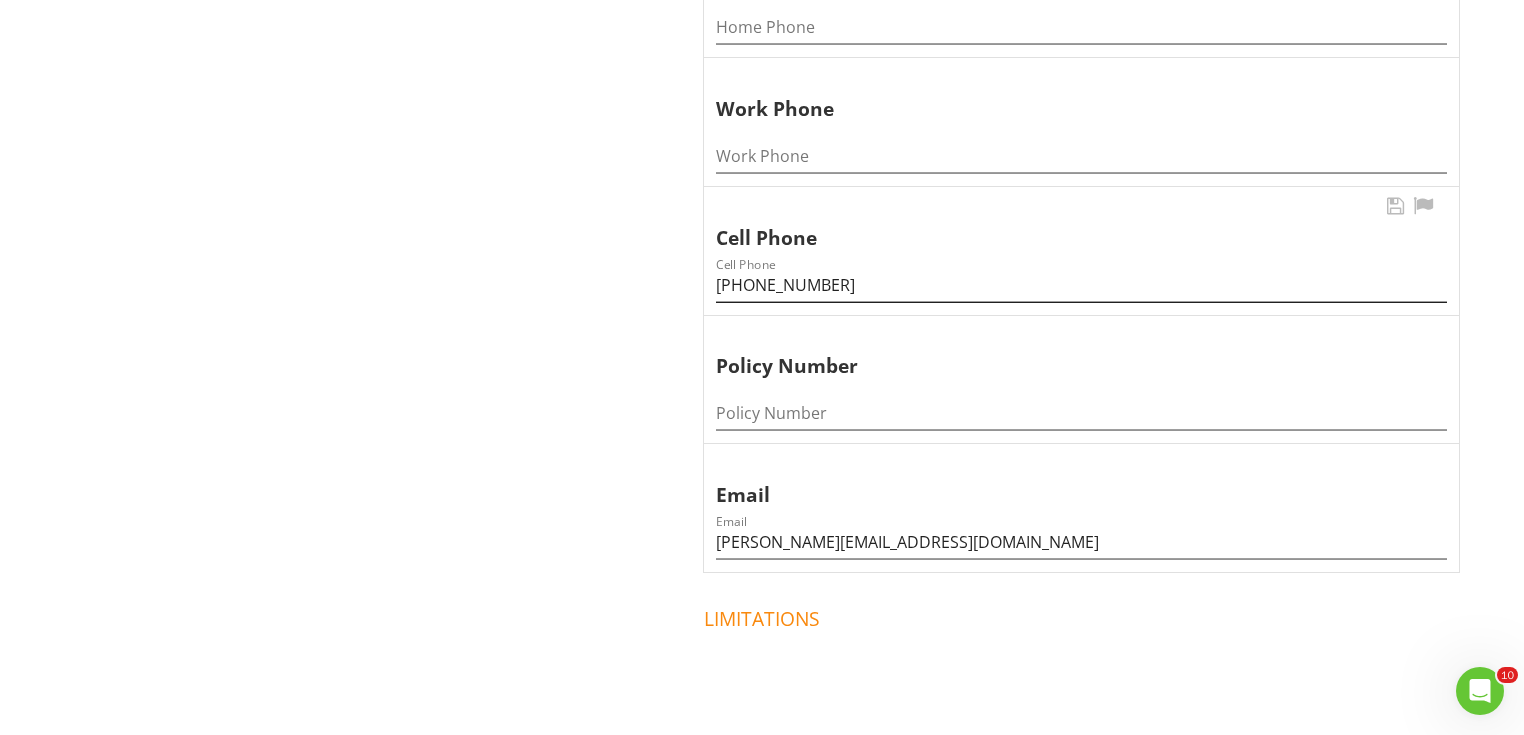 type 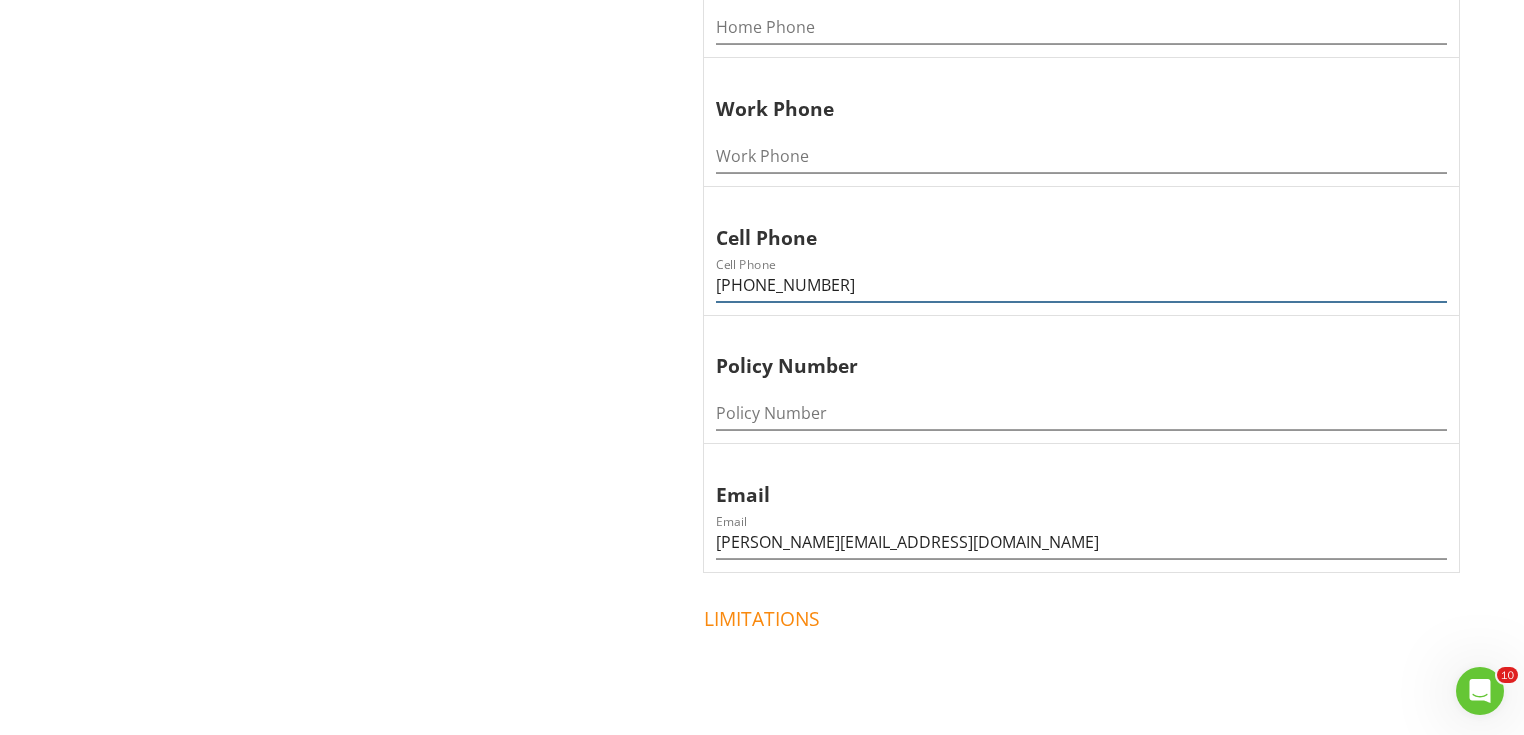 drag, startPoint x: 854, startPoint y: 282, endPoint x: 391, endPoint y: 262, distance: 463.43176 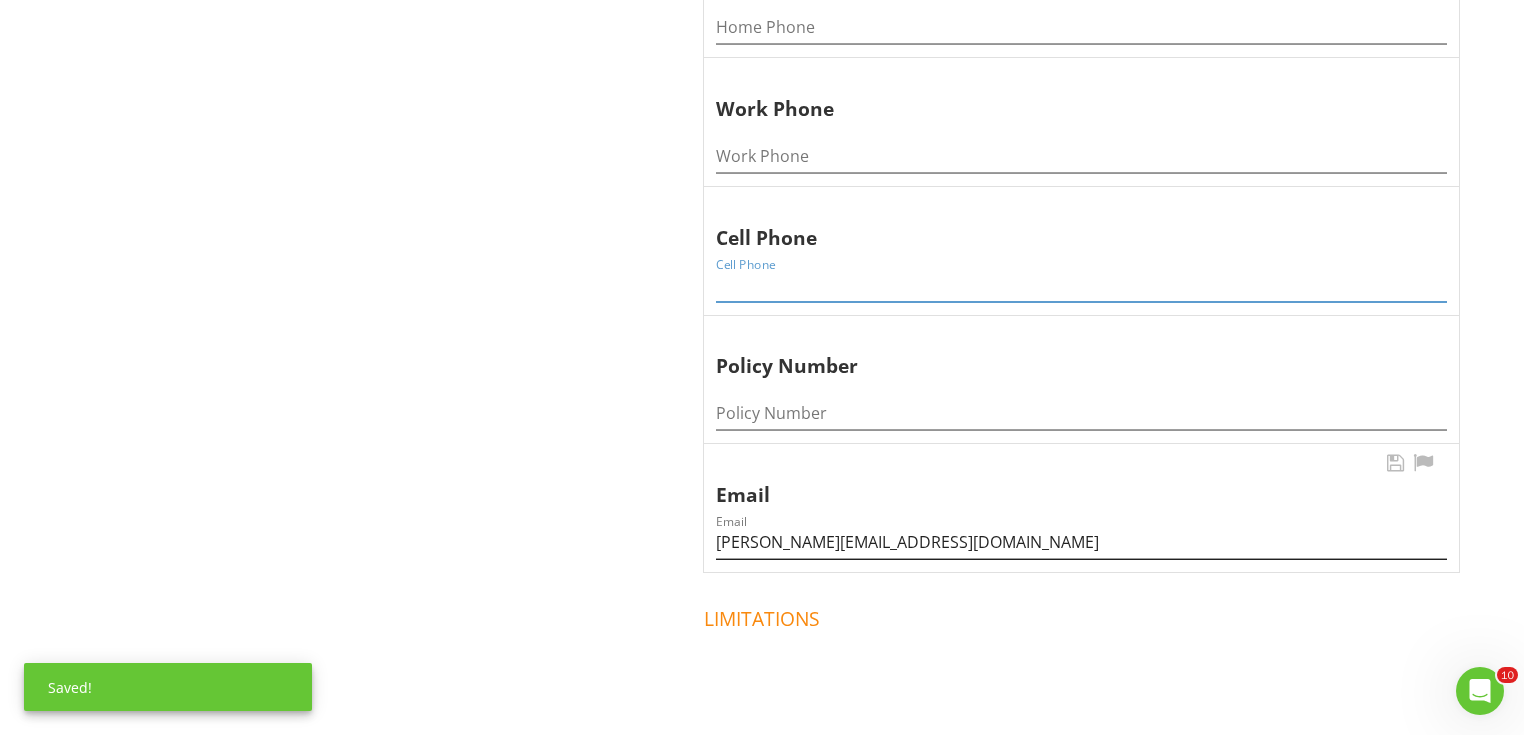 type 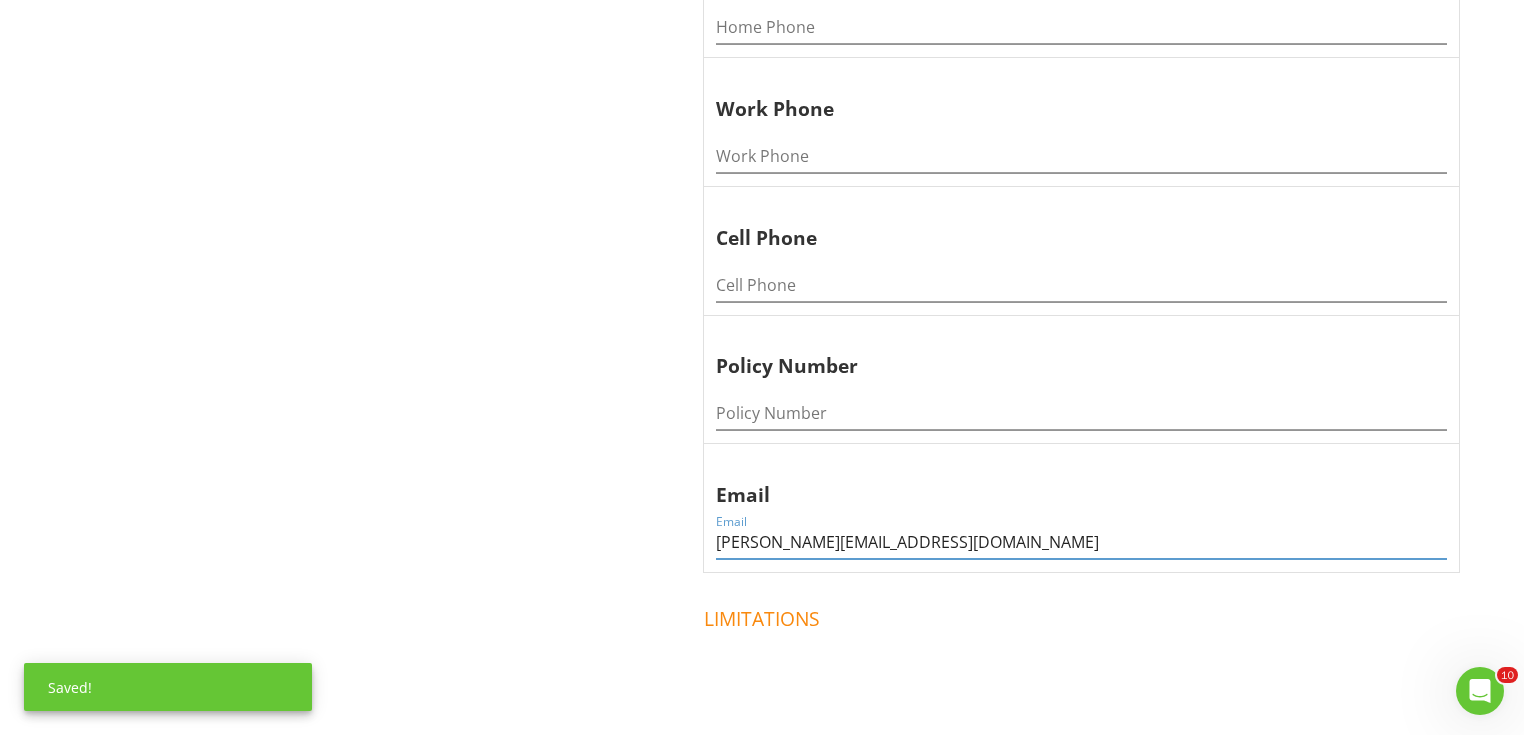 drag, startPoint x: 949, startPoint y: 527, endPoint x: 192, endPoint y: 402, distance: 767.2509 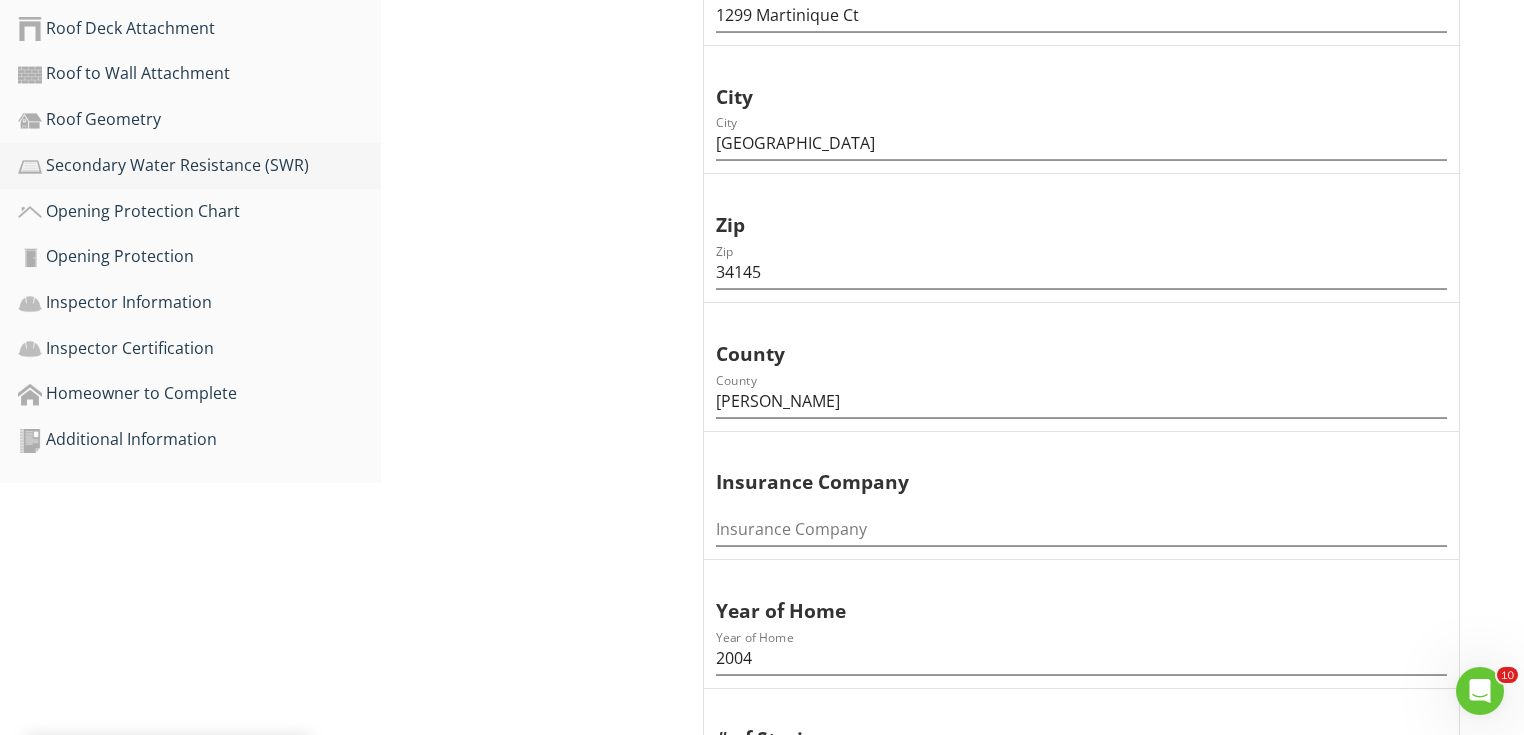 scroll, scrollTop: 640, scrollLeft: 0, axis: vertical 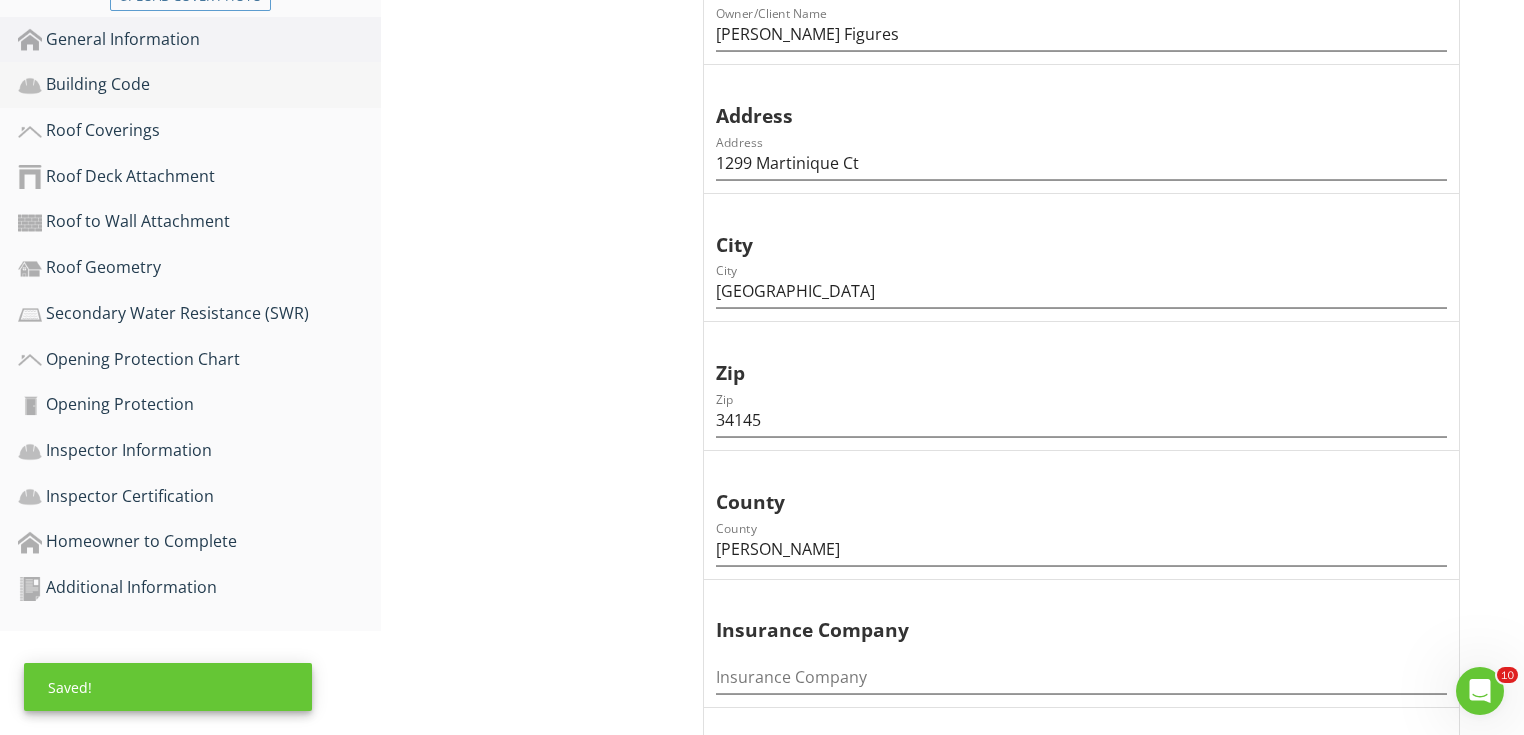 type 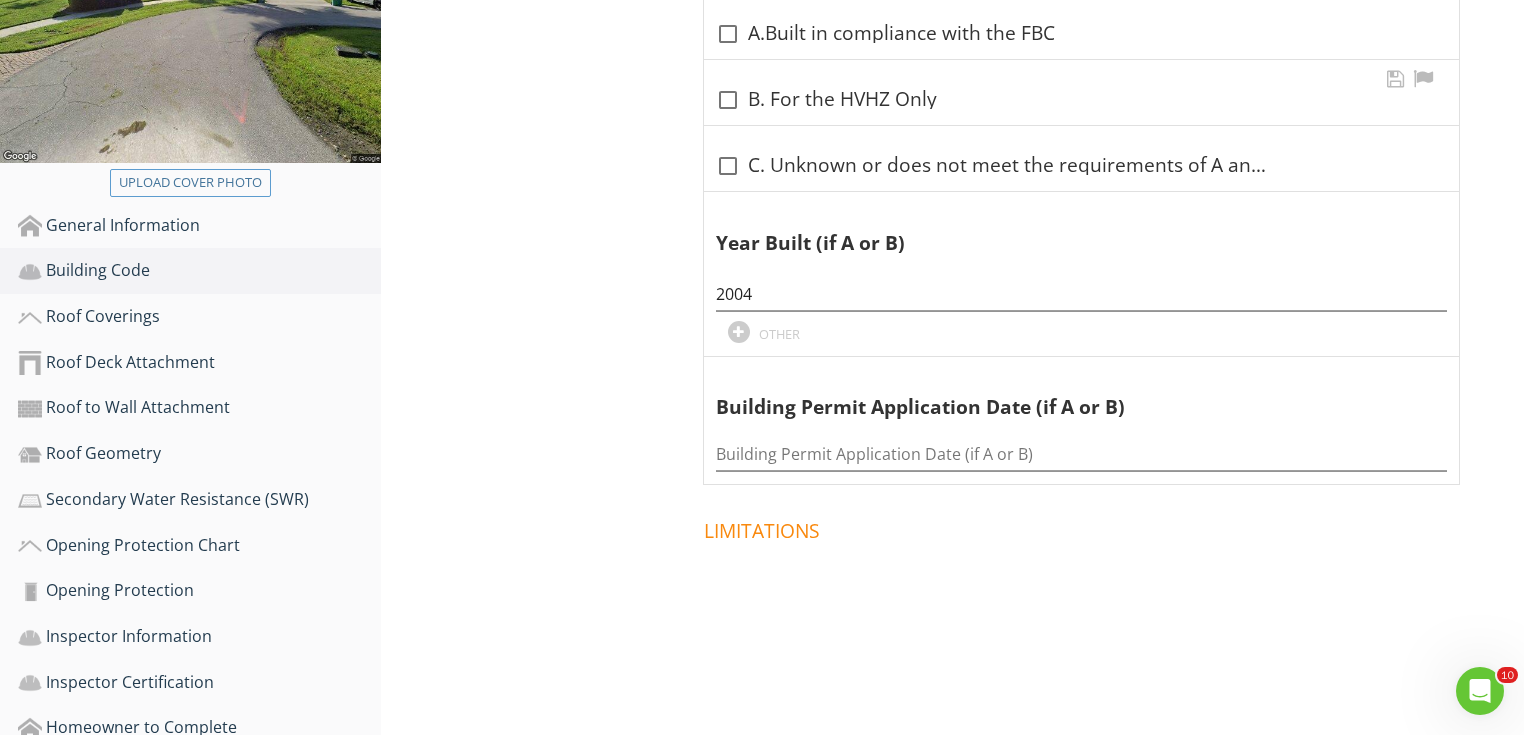 scroll, scrollTop: 450, scrollLeft: 0, axis: vertical 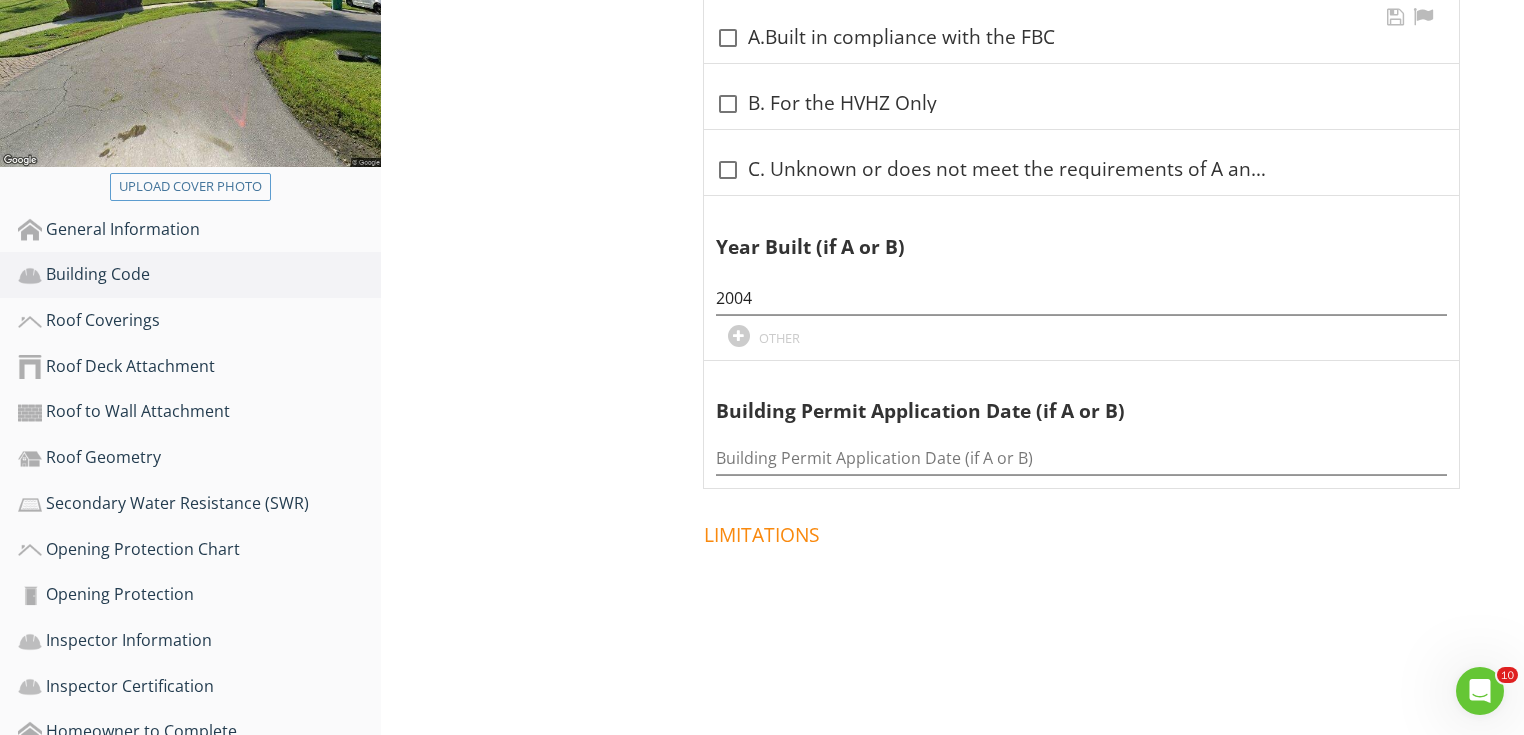 click on "check_box_outline_blank
A.Built in compliance with the FBC" at bounding box center [1081, 38] 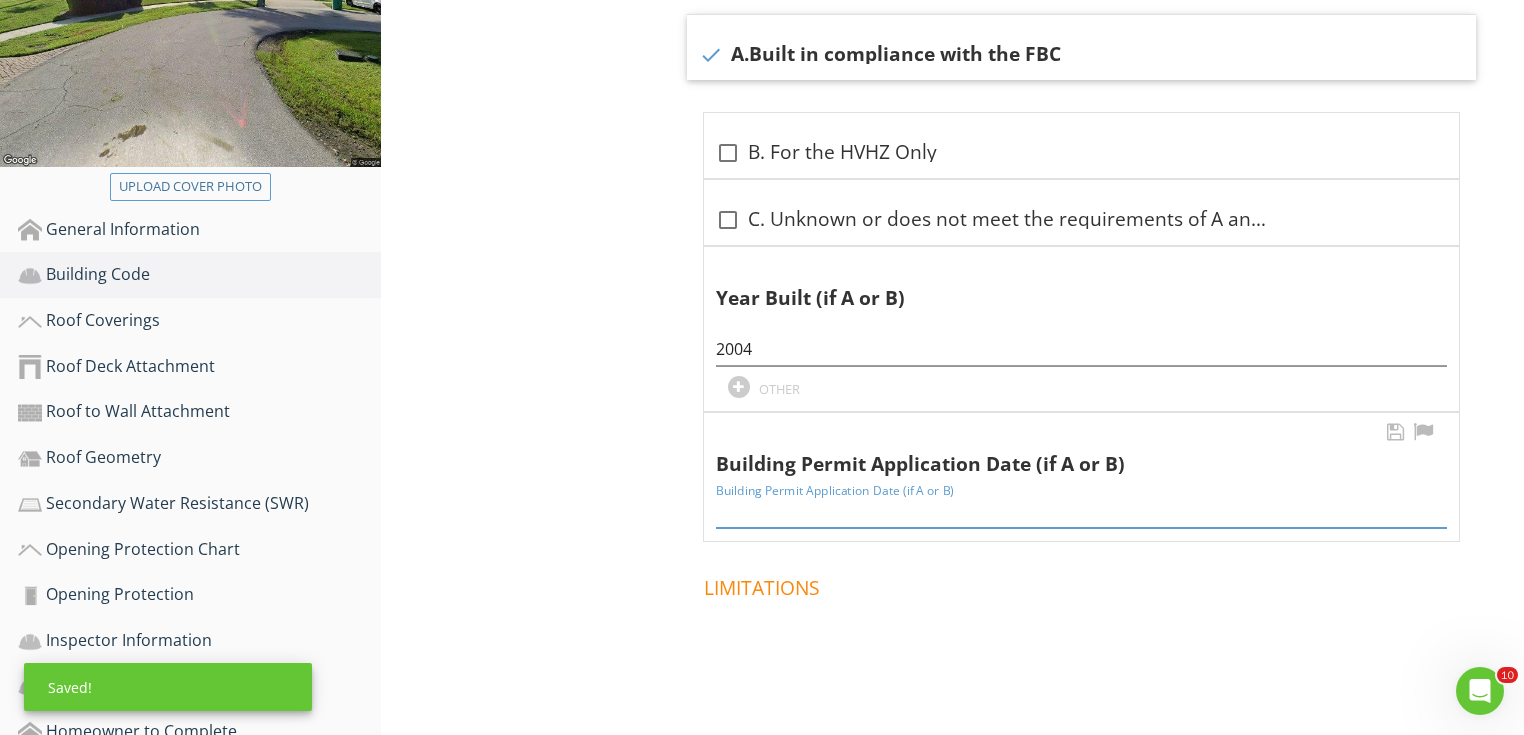 click at bounding box center [1081, 511] 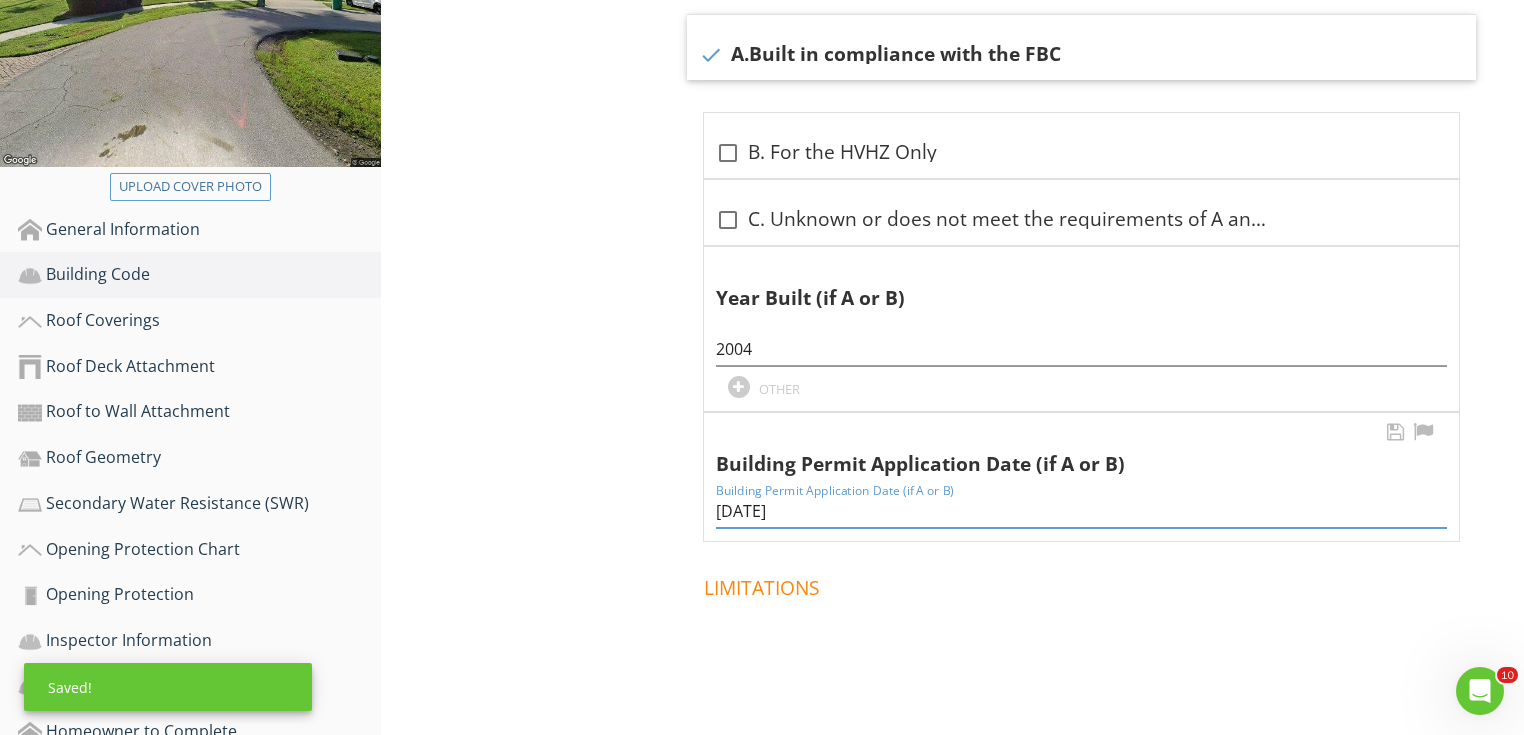 type on "06/19/2003" 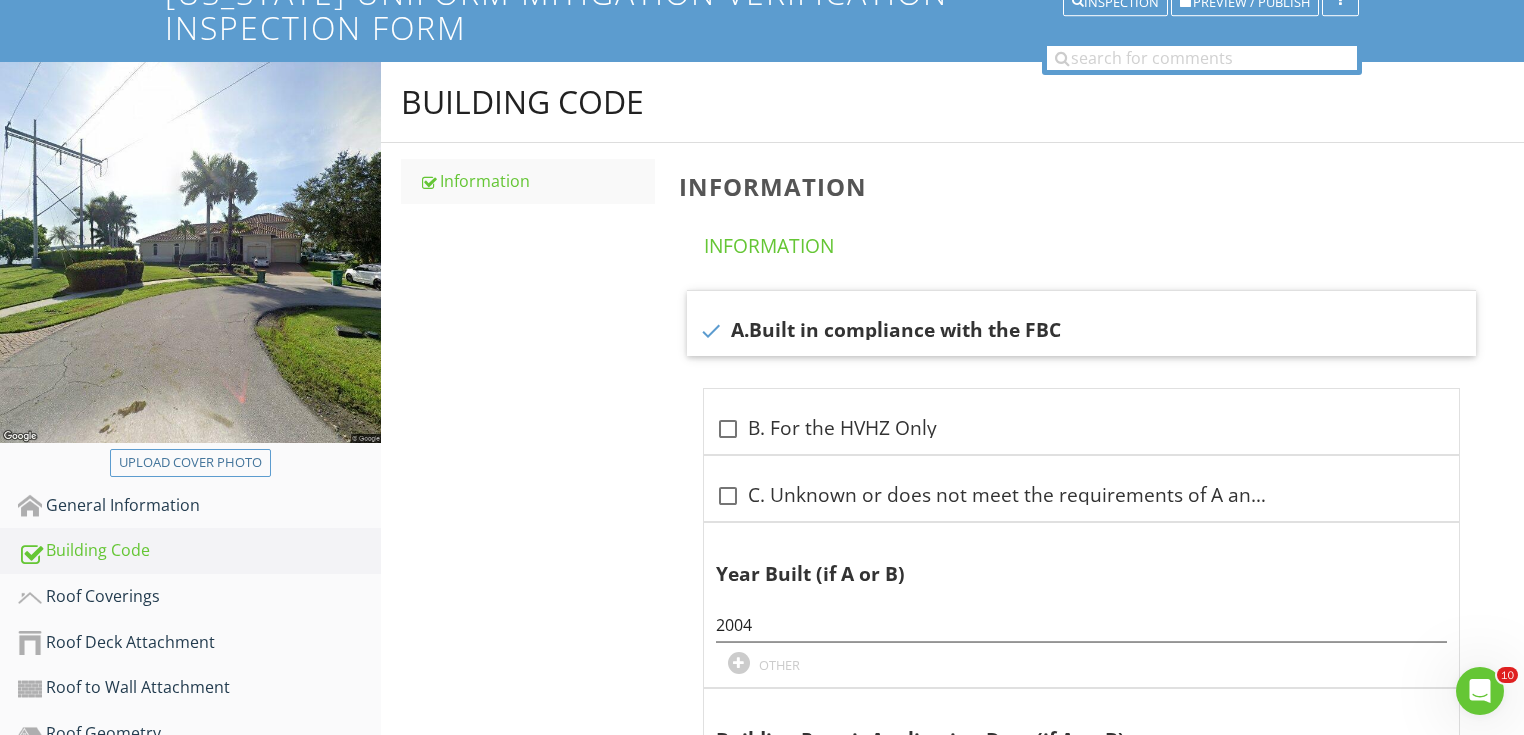 scroll, scrollTop: 210, scrollLeft: 0, axis: vertical 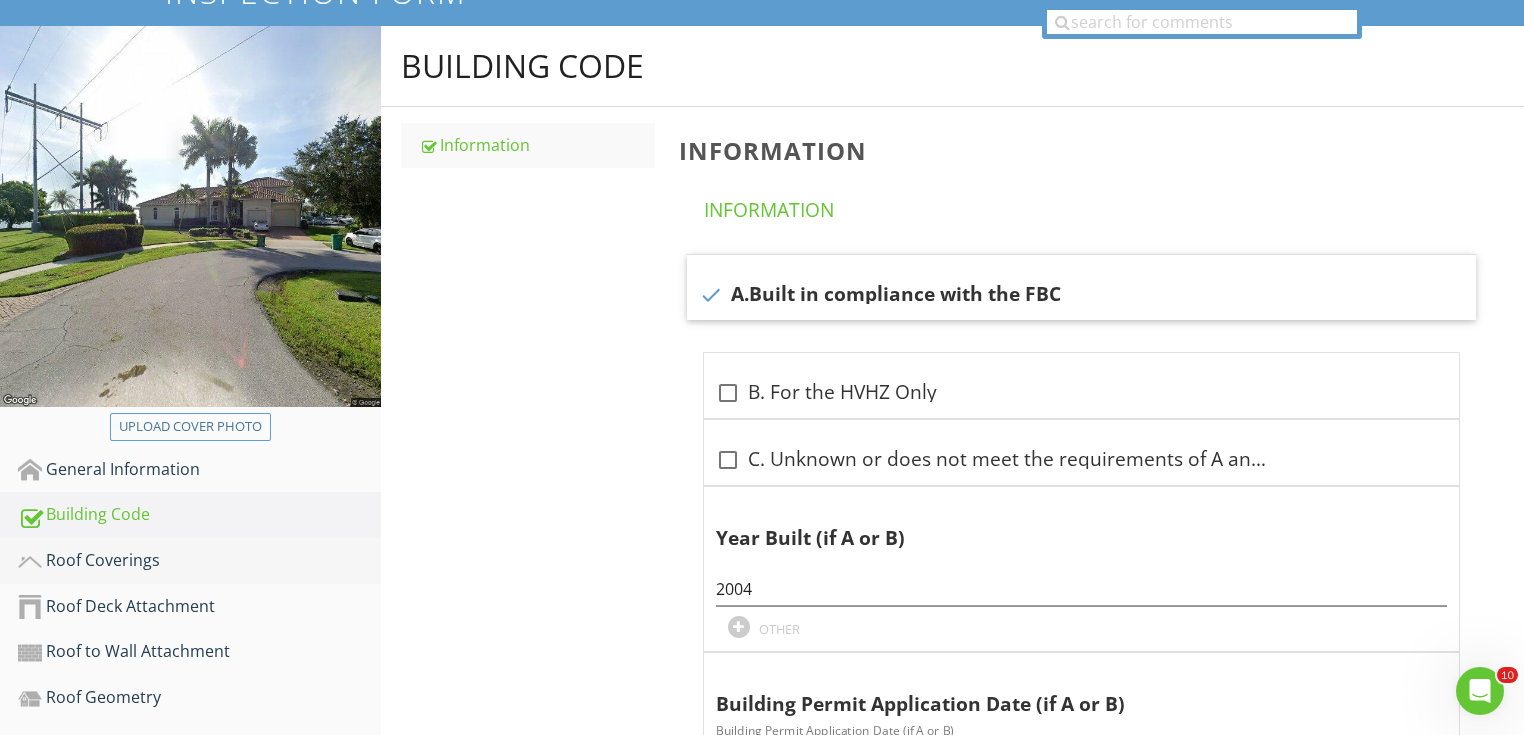 click on "Roof Coverings" at bounding box center [199, 561] 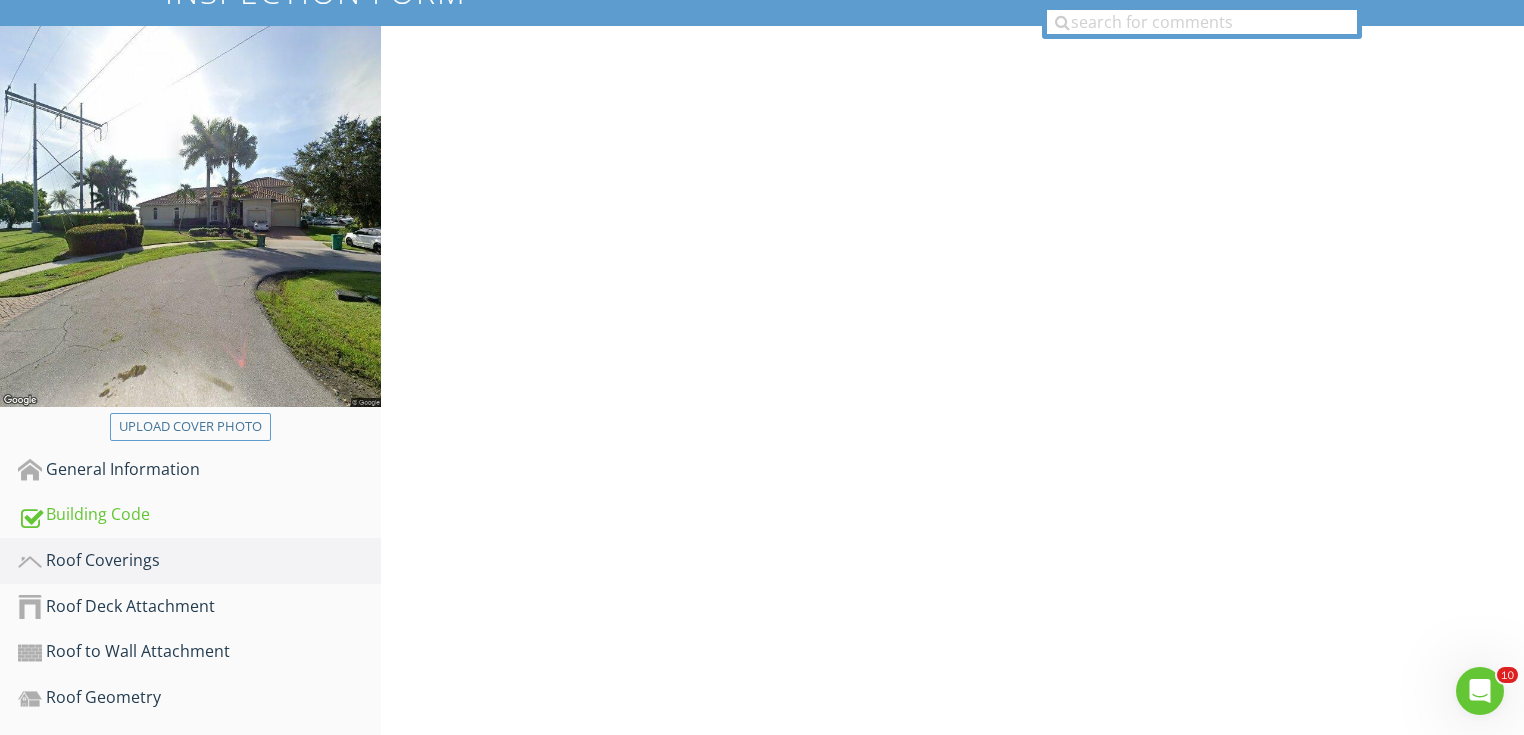 scroll, scrollTop: 130, scrollLeft: 0, axis: vertical 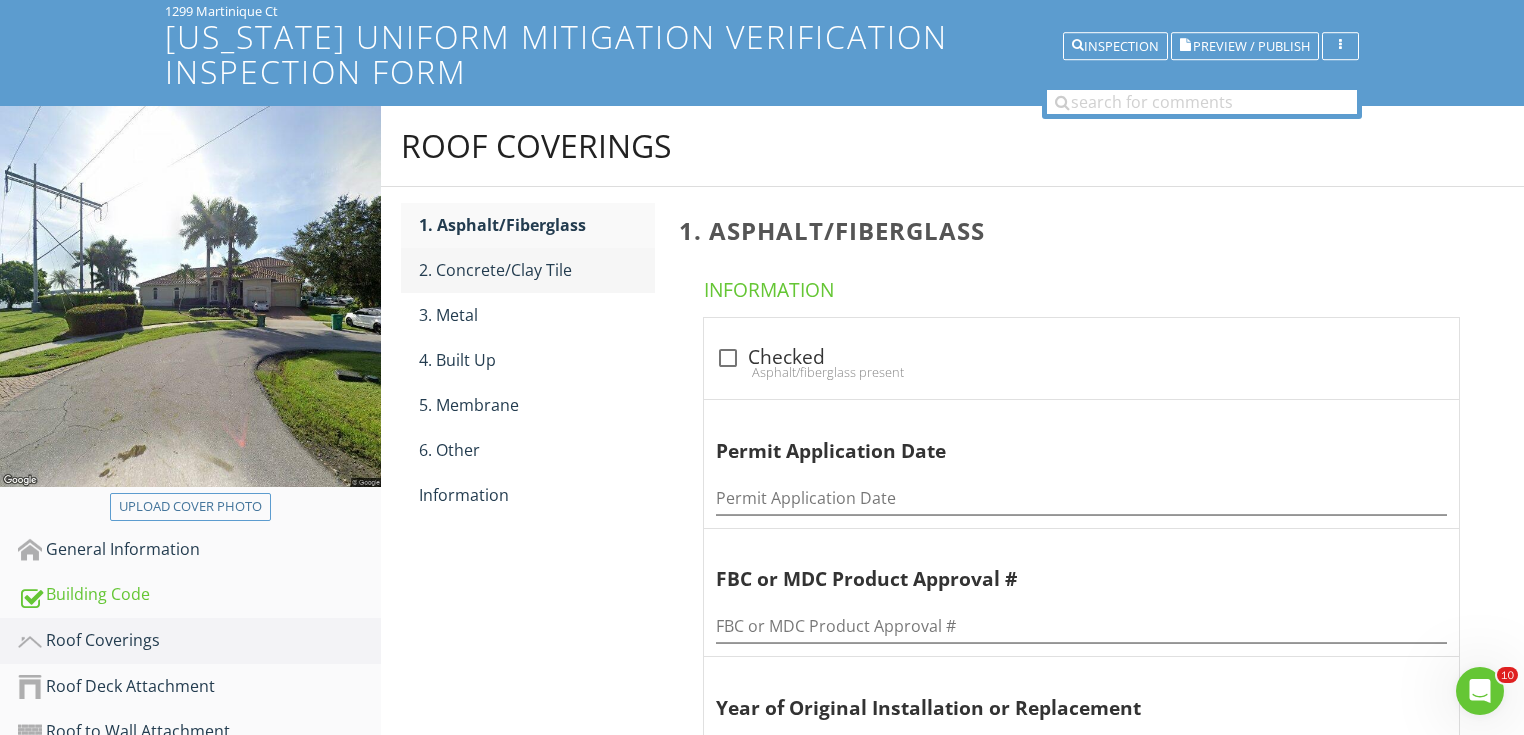 click on "2. Concrete/Clay Tile" at bounding box center (537, 270) 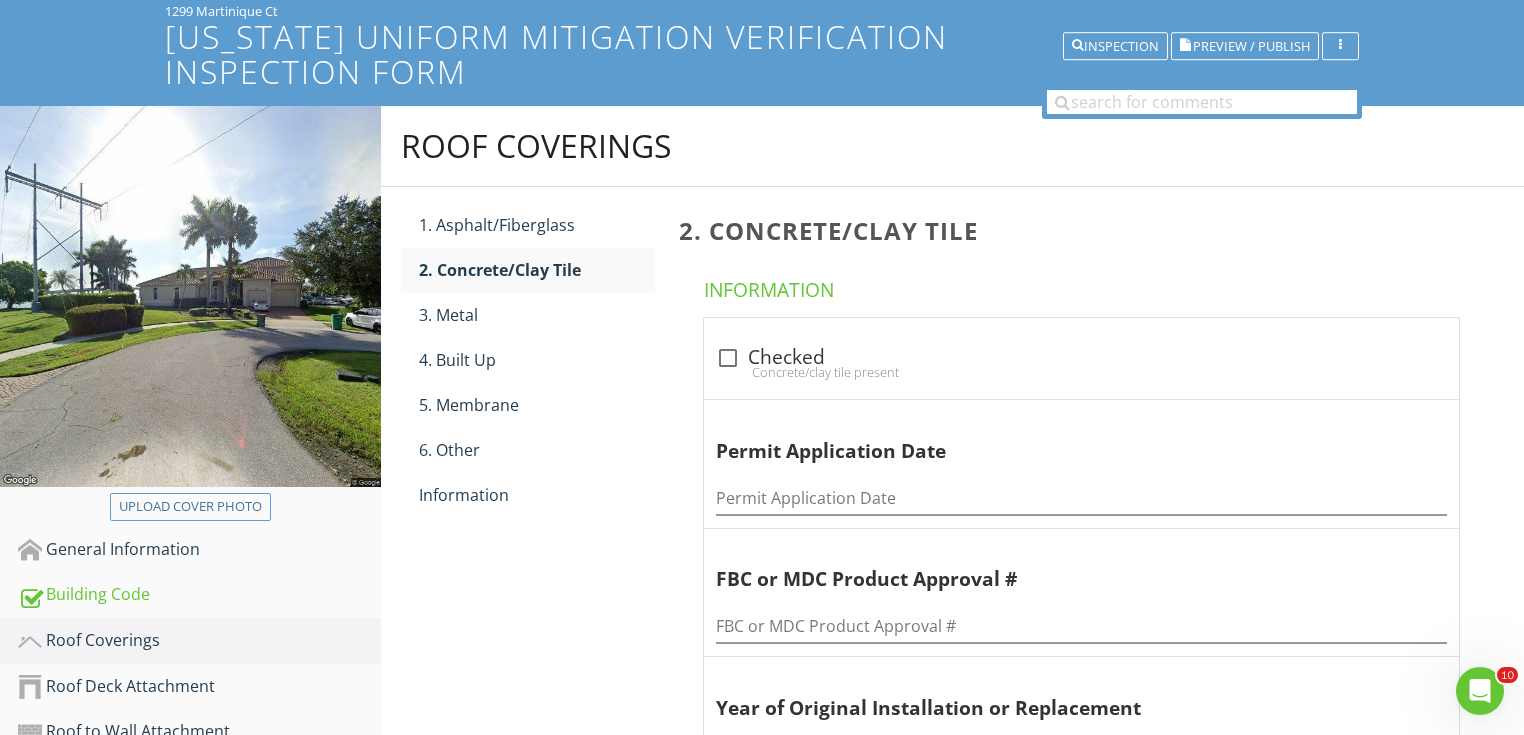 click on "Information                       check_box_outline_blank
Checked
Concrete/clay tile present
Permit Application Date
Permit Application Date
FBC or MDC Product Approval #
FBC or MDC Product Approval #
Year of Original Installation or Replacement
OTHER                         check_box_outline_blank
No Information Provided for Compliance" at bounding box center [1085, 578] 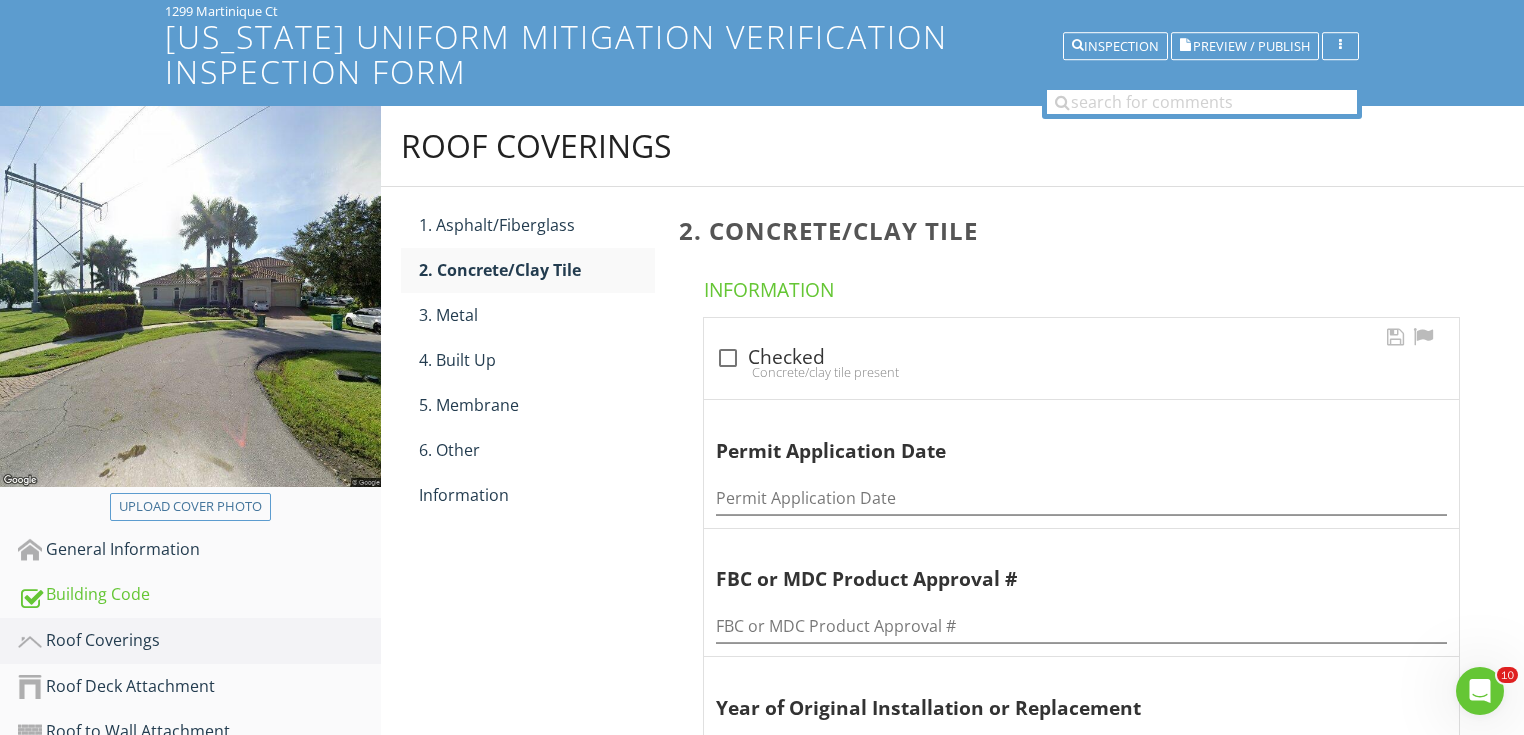 click at bounding box center (728, 358) 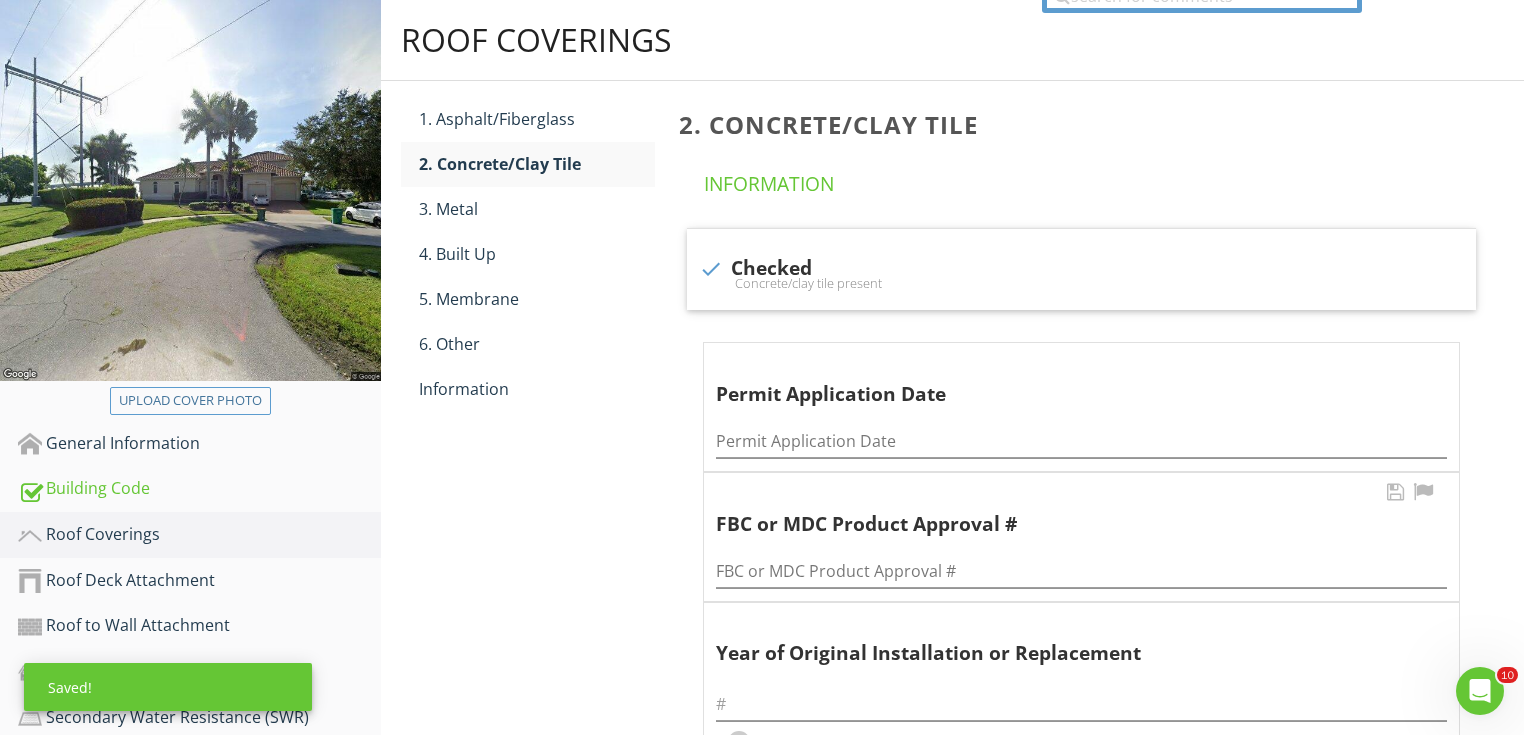 scroll, scrollTop: 370, scrollLeft: 0, axis: vertical 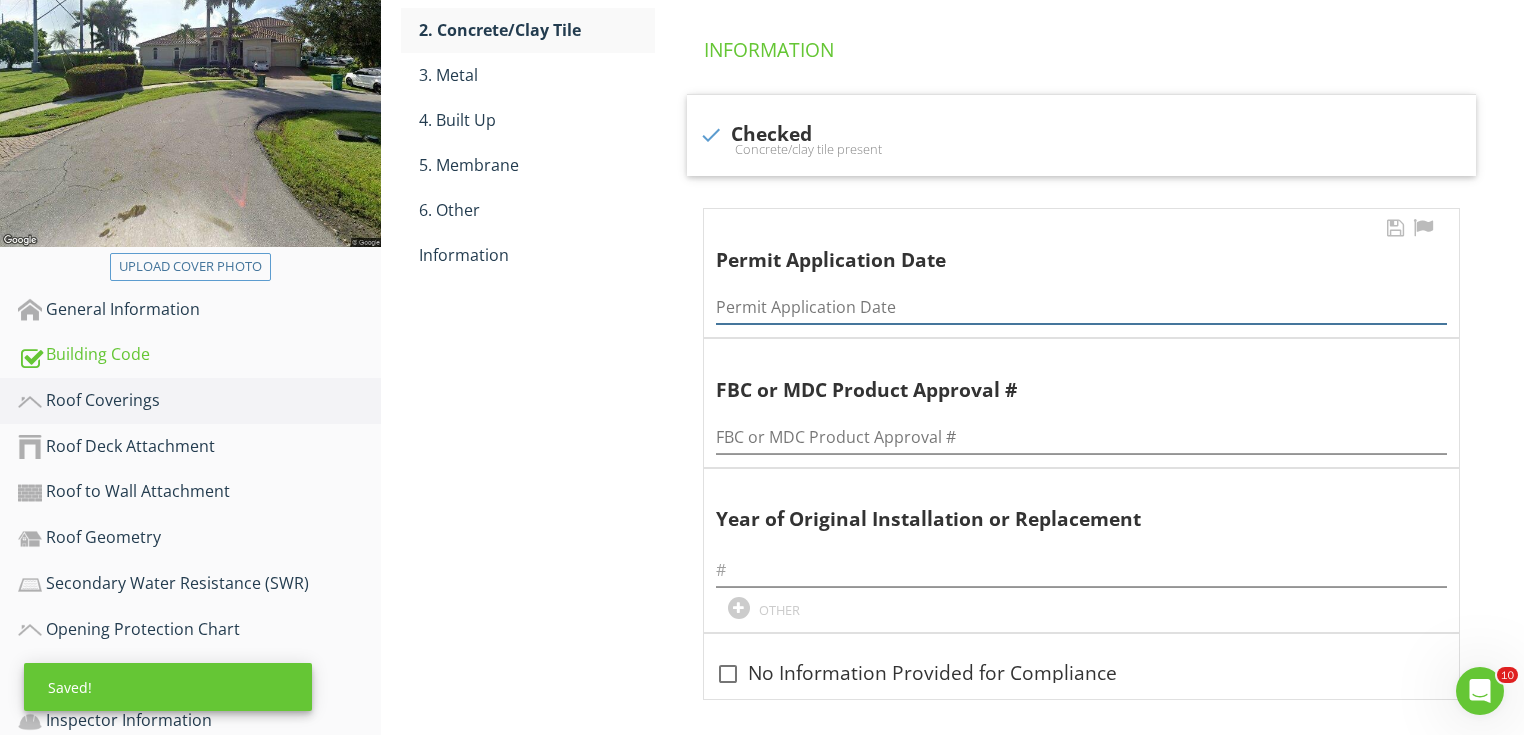 click at bounding box center [1081, 307] 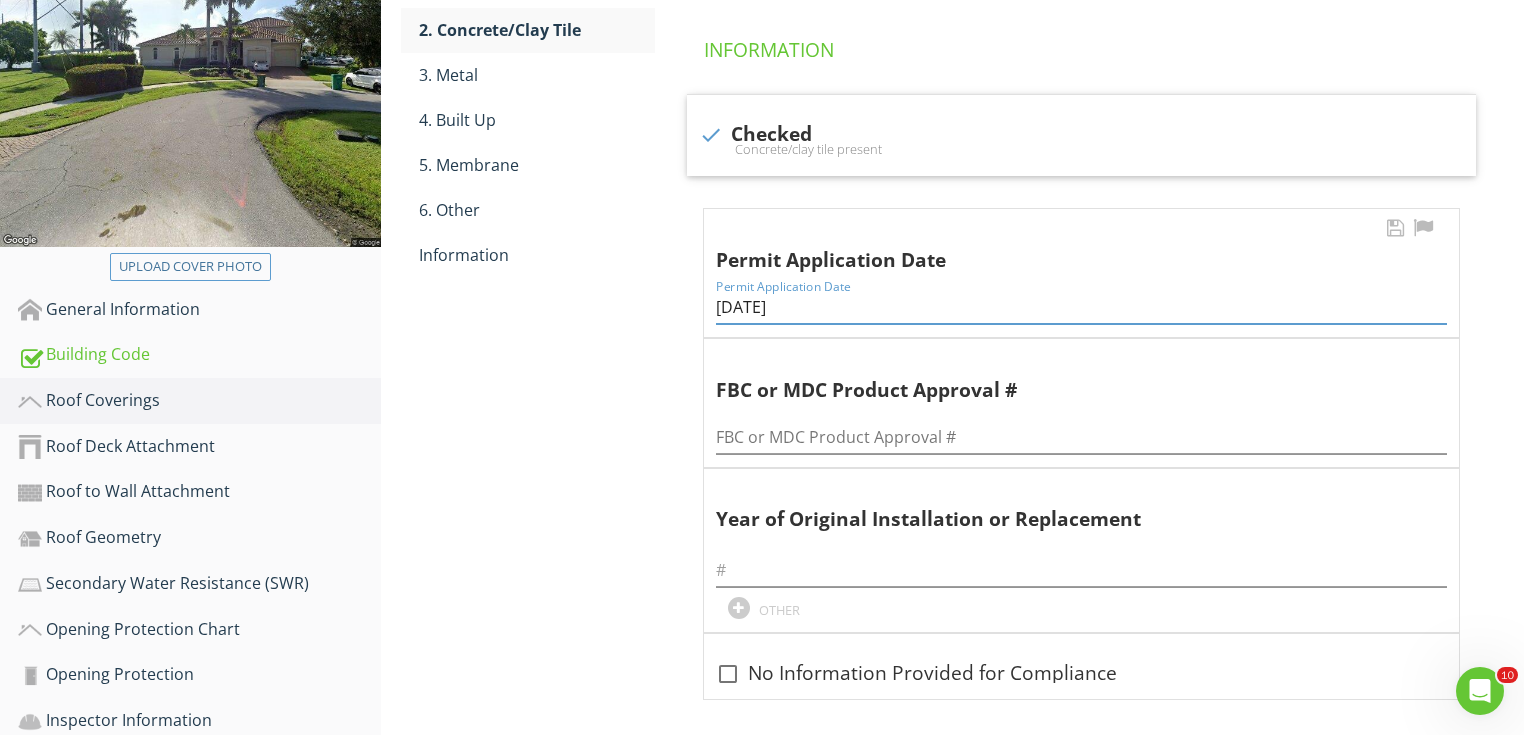 click on "08/16/2018" at bounding box center [1081, 307] 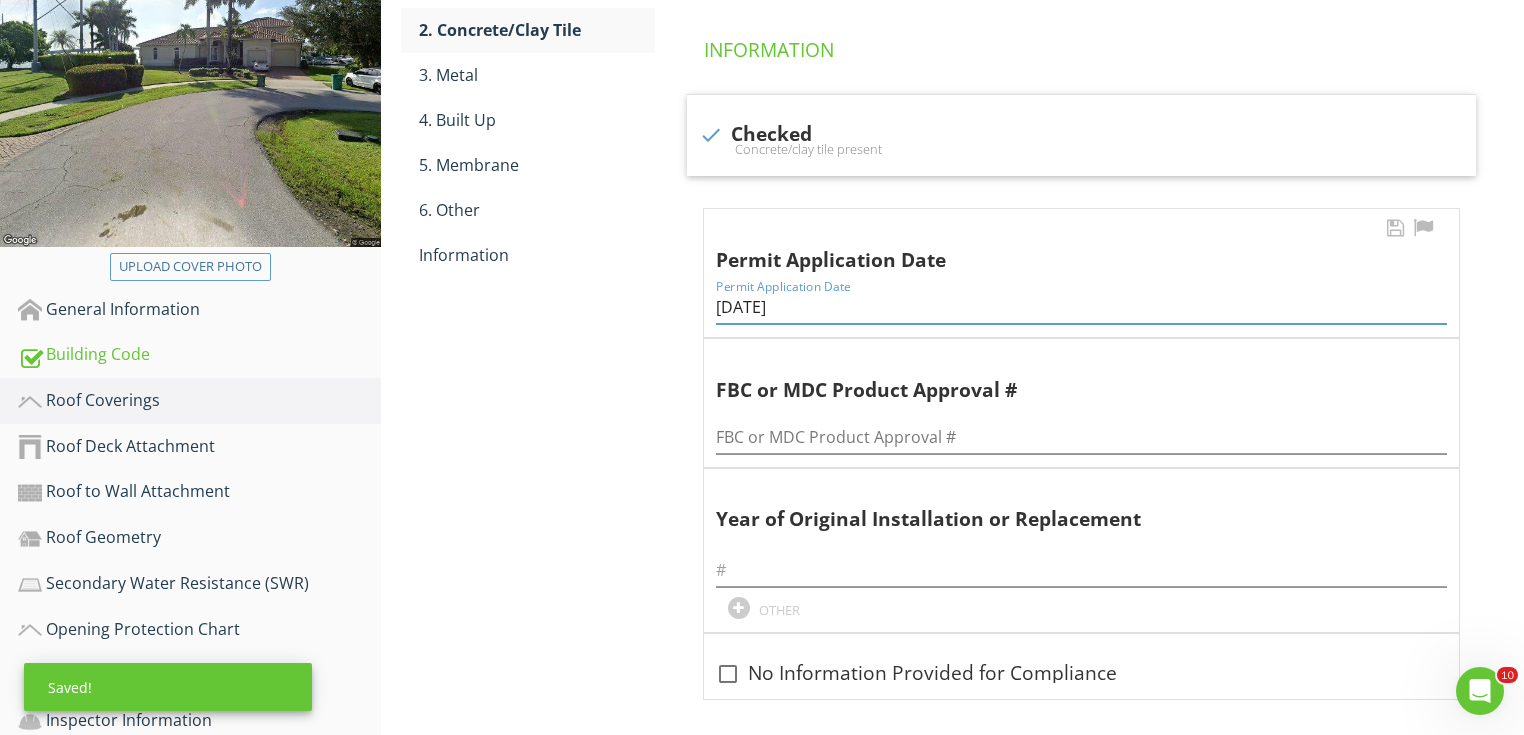 click on "08/16/2018" at bounding box center [1081, 307] 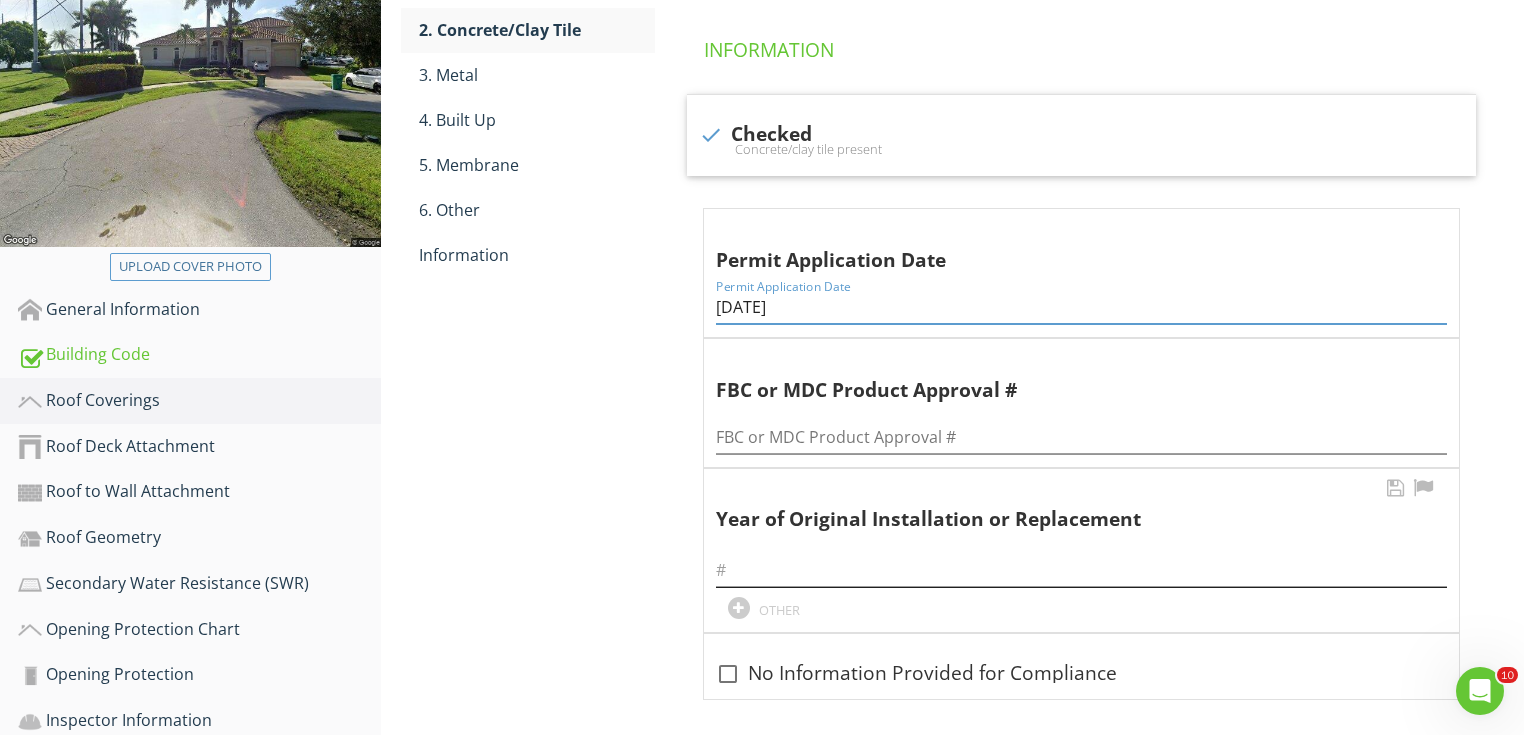 type on "08/16/2018" 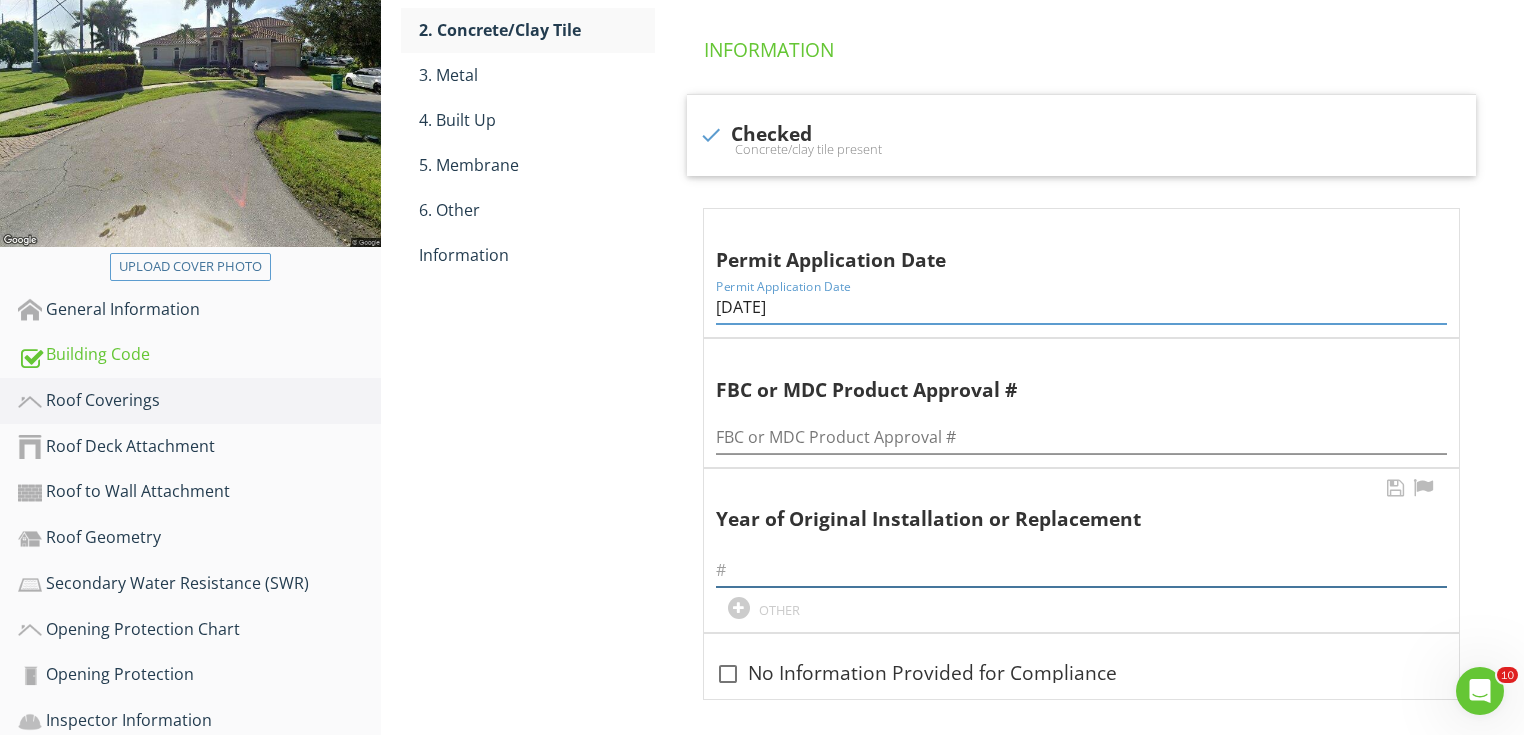 click at bounding box center [1081, 570] 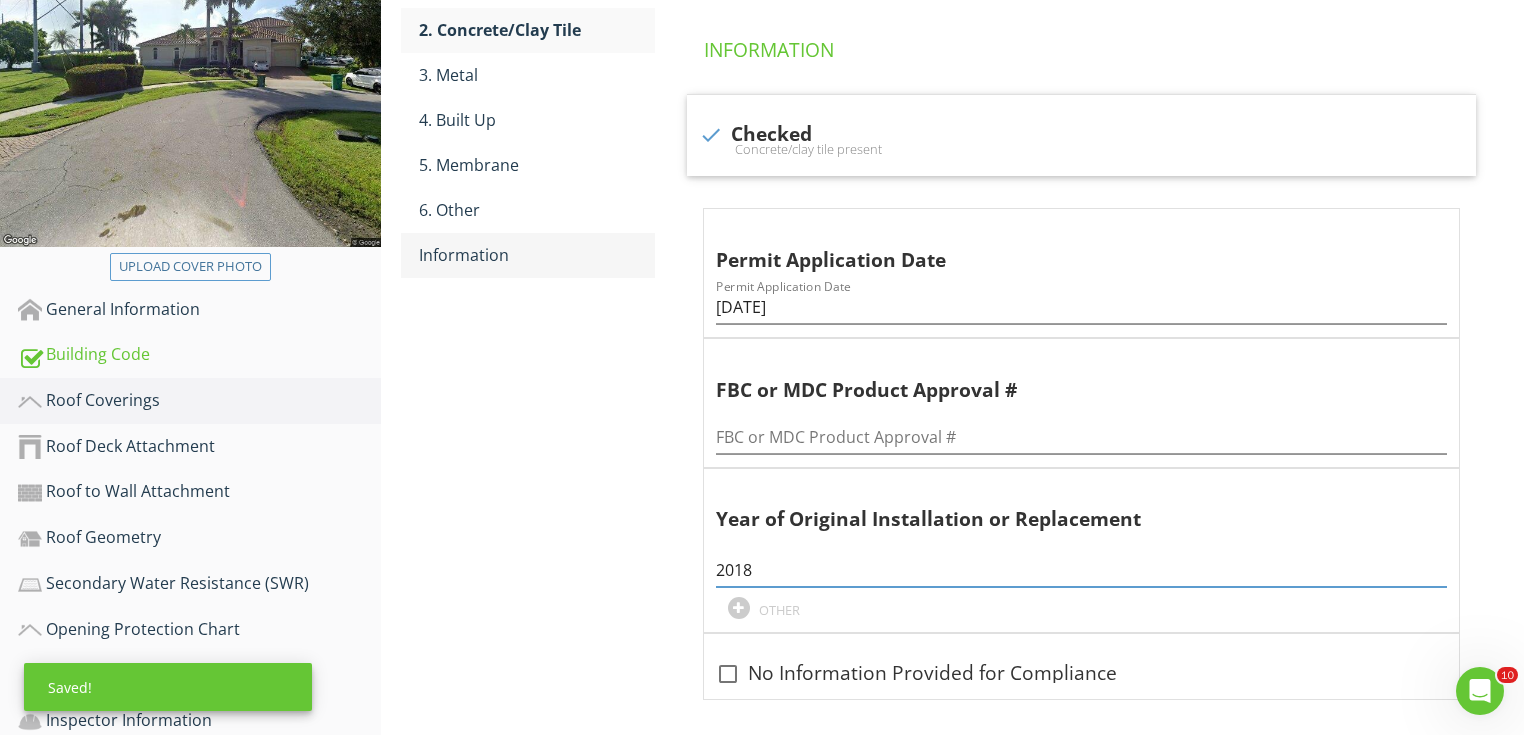 type on "2018" 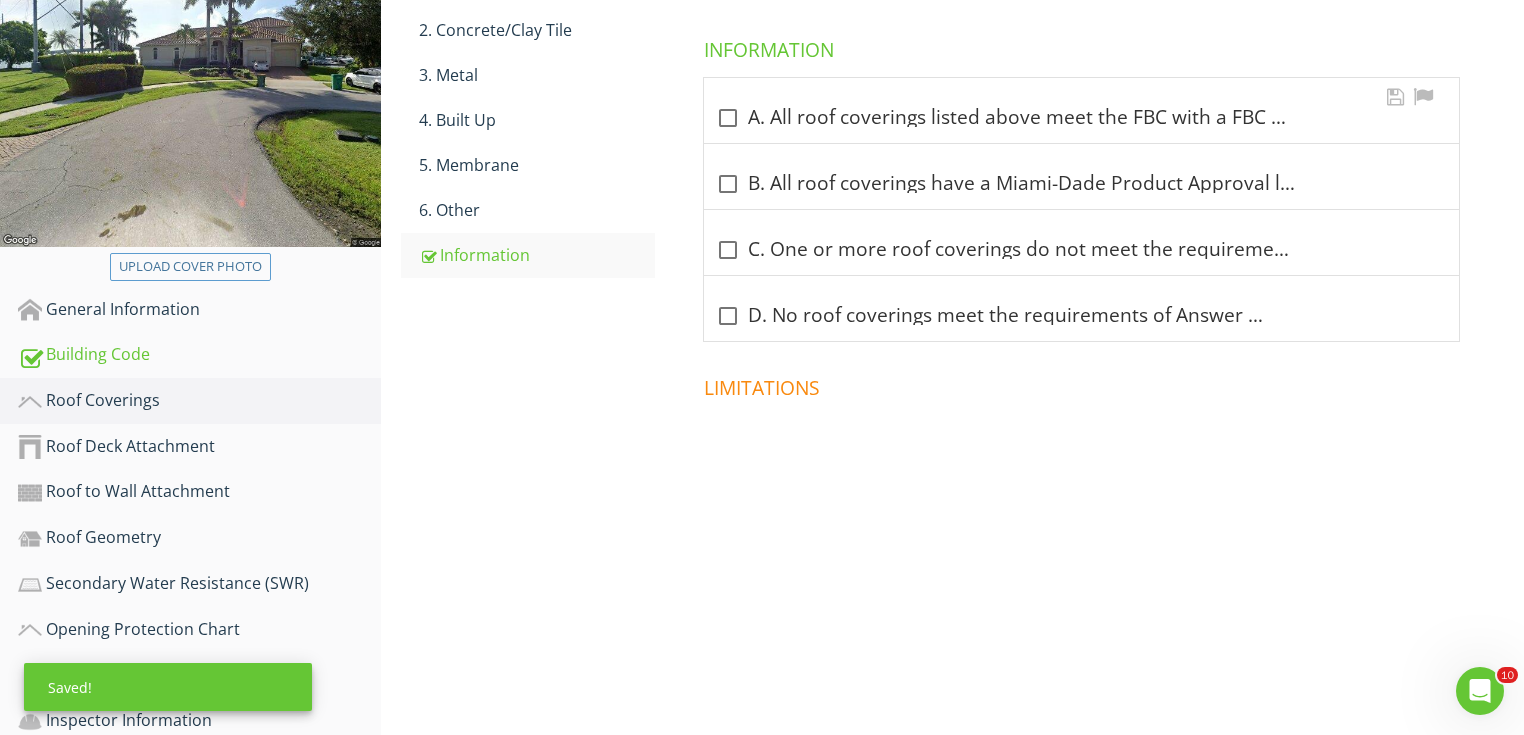 click on "check_box_outline_blank
A. All roof coverings listed above meet the FBC with a FBC or Miami-Dade Product Approval listing current at time of installation OR have a roofing permit application date on or after 3/1/02 OR the roof is original and built in 2004 or later." at bounding box center [1081, 118] 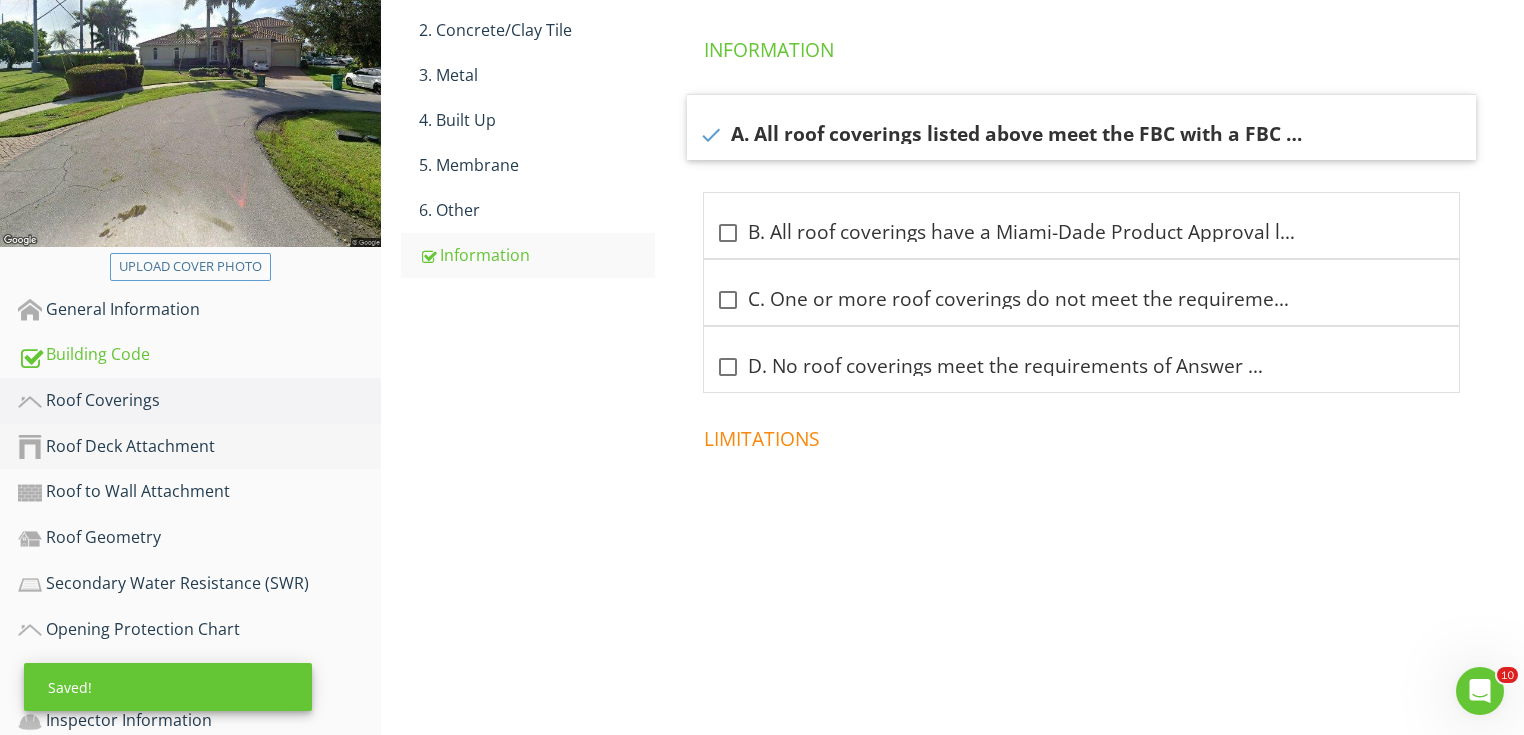 click on "Roof Deck Attachment" at bounding box center [199, 447] 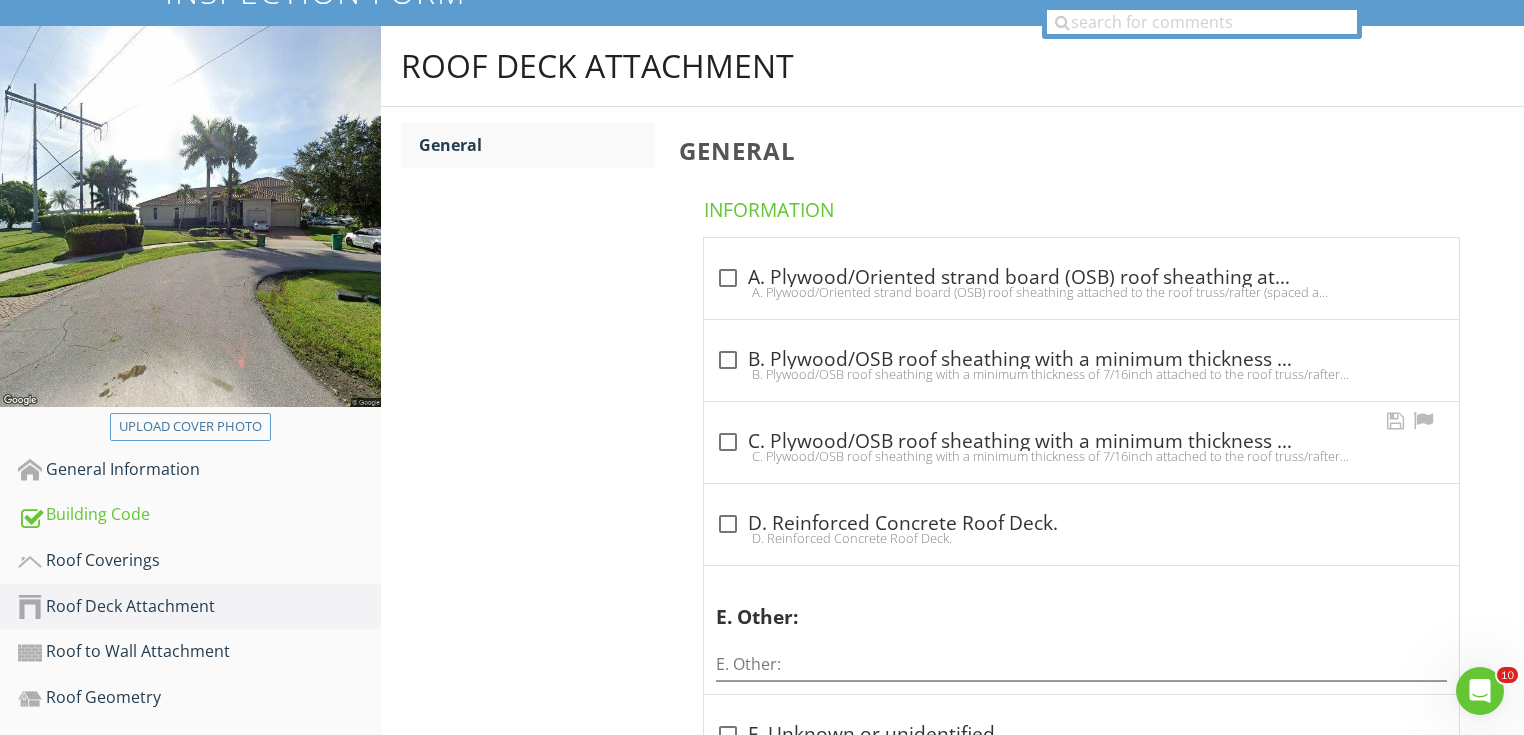 click on "check_box_outline_blank
C. Plywood/OSB roof sheathing with a minimum thickness of 7/16inch attached to the roof truss/rafter (spaced a maximum of 24inches o.c.) by 8d common nails spaced a maximum of 6 inches in the field. -OR- Dimensional lumber/Tongue & Groove decking with a minimum of 2 nails per board (or 1 nail per board if each board is equal to or less than 6 inches in width). -OR- Any system of screws, nails, adhesives, other deck fastening system or truss/rafter spacing that is shown to have an equivalent or greater resistance than 8d common nails spaced a maximum of 6 inches in the field or has a mean uplift resistance of at least 182 psf." at bounding box center [1081, 440] 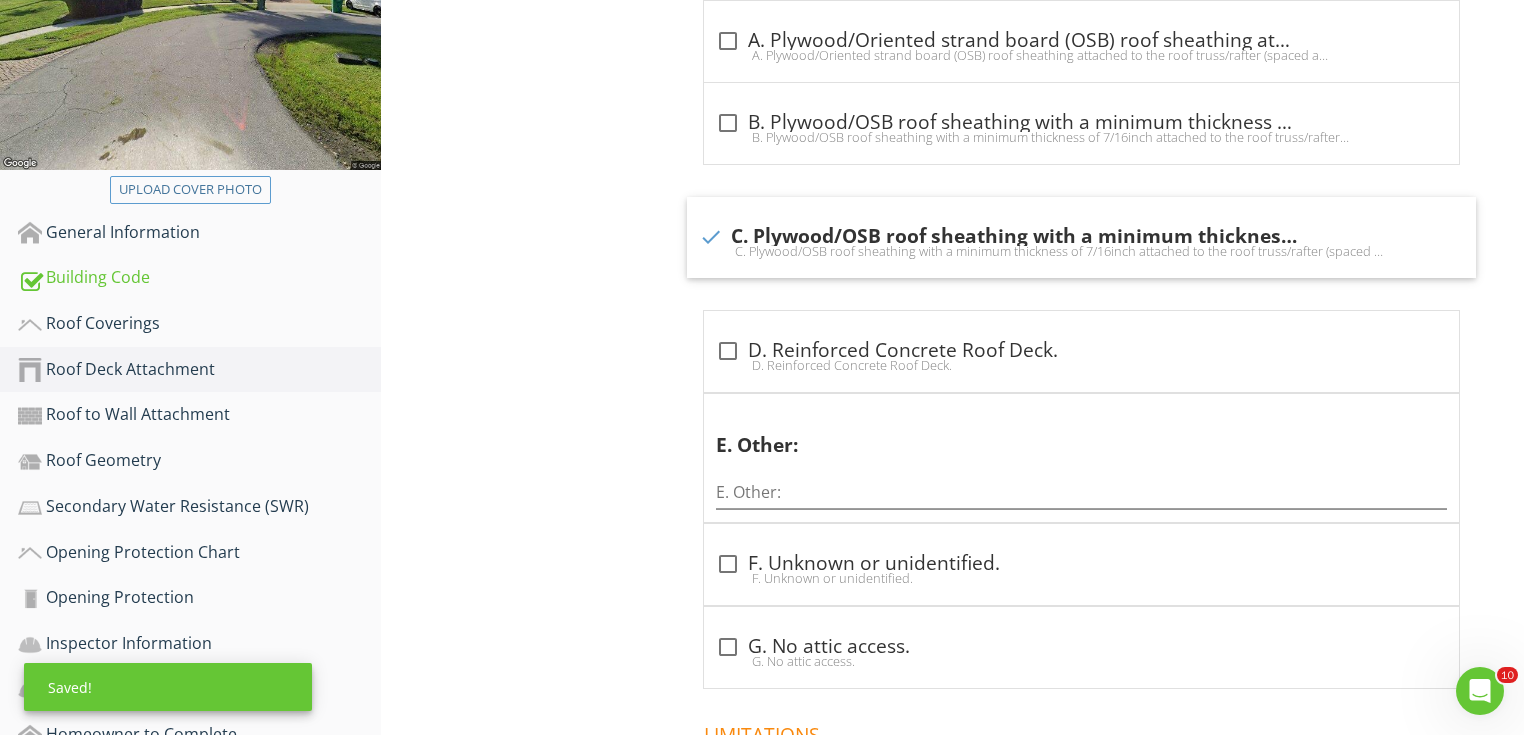 scroll, scrollTop: 450, scrollLeft: 0, axis: vertical 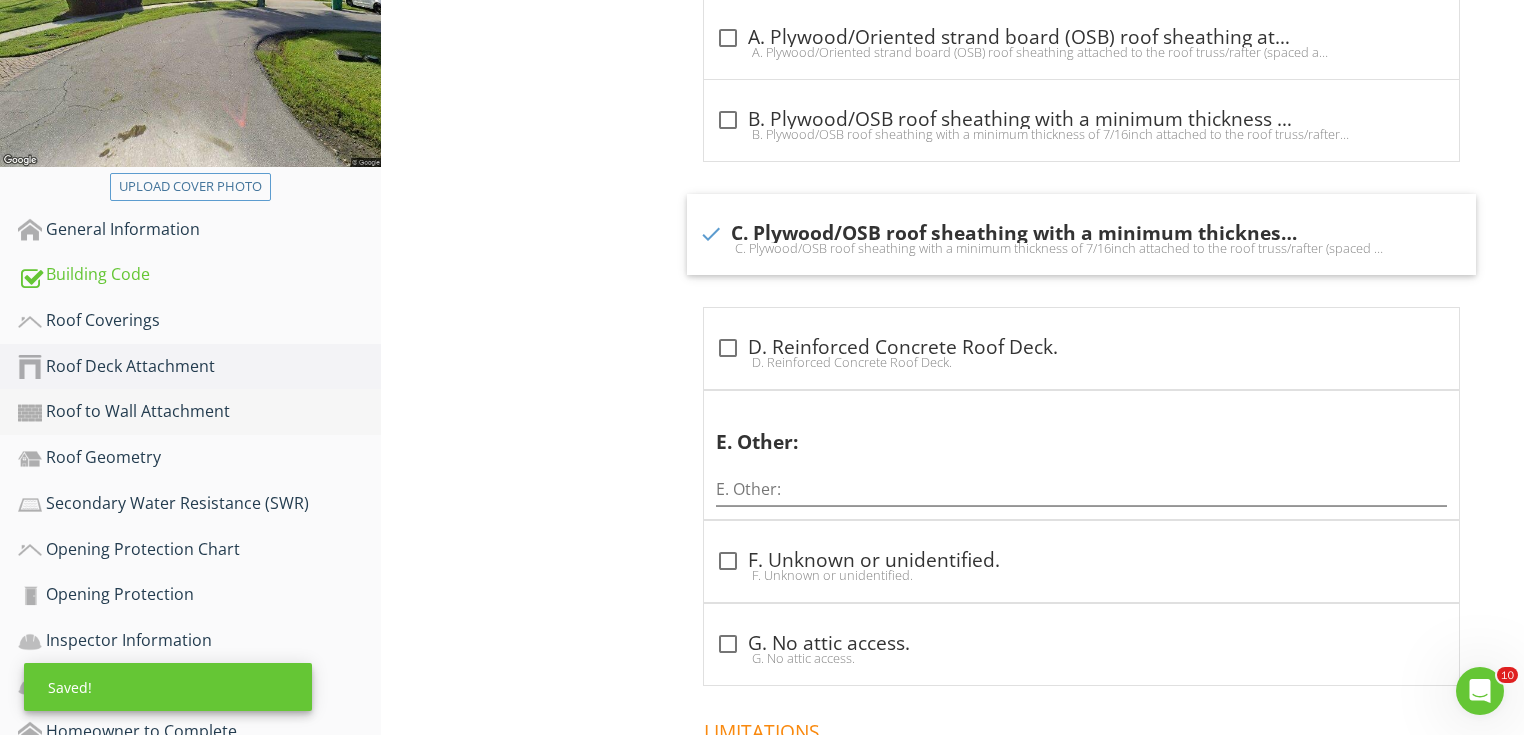 click on "Roof to Wall Attachment" at bounding box center (199, 412) 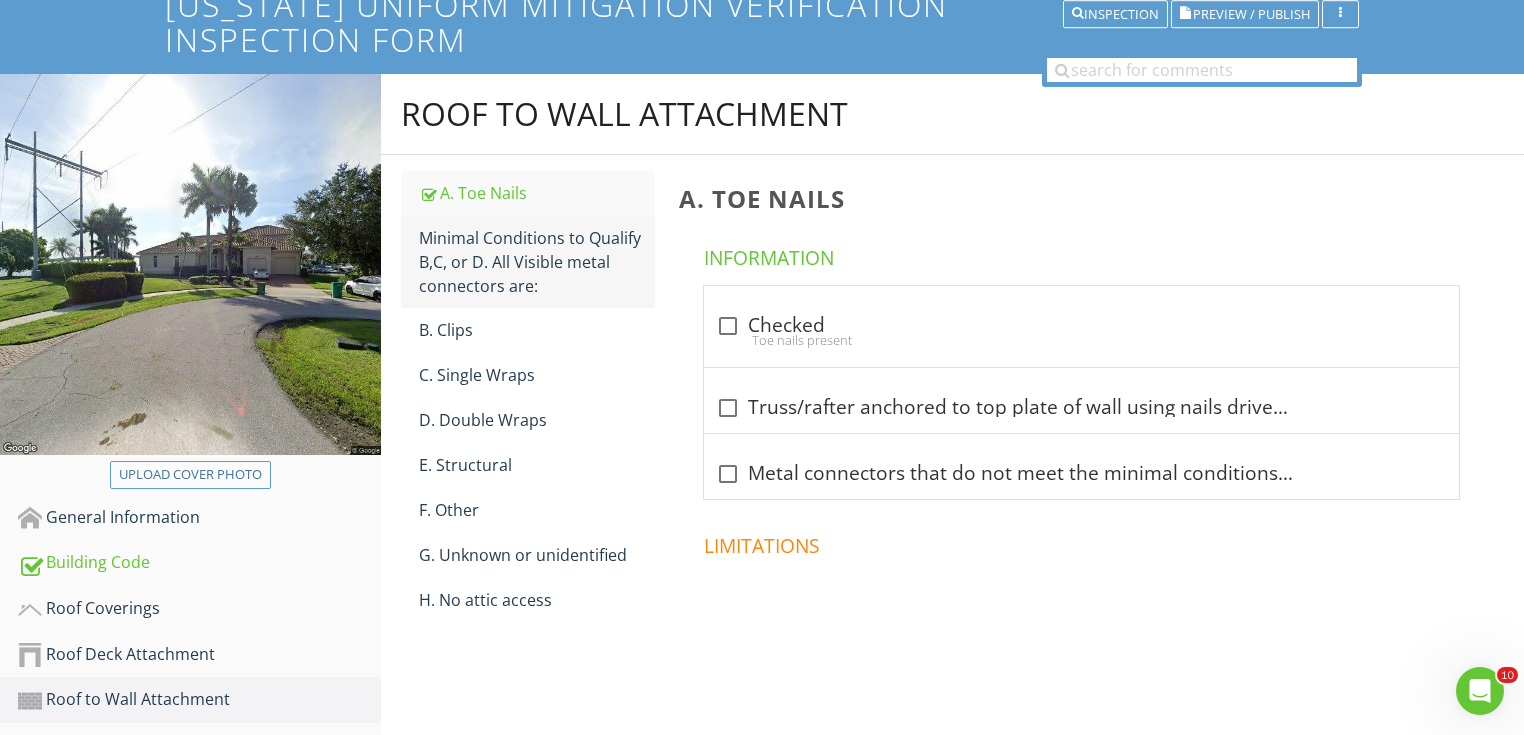 scroll, scrollTop: 130, scrollLeft: 0, axis: vertical 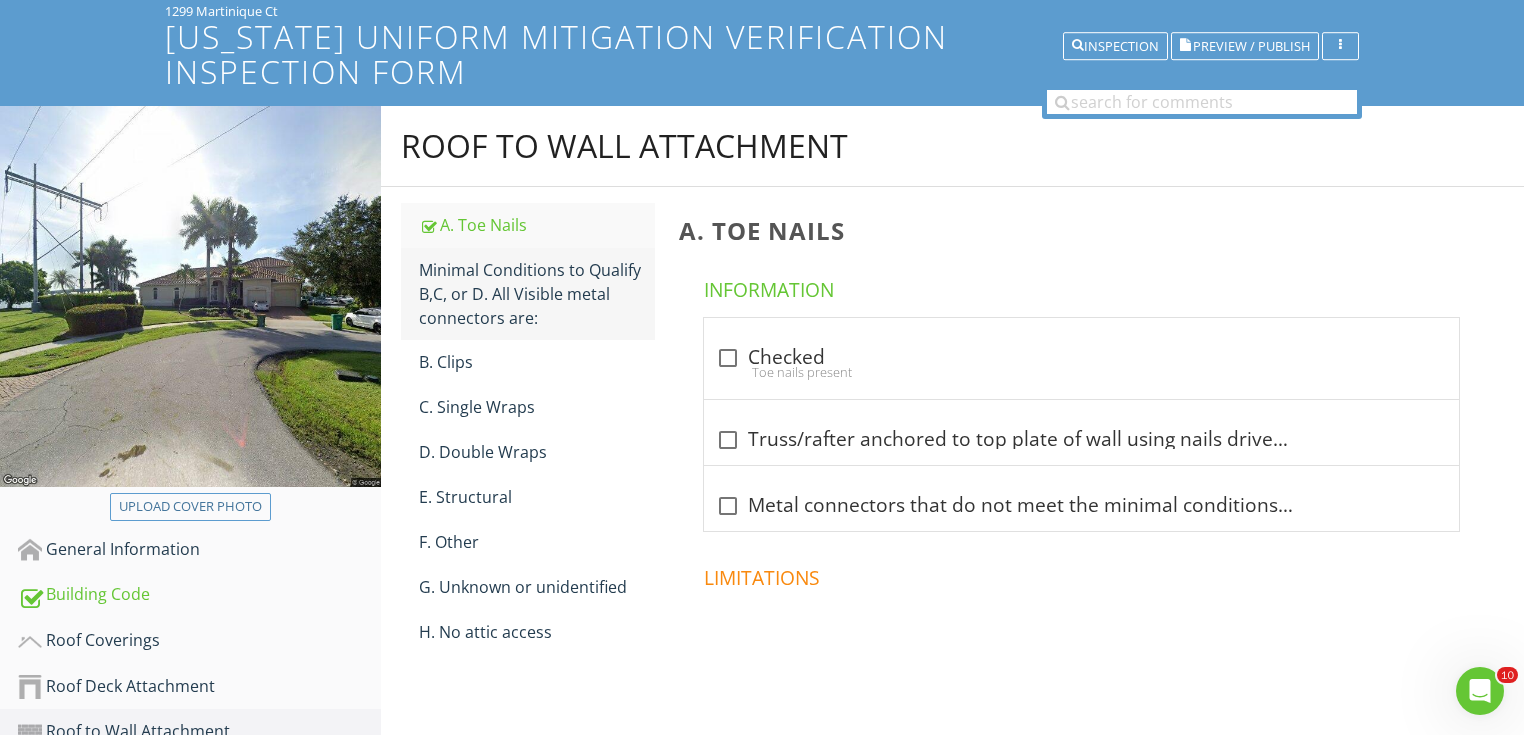 click on "Minimal Conditions to Qualify B,C, or D.  All Visible metal connectors are:" at bounding box center [537, 294] 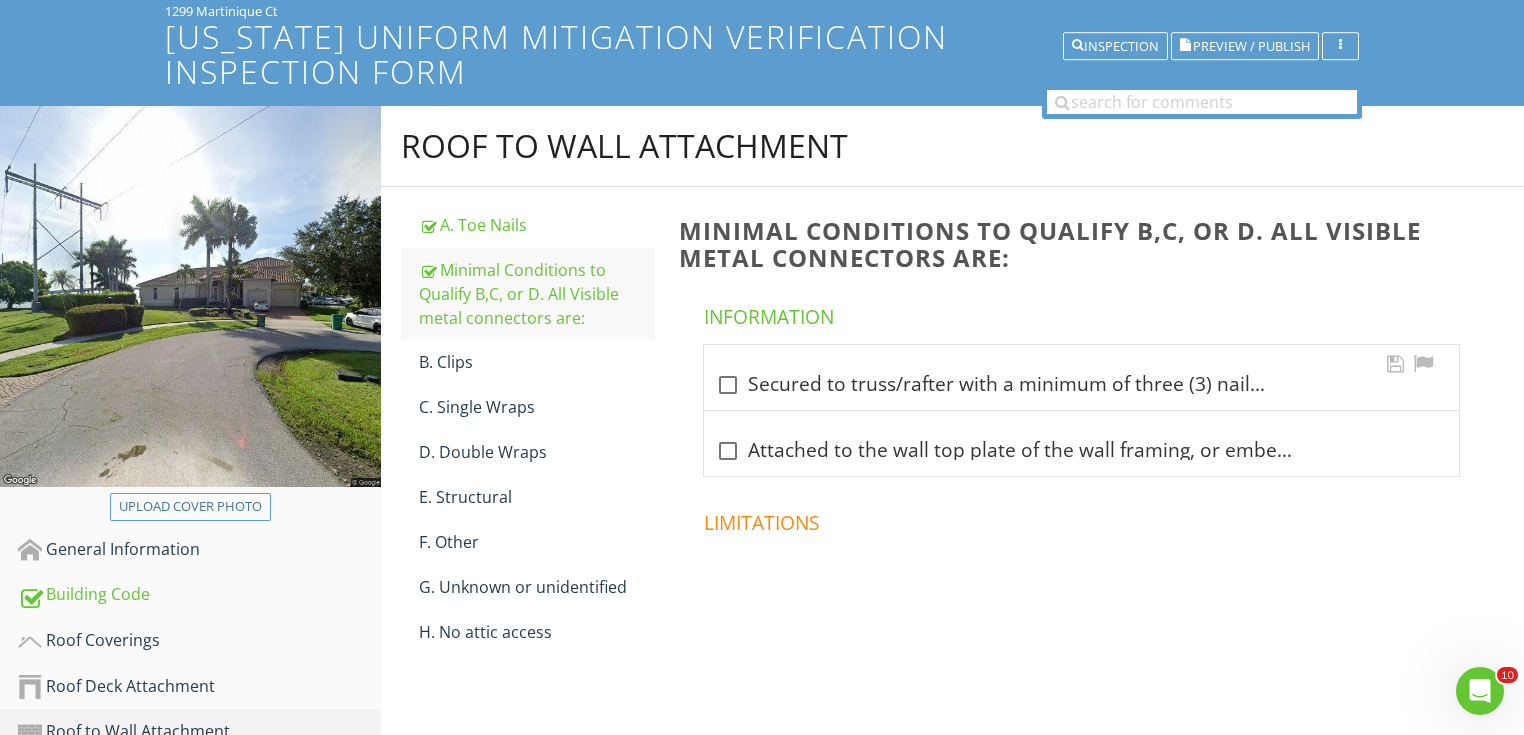 click on "check_box_outline_blank
Secured to truss/rafter with a minimum of three (3) nails, and" at bounding box center [1081, 385] 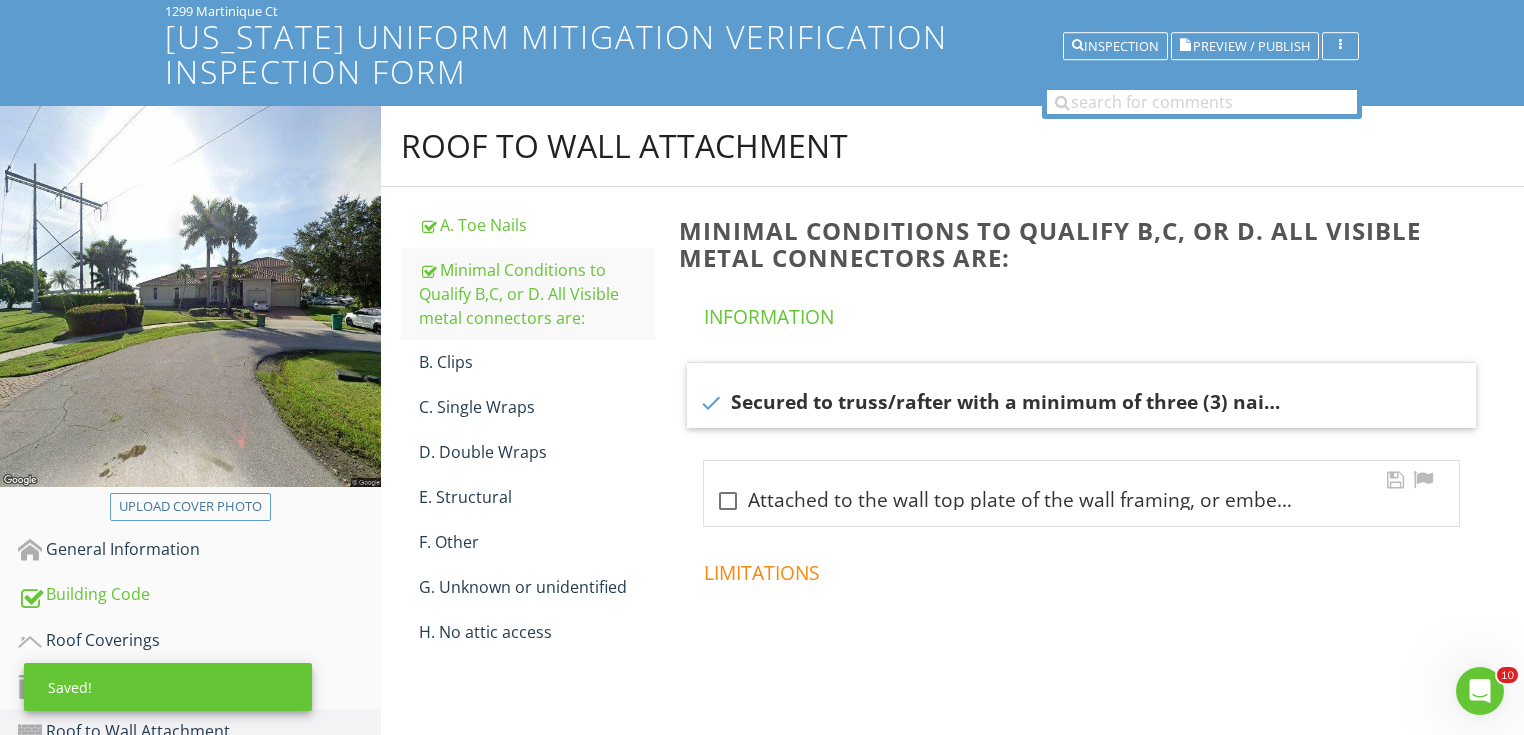 click at bounding box center [728, 501] 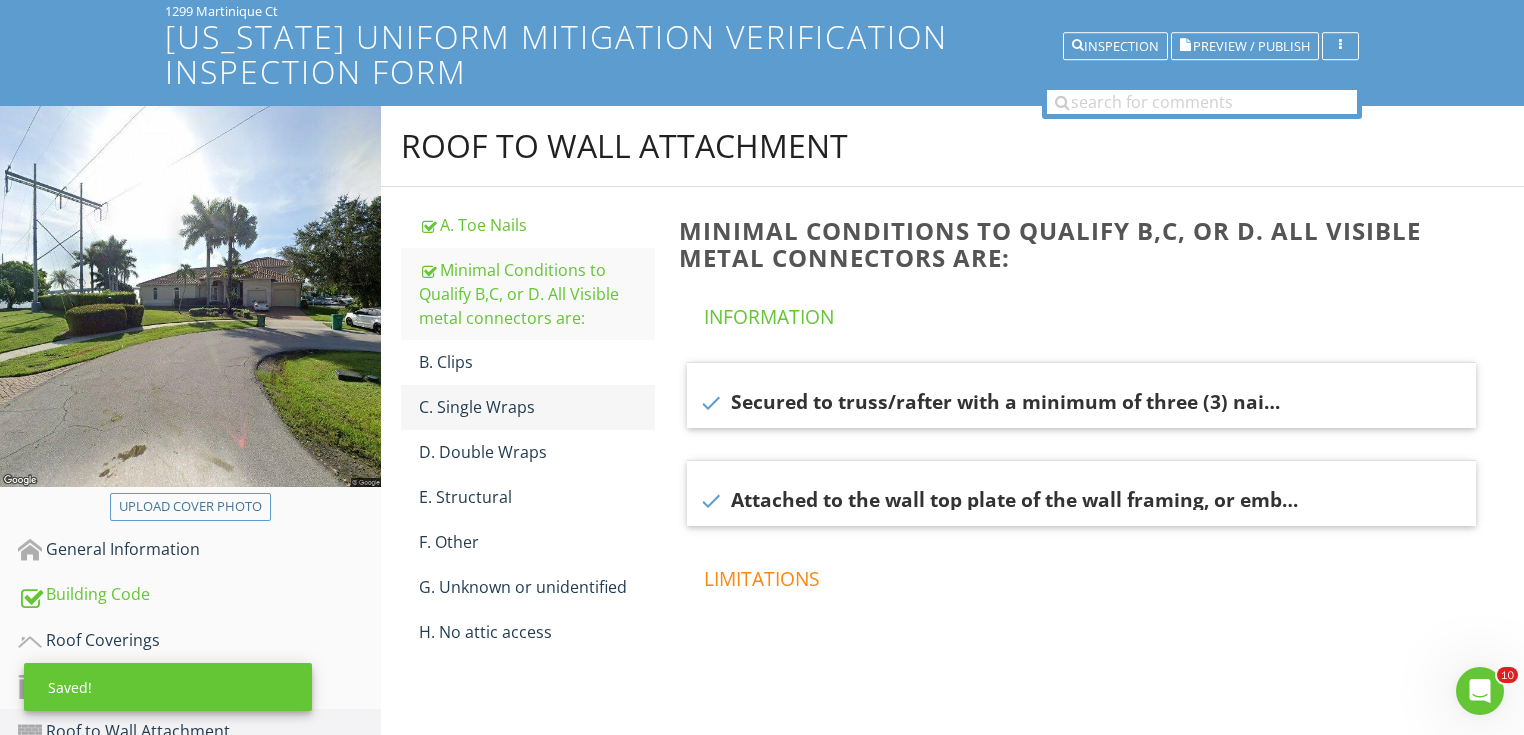 click on "C. Single Wraps" at bounding box center (537, 407) 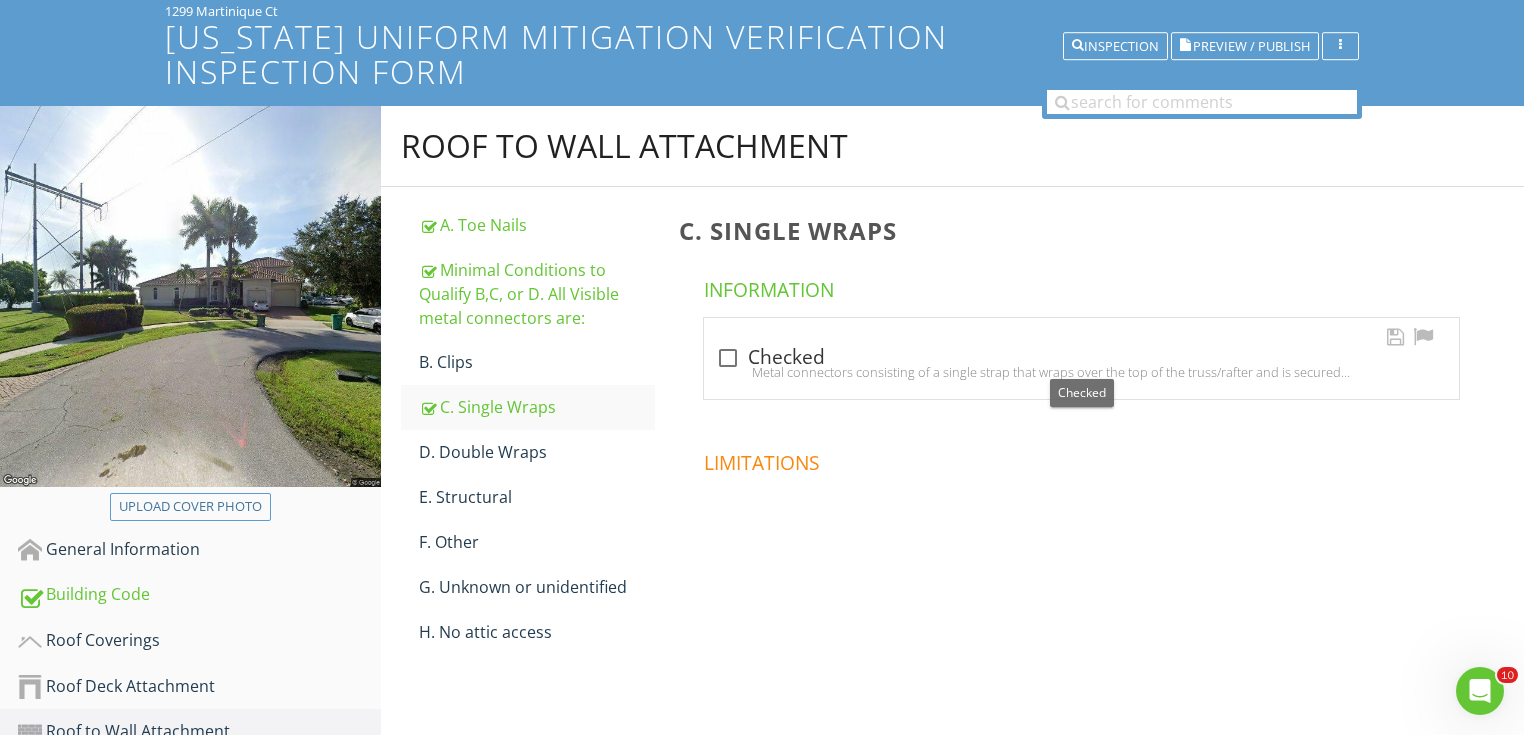 click on "check_box_outline_blank
Checked" at bounding box center [1081, 358] 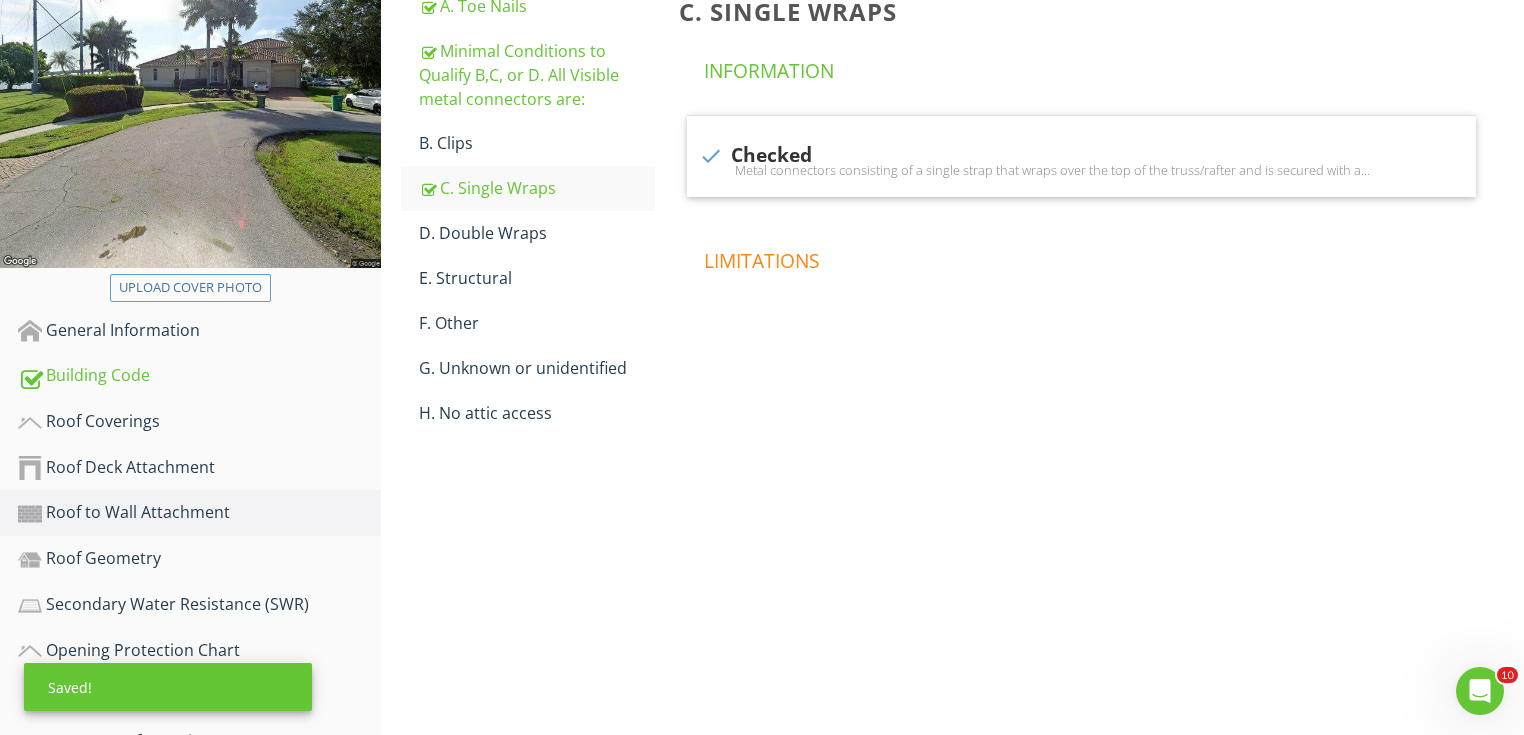 scroll, scrollTop: 370, scrollLeft: 0, axis: vertical 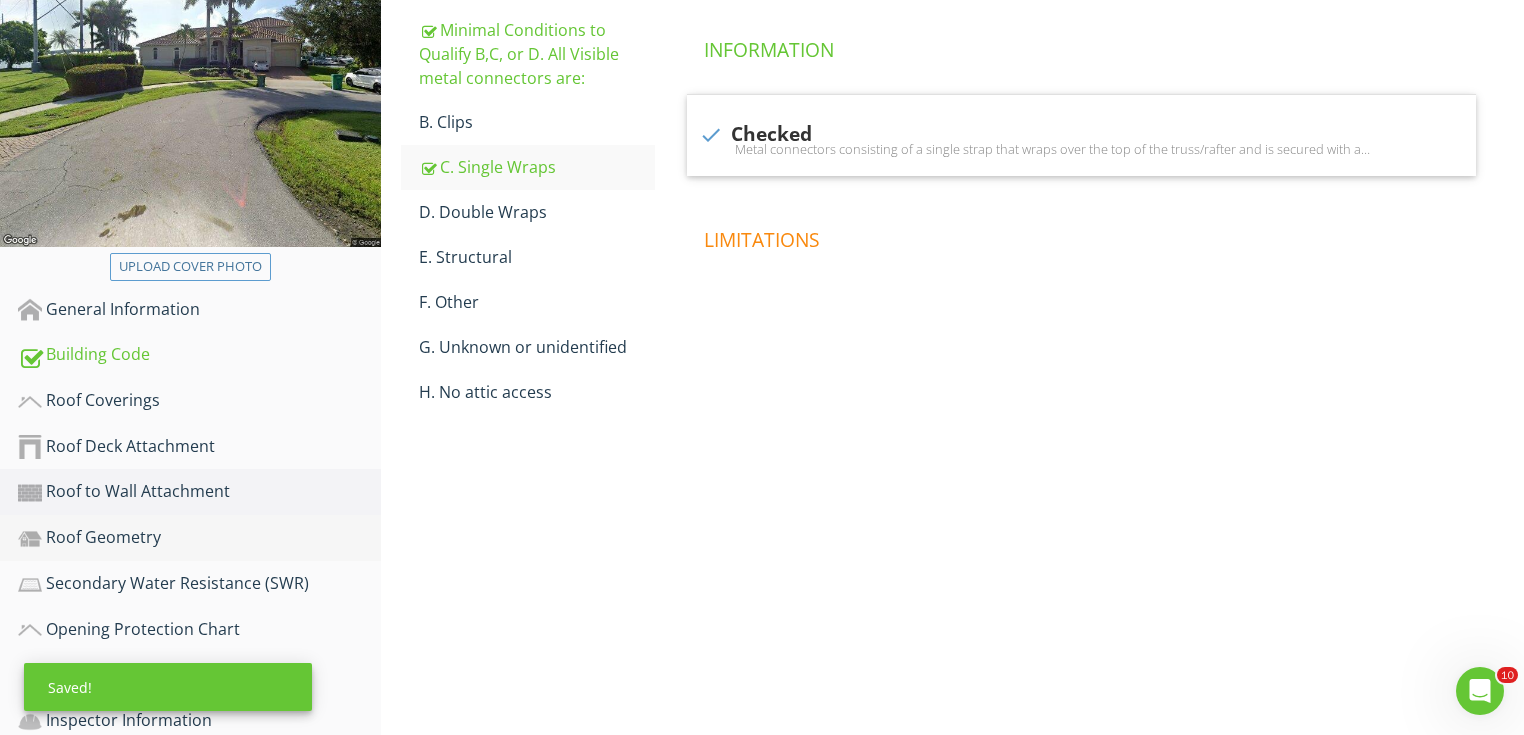 click on "Roof Geometry" at bounding box center [199, 538] 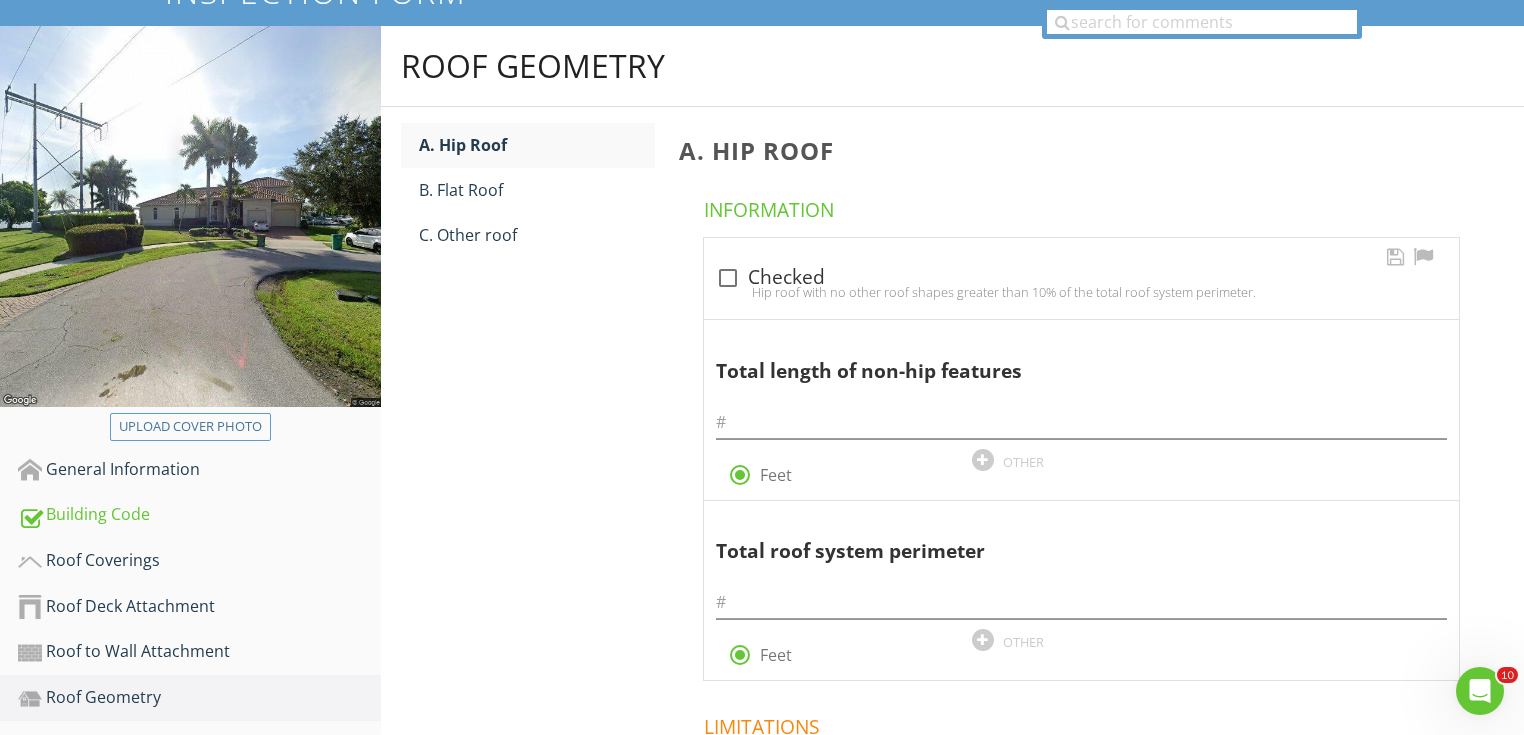 click on "check_box_outline_blank
Checked" at bounding box center [1081, 278] 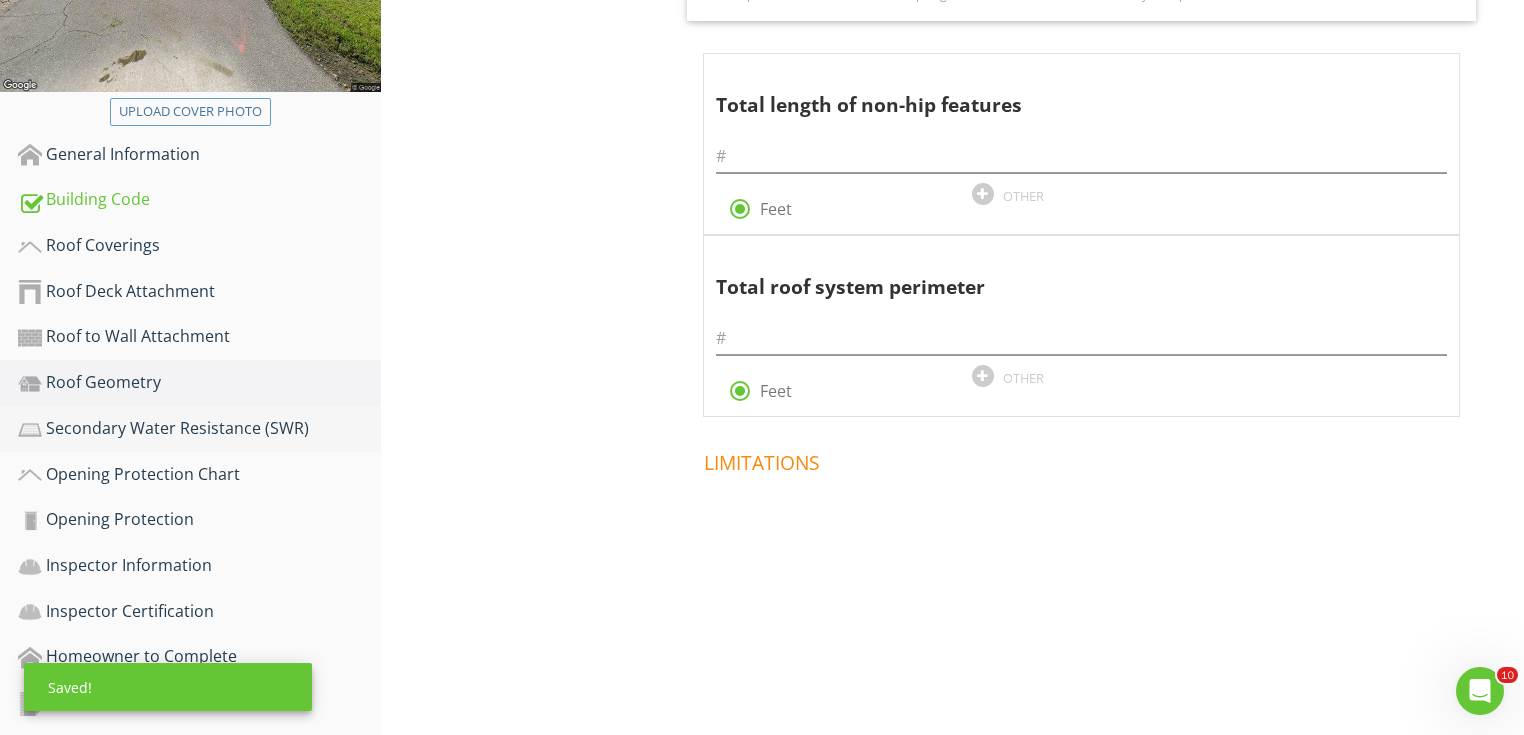 scroll, scrollTop: 530, scrollLeft: 0, axis: vertical 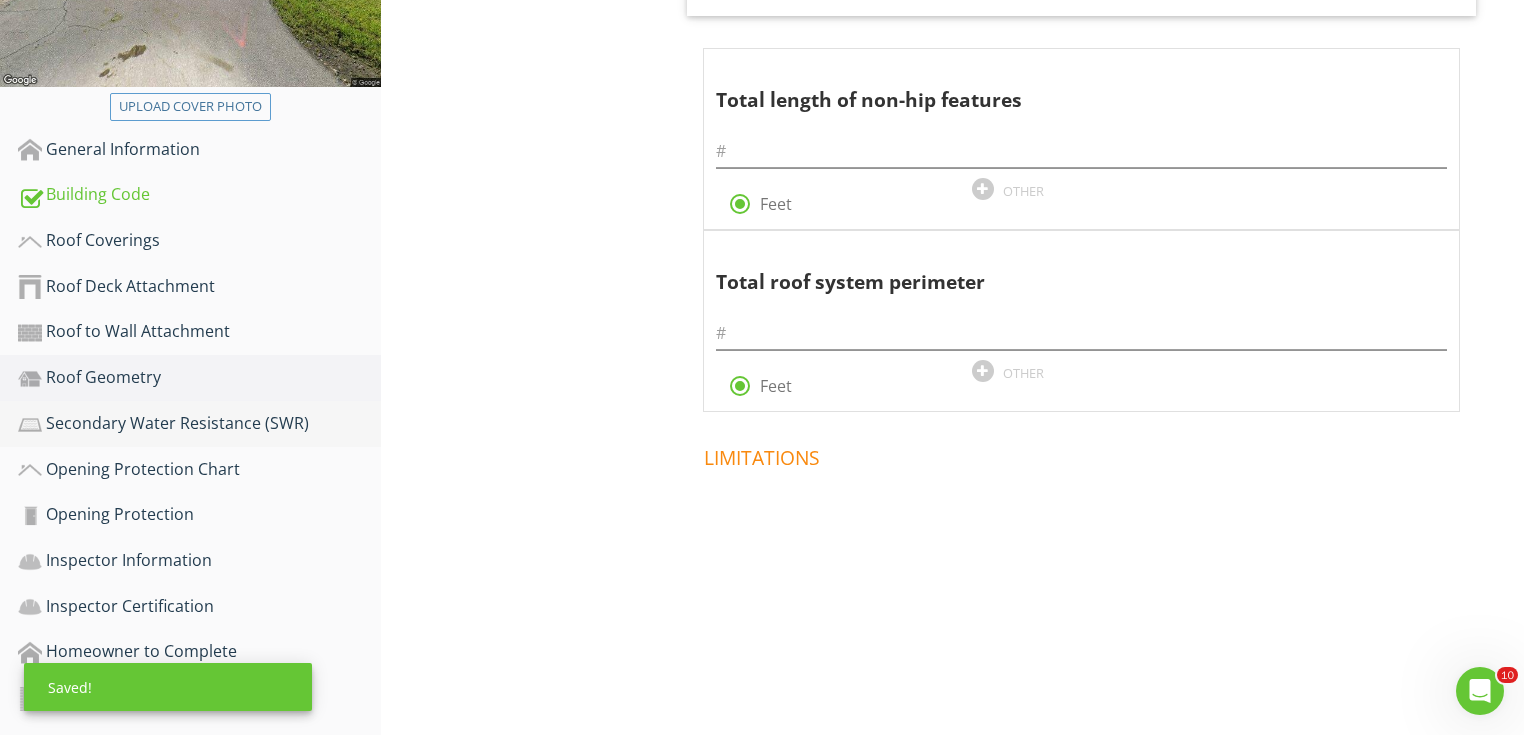 click on "Secondary Water Resistance (SWR)" at bounding box center (199, 424) 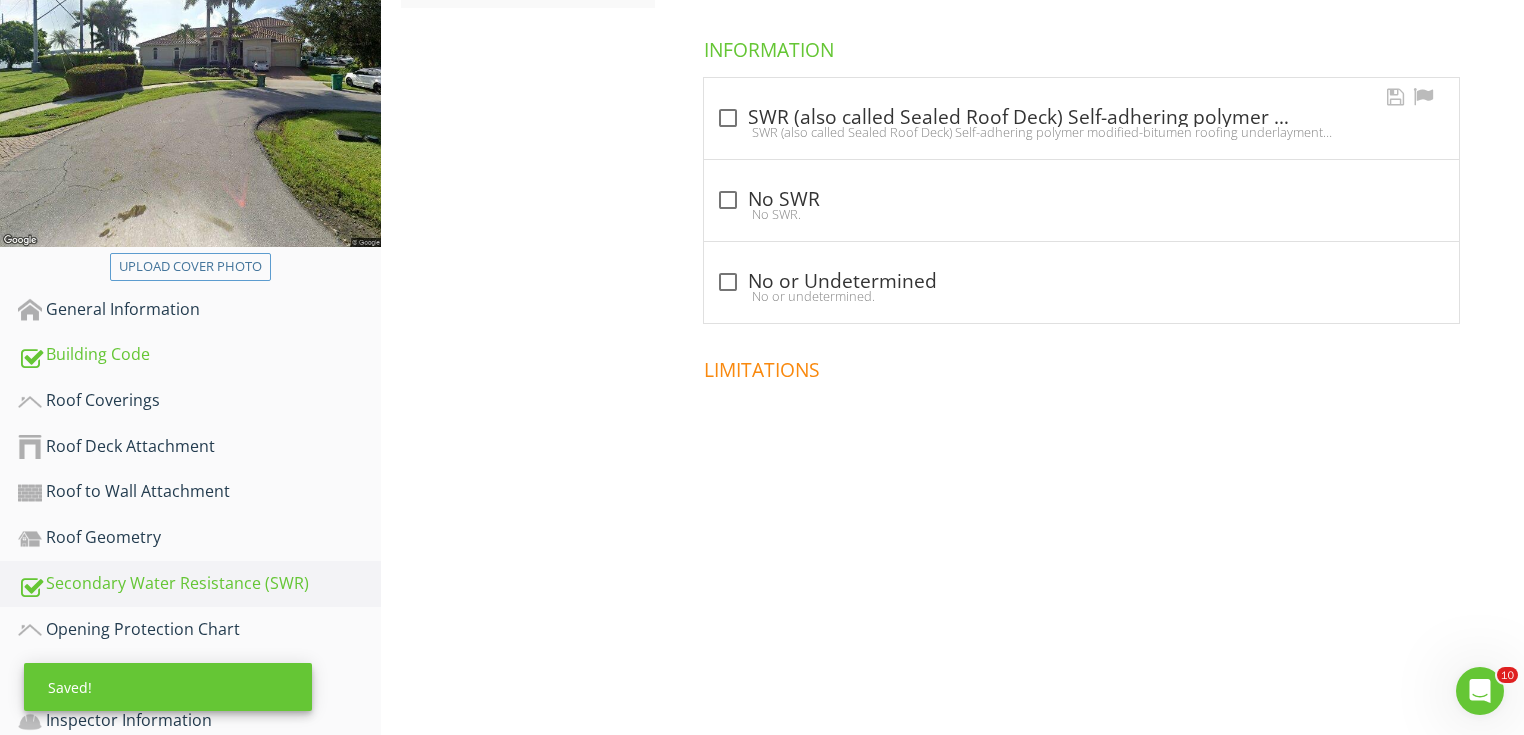 click on "check_box_outline_blank
SWR (also called Sealed Roof Deck) Self-adhering polymer modified-bitumen roofing underlayment applied directly to the sheathing or foam adhesive SWR barrier (not foamed-on insulation) applied as a supplemental means to protect the dwelling from water intrusion in the event of roof covering loss." at bounding box center (1081, 118) 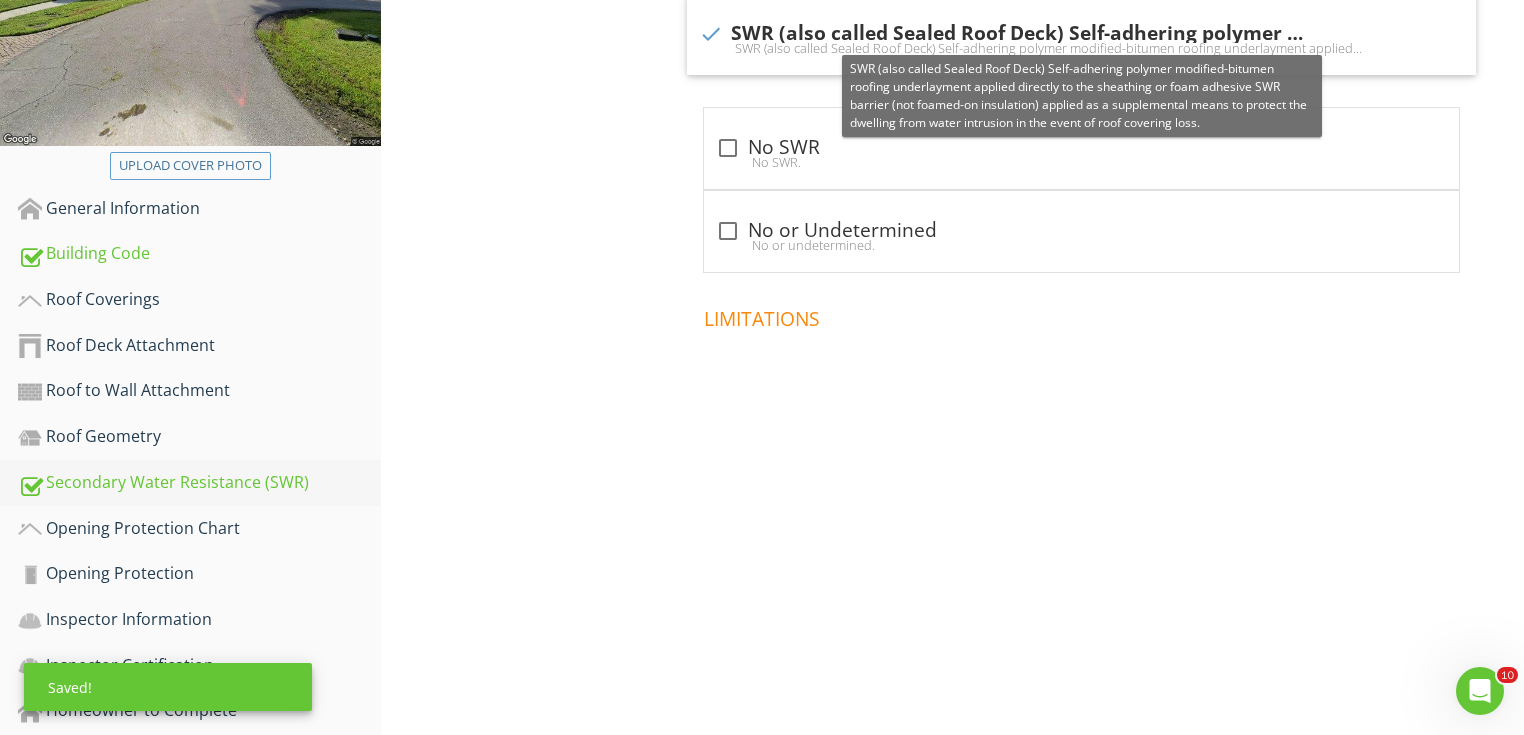 scroll, scrollTop: 530, scrollLeft: 0, axis: vertical 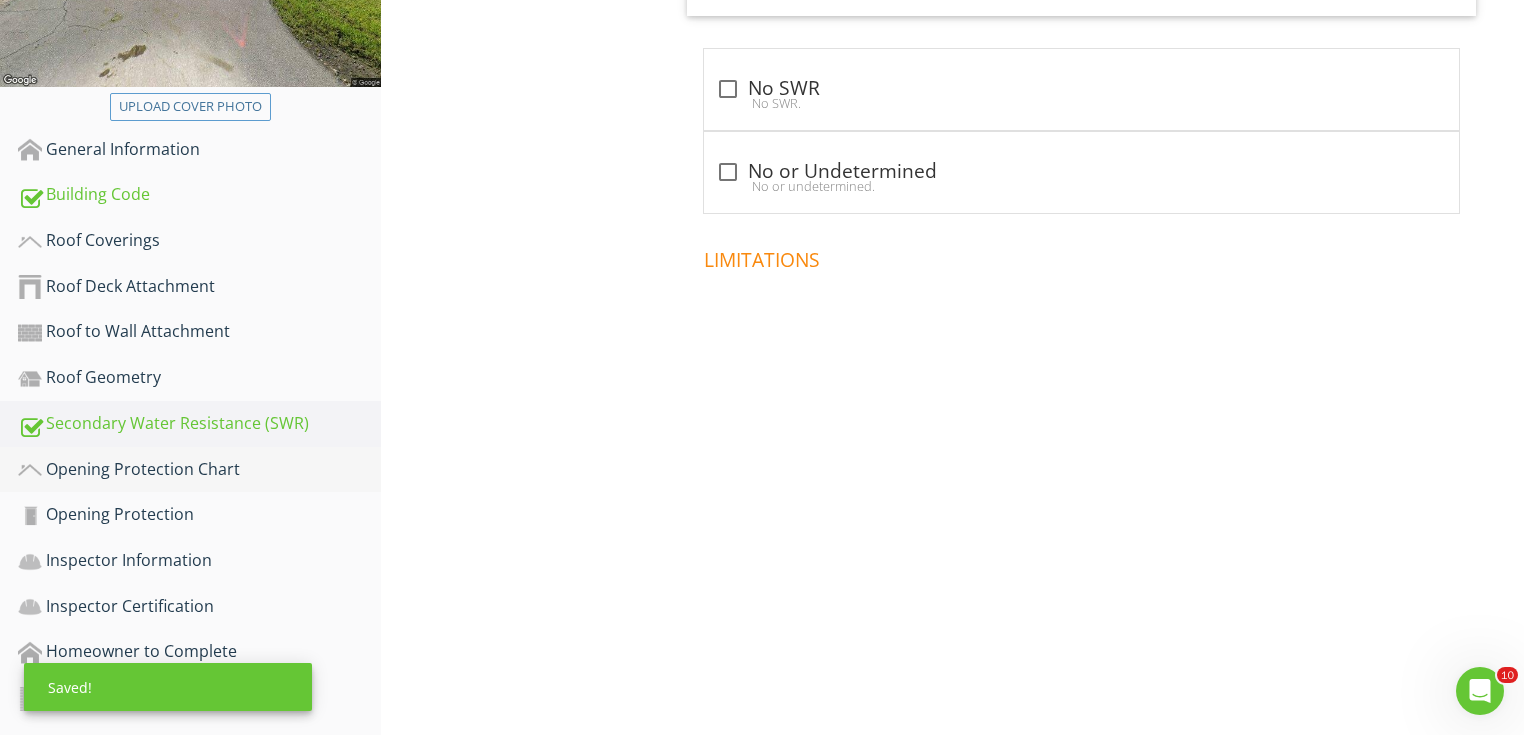 click on "Opening Protection Chart" at bounding box center [199, 470] 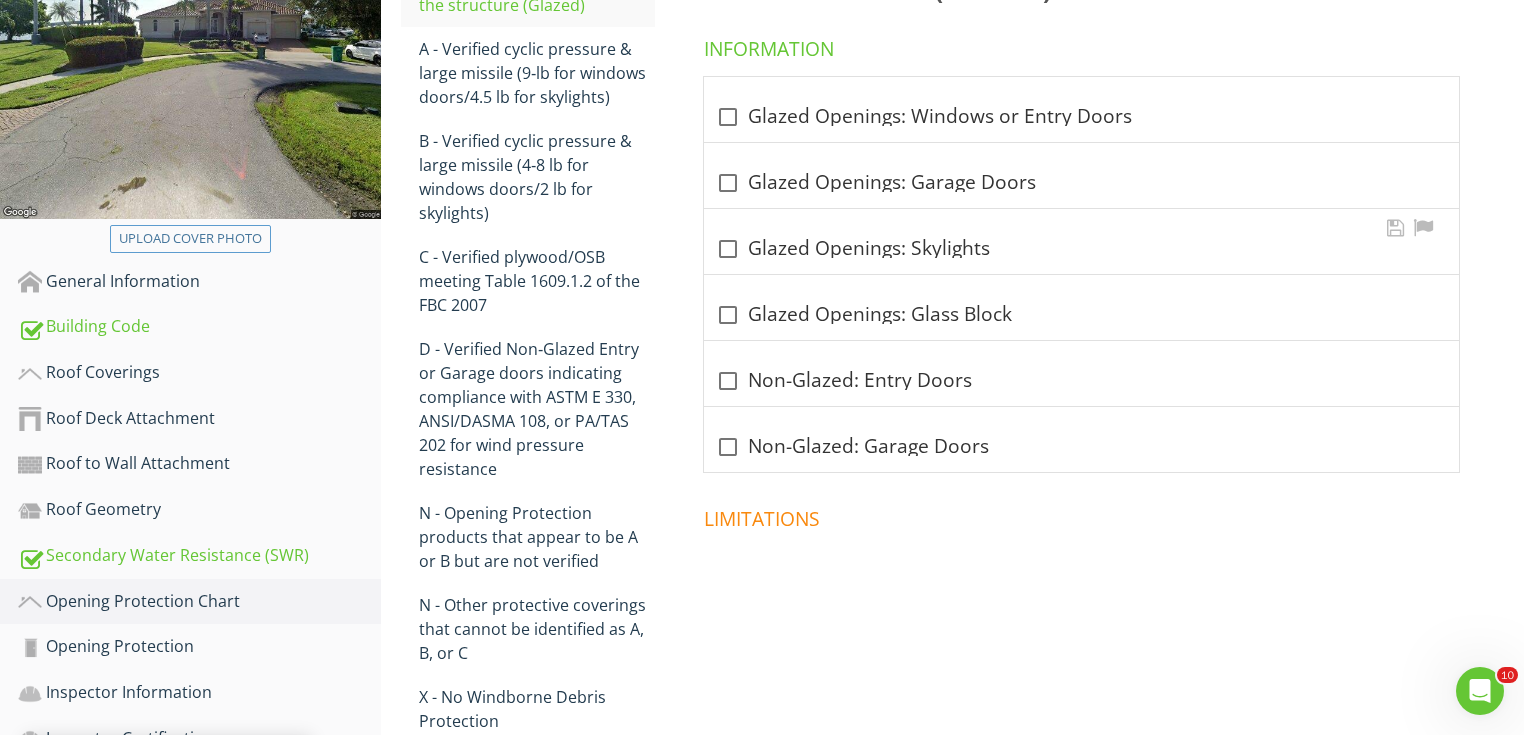 scroll, scrollTop: 370, scrollLeft: 0, axis: vertical 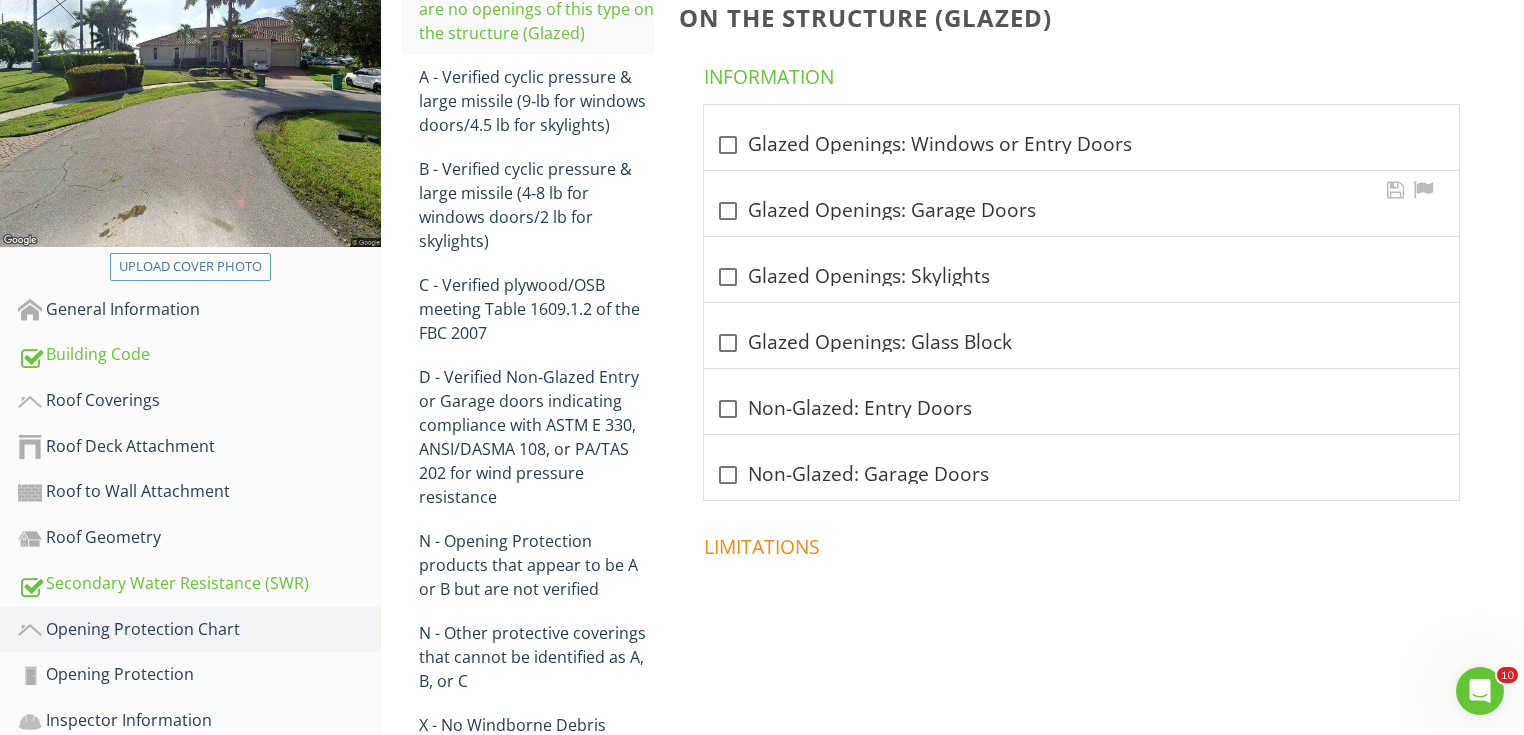 click on "check_box_outline_blank
Glazed Openings: Garage Doors" at bounding box center [1081, 211] 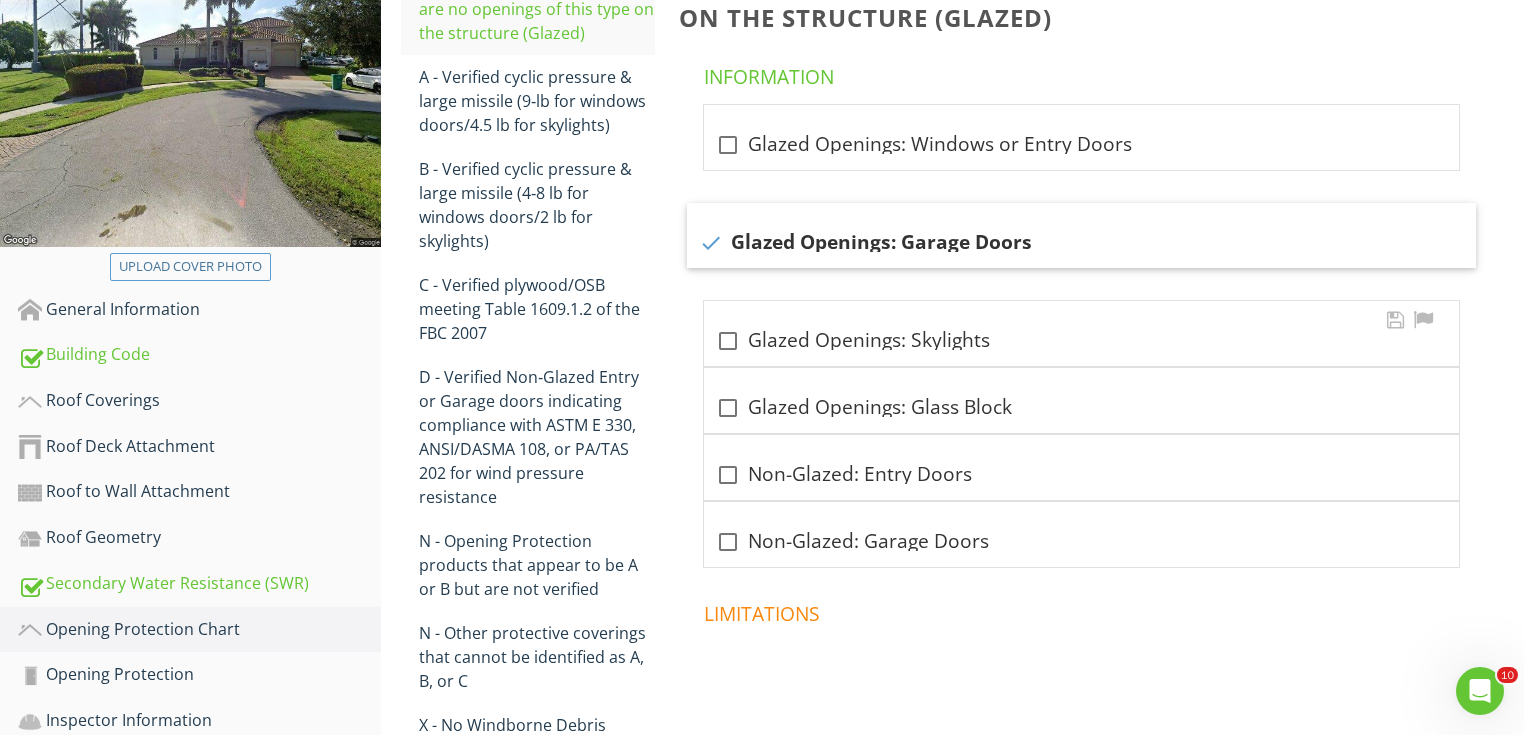 click on "check_box_outline_blank
Glazed Openings: Skylights" at bounding box center [1081, 339] 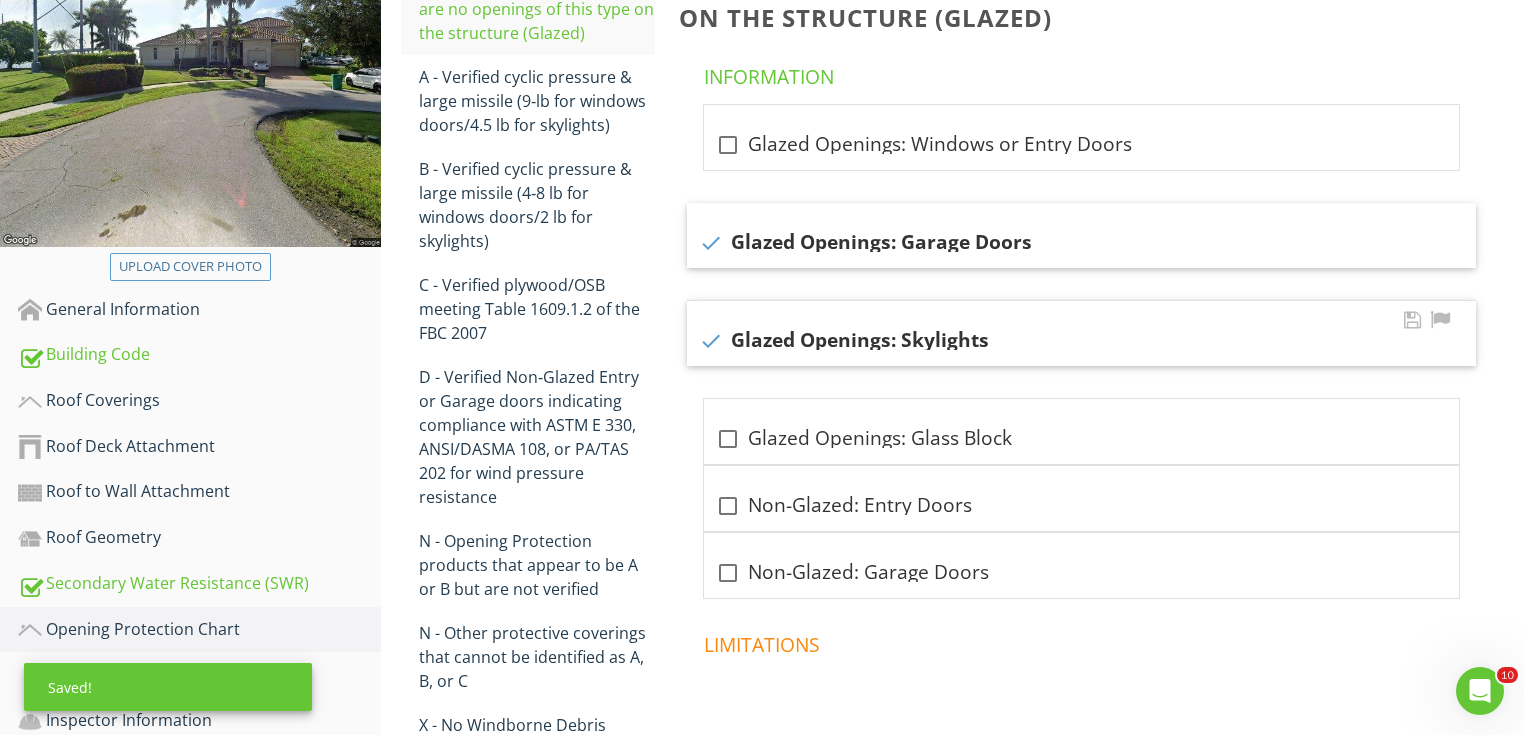 checkbox on "true" 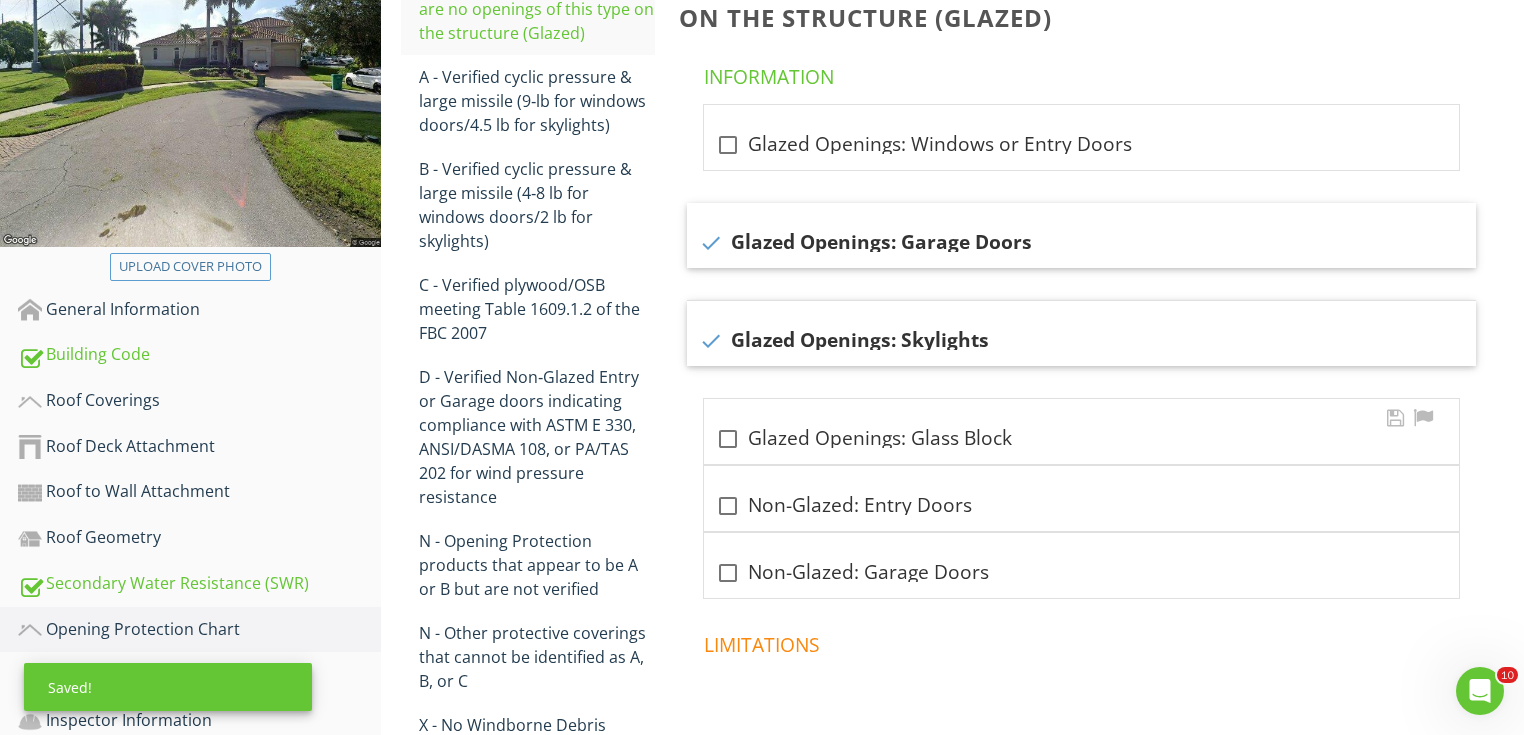 click on "check_box_outline_blank
Glazed Openings: Glass Block" at bounding box center [1081, 439] 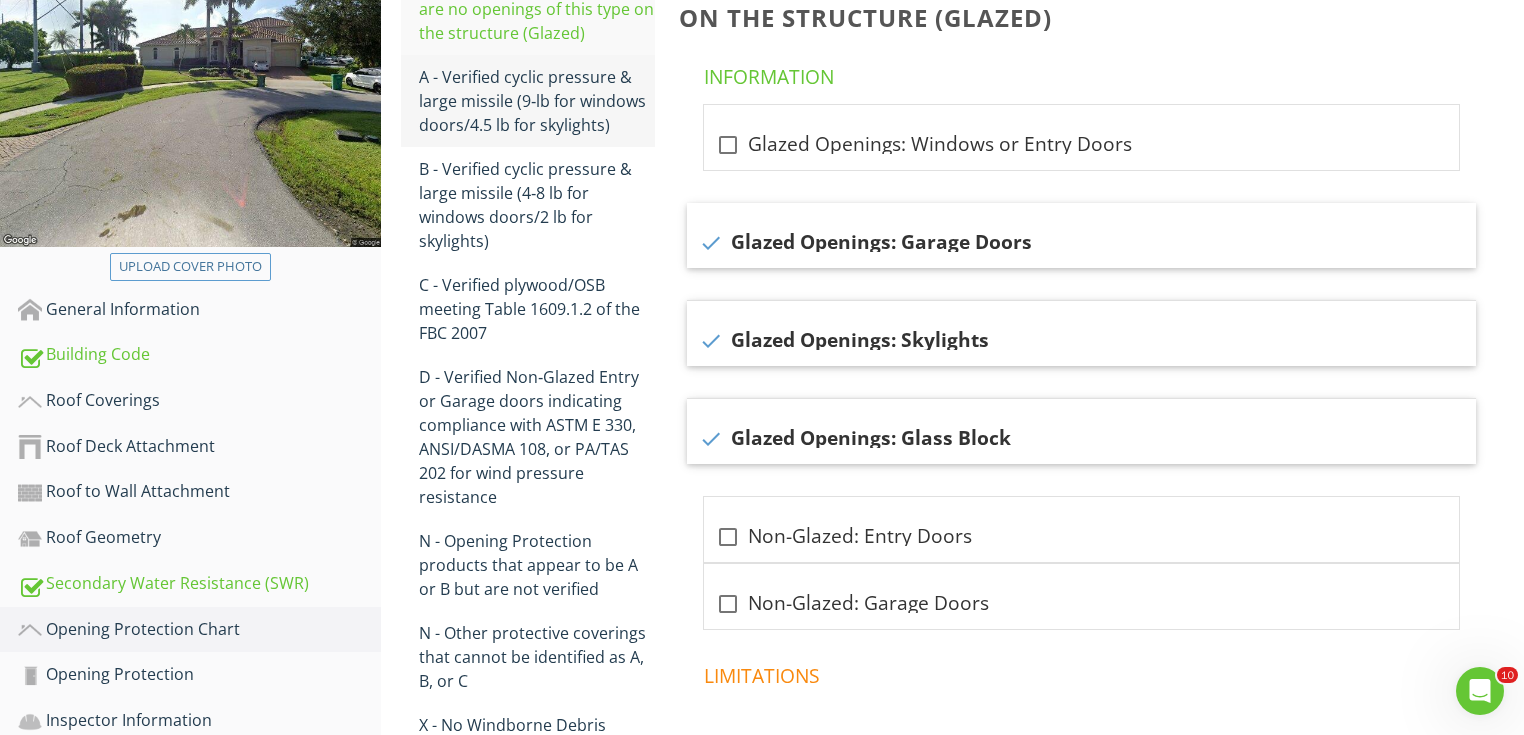 click on "A - Verified cyclic pressure & large missile (9‐lb for windows doors/4.5 lb for skylights)" at bounding box center [537, 101] 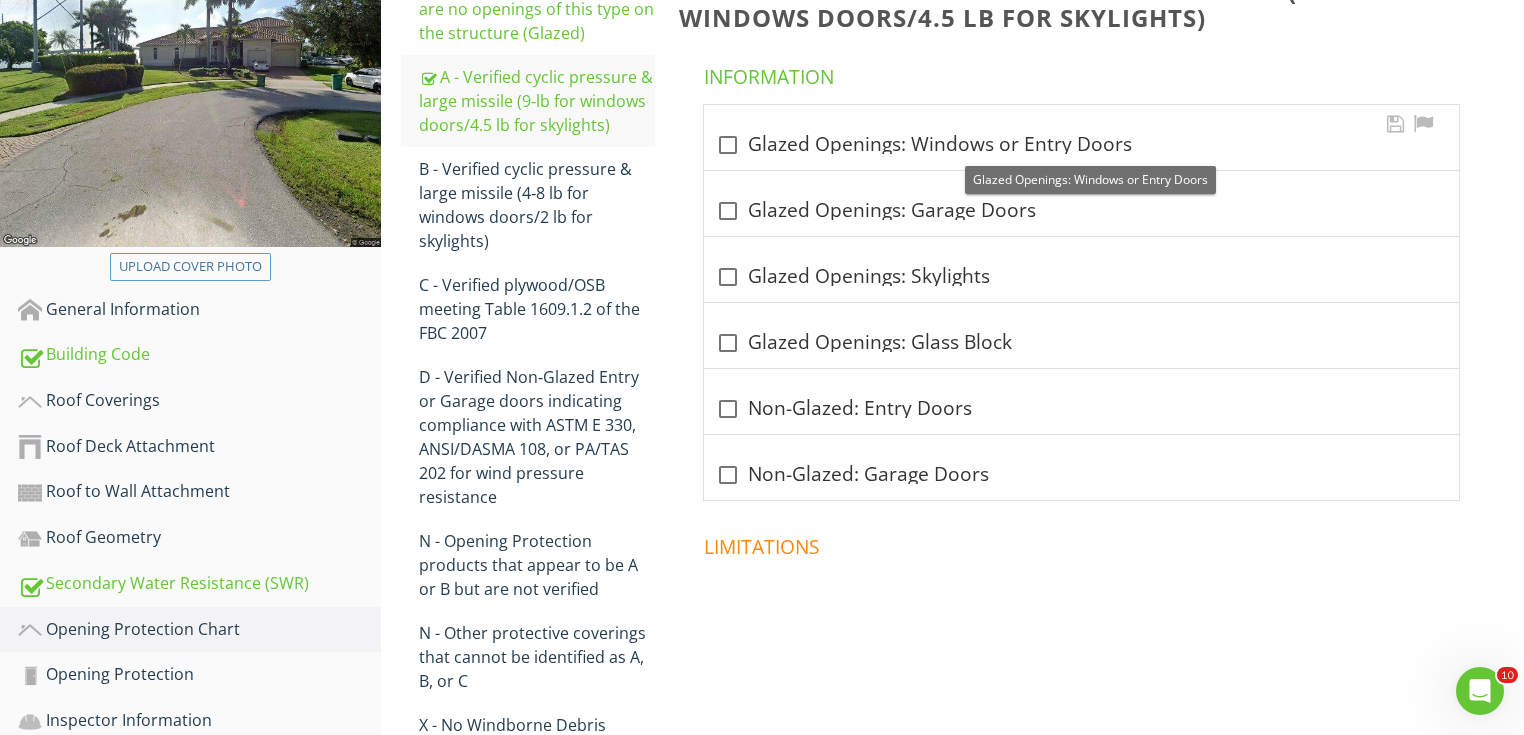 click on "check_box_outline_blank
Glazed Openings: Windows or Entry Doors" at bounding box center [1081, 145] 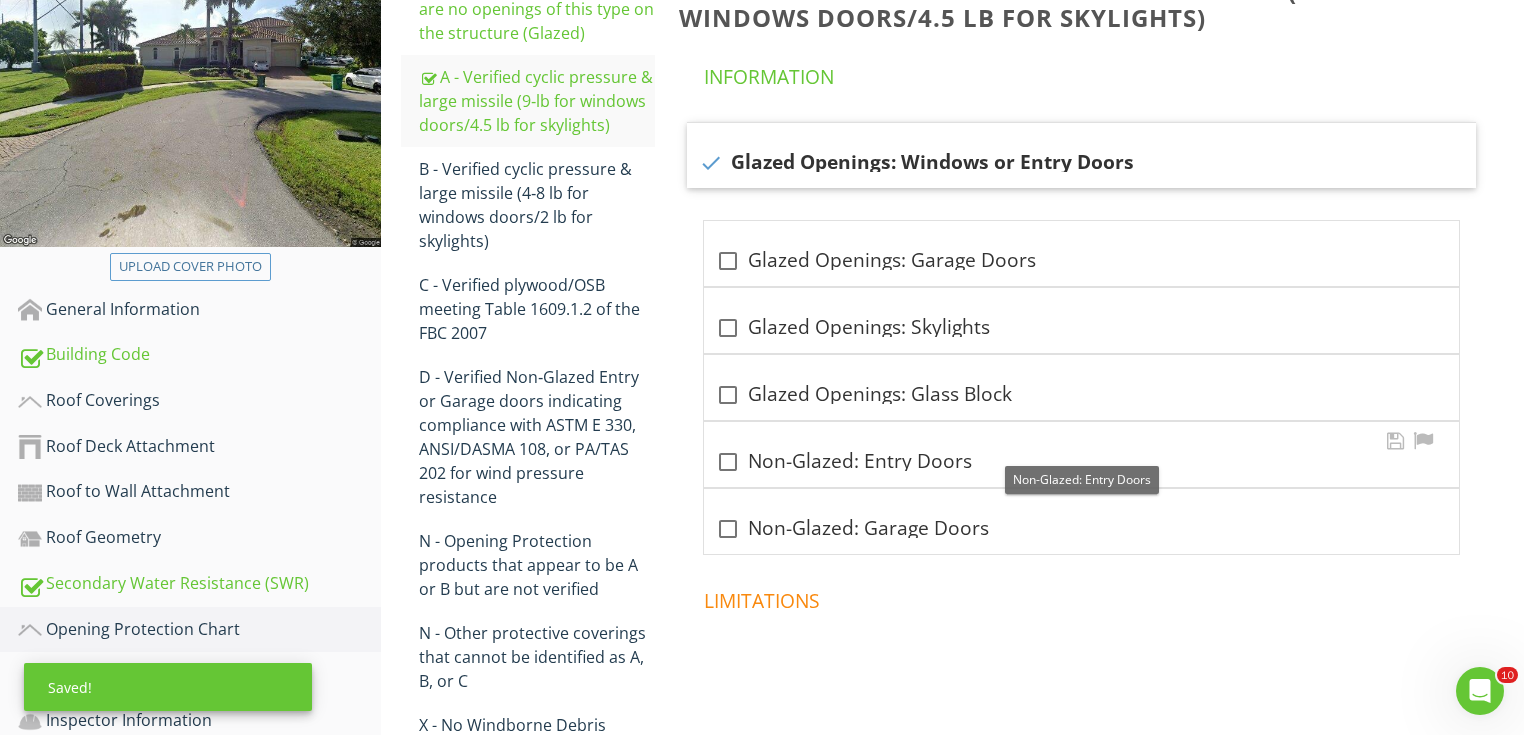 click on "check_box_outline_blank
Non-Glazed: Entry Doors" at bounding box center (1081, 462) 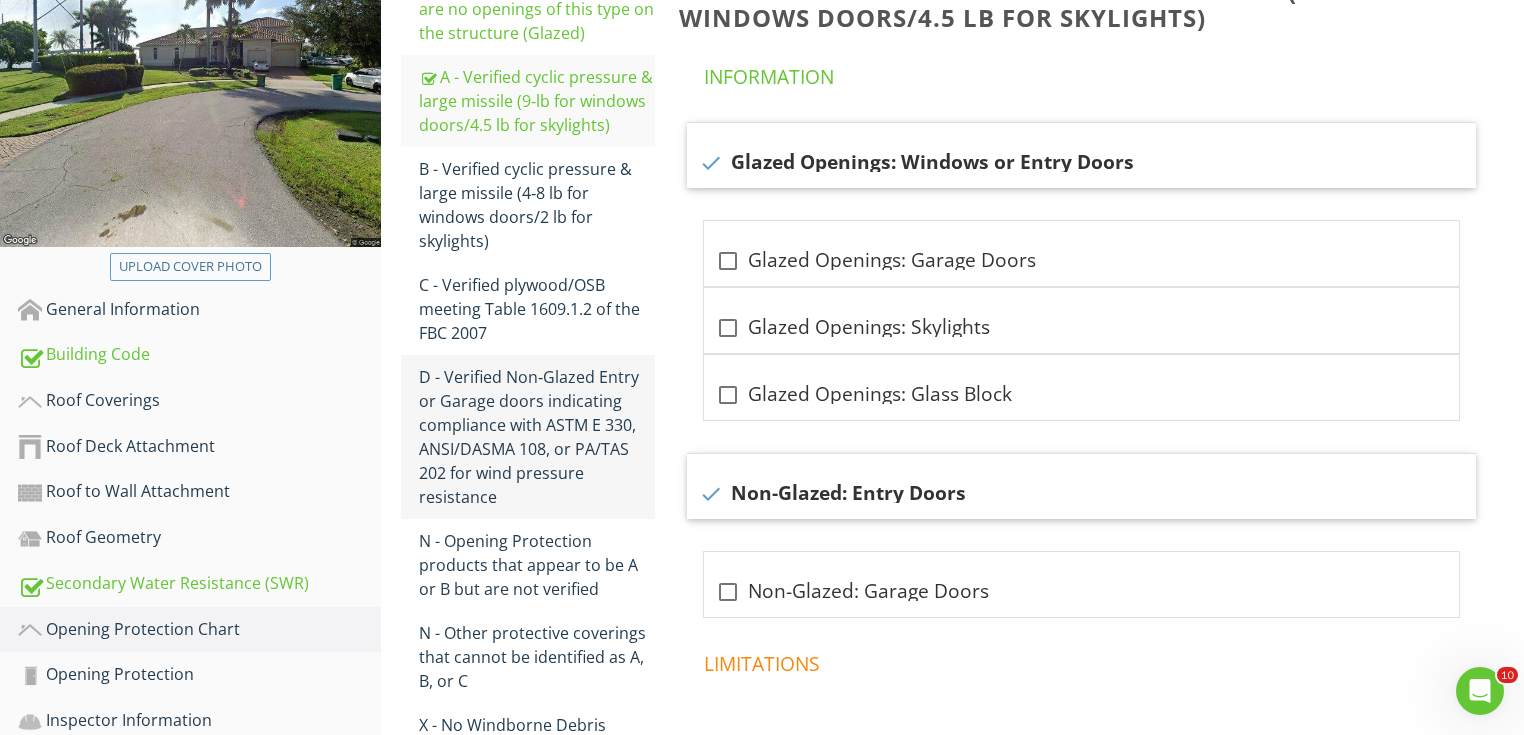 click on "D - Verified Non‐Glazed Entry or Garage doors indicating compliance with ASTM E 330, ANSI/DASMA 108, or PA/TAS 202 for wind pressure resistance" at bounding box center (537, 437) 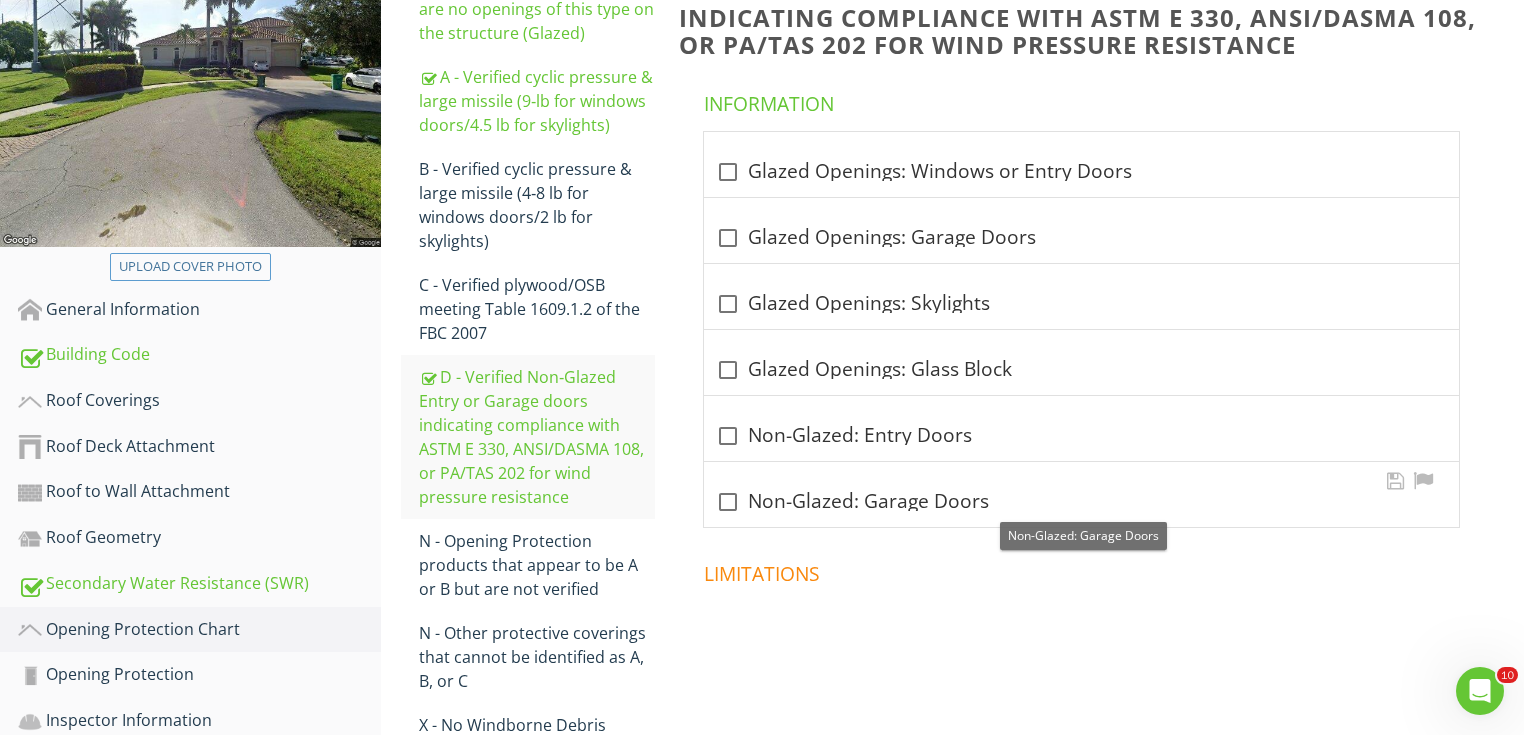 click on "check_box_outline_blank
Non-Glazed: Garage Doors" at bounding box center [1081, 502] 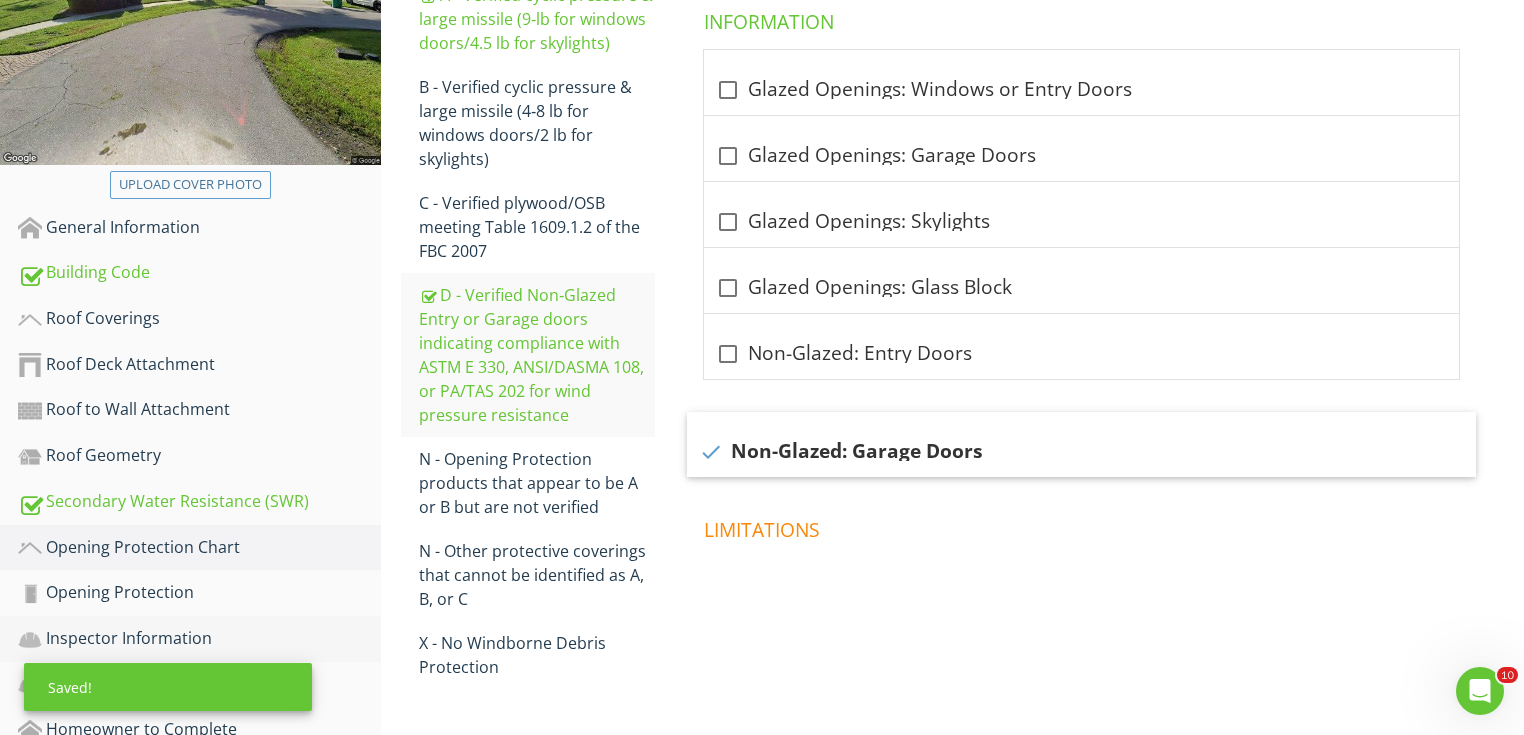 scroll, scrollTop: 530, scrollLeft: 0, axis: vertical 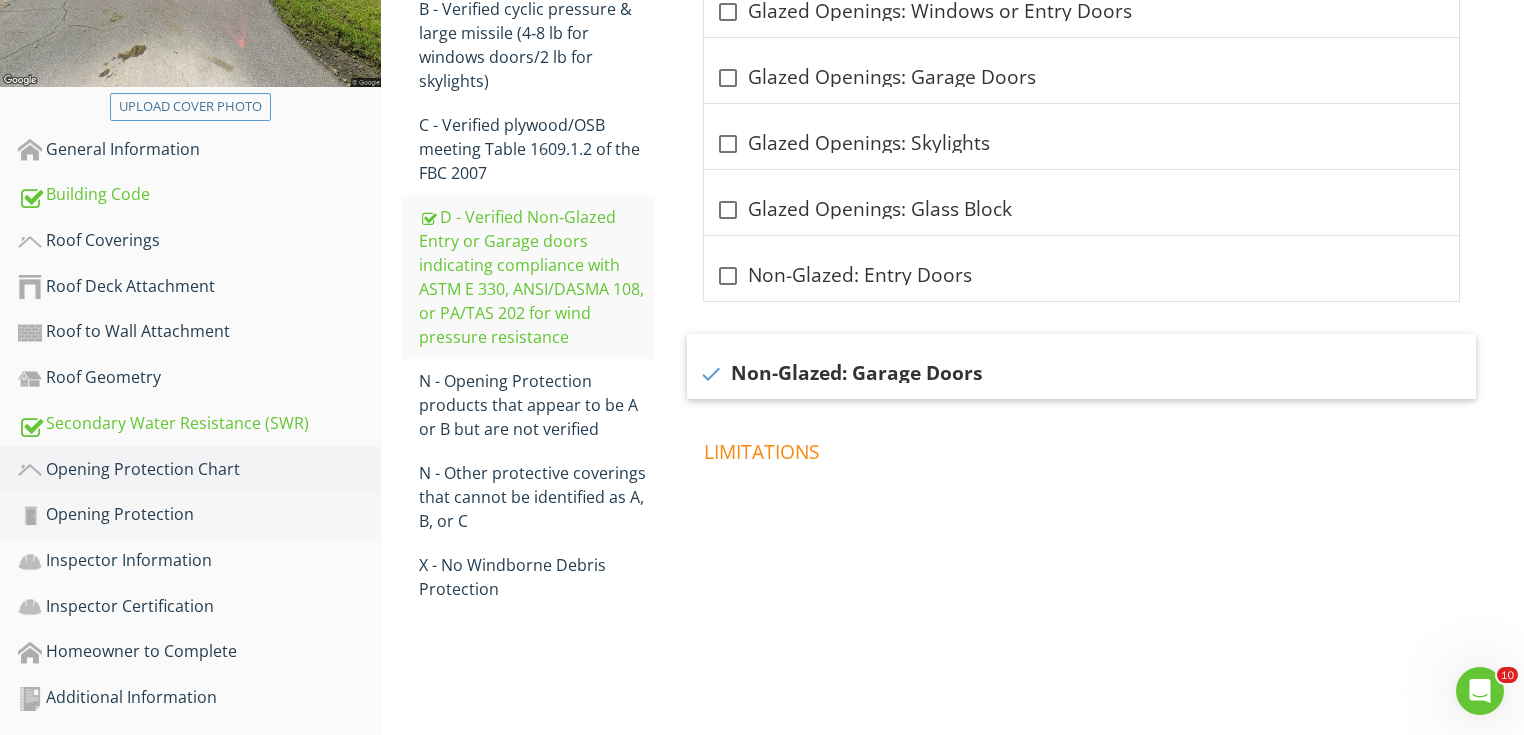 click on "Opening Protection" at bounding box center [199, 515] 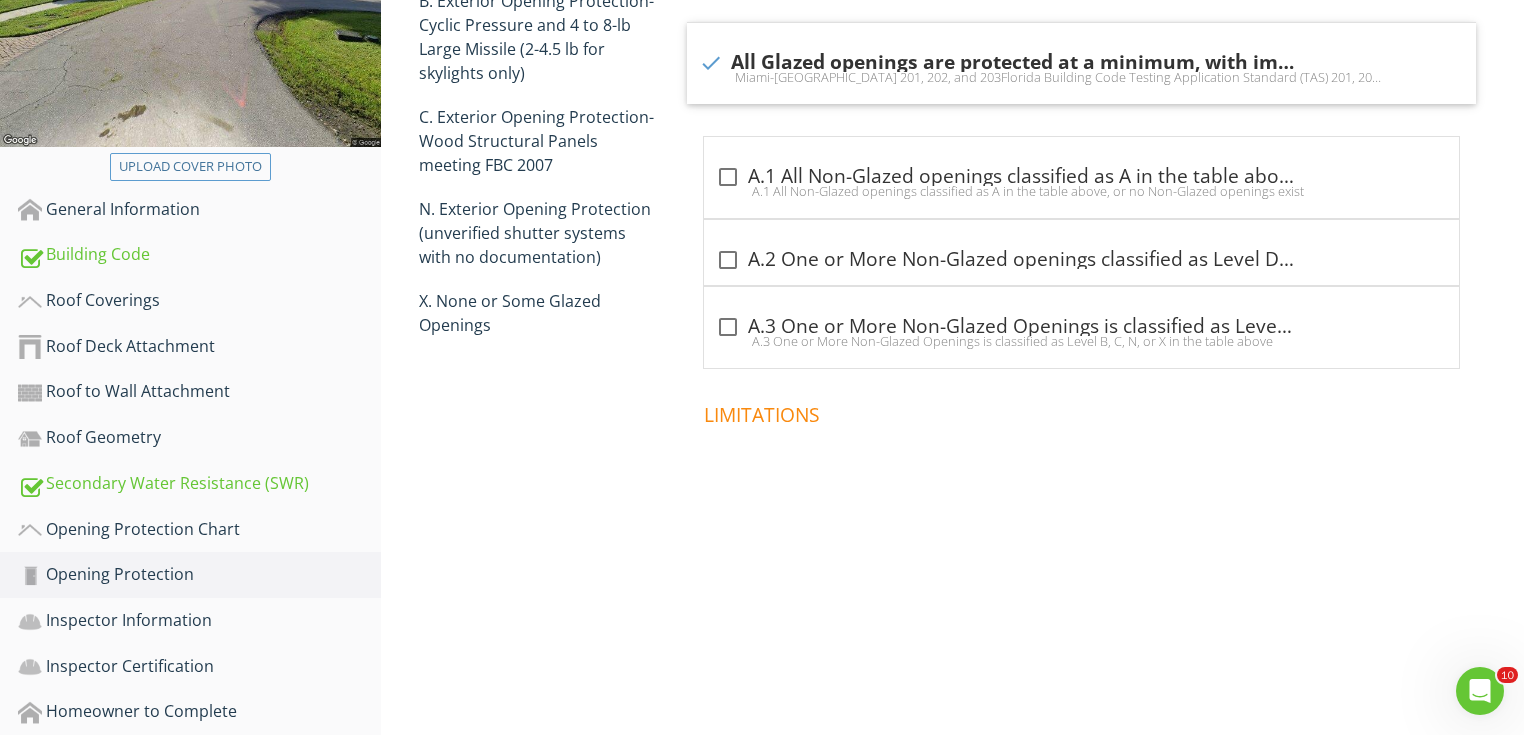 scroll, scrollTop: 370, scrollLeft: 0, axis: vertical 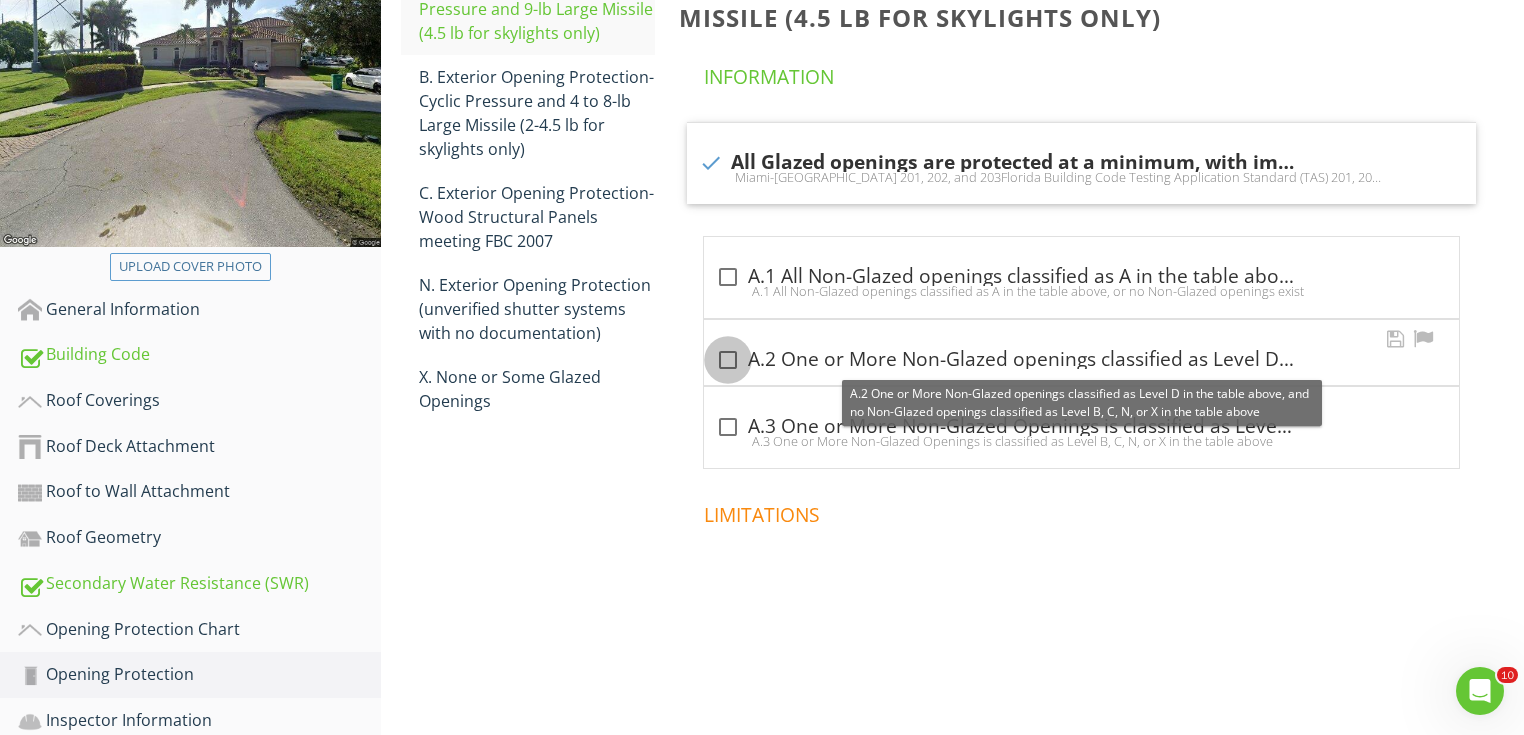 click at bounding box center [728, 360] 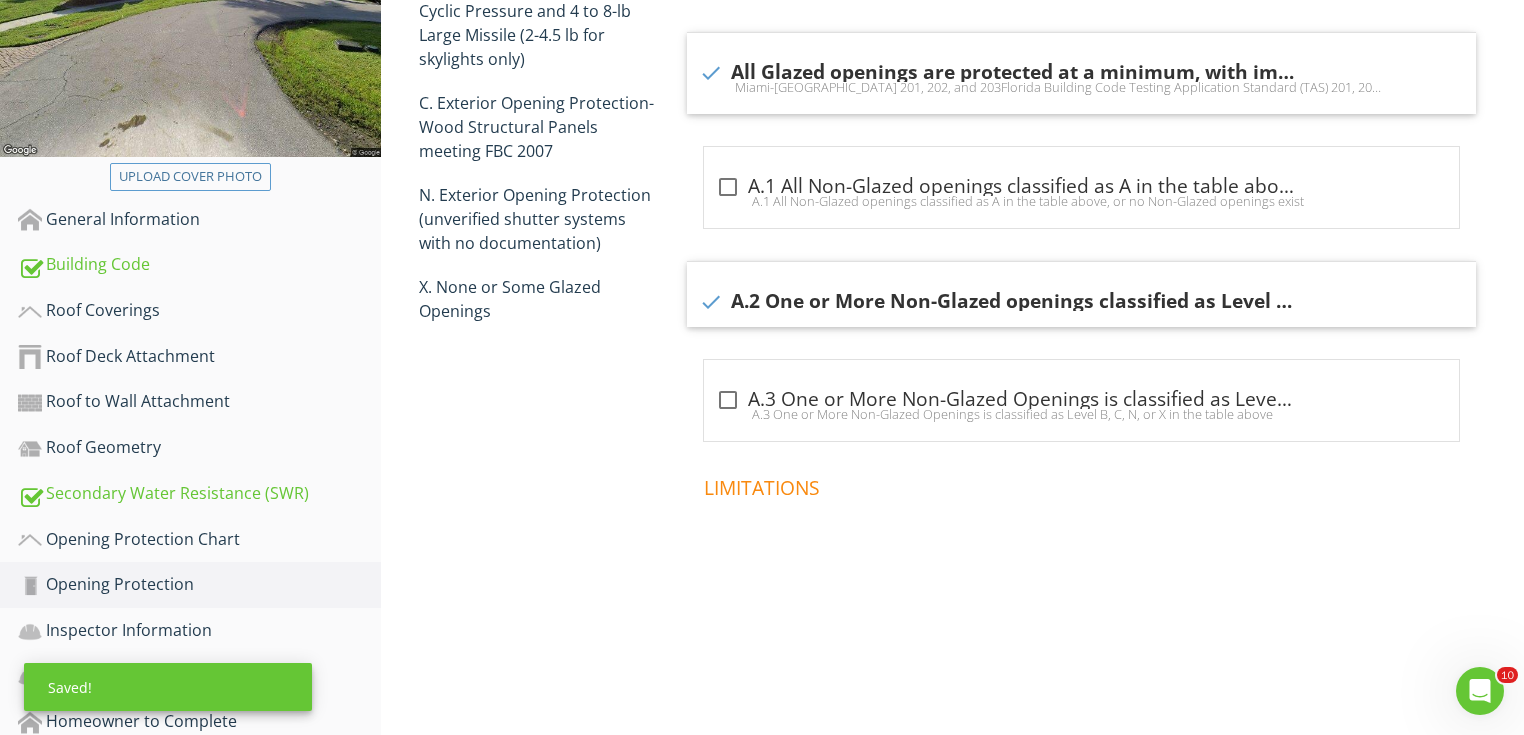 scroll, scrollTop: 530, scrollLeft: 0, axis: vertical 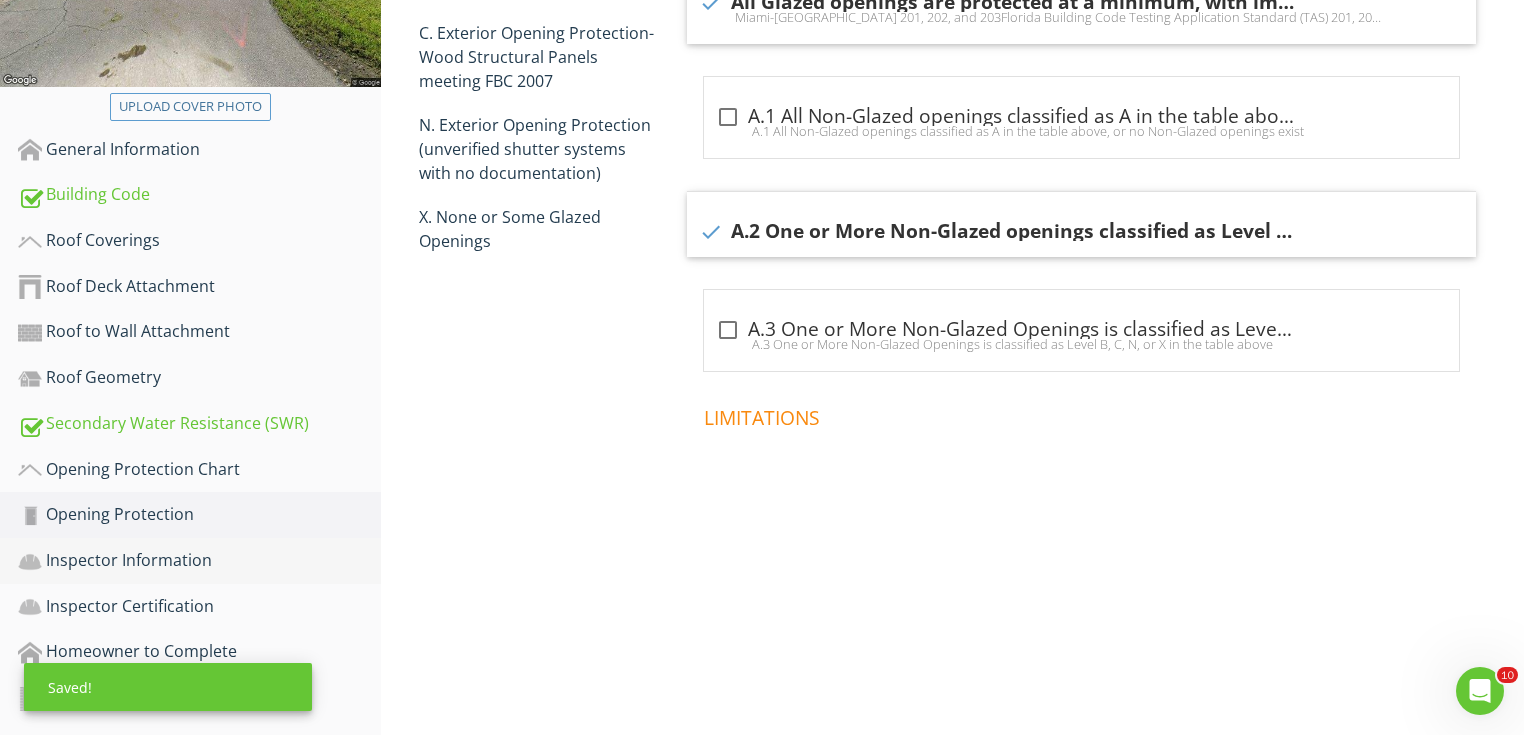 click on "Inspector Information" at bounding box center [199, 561] 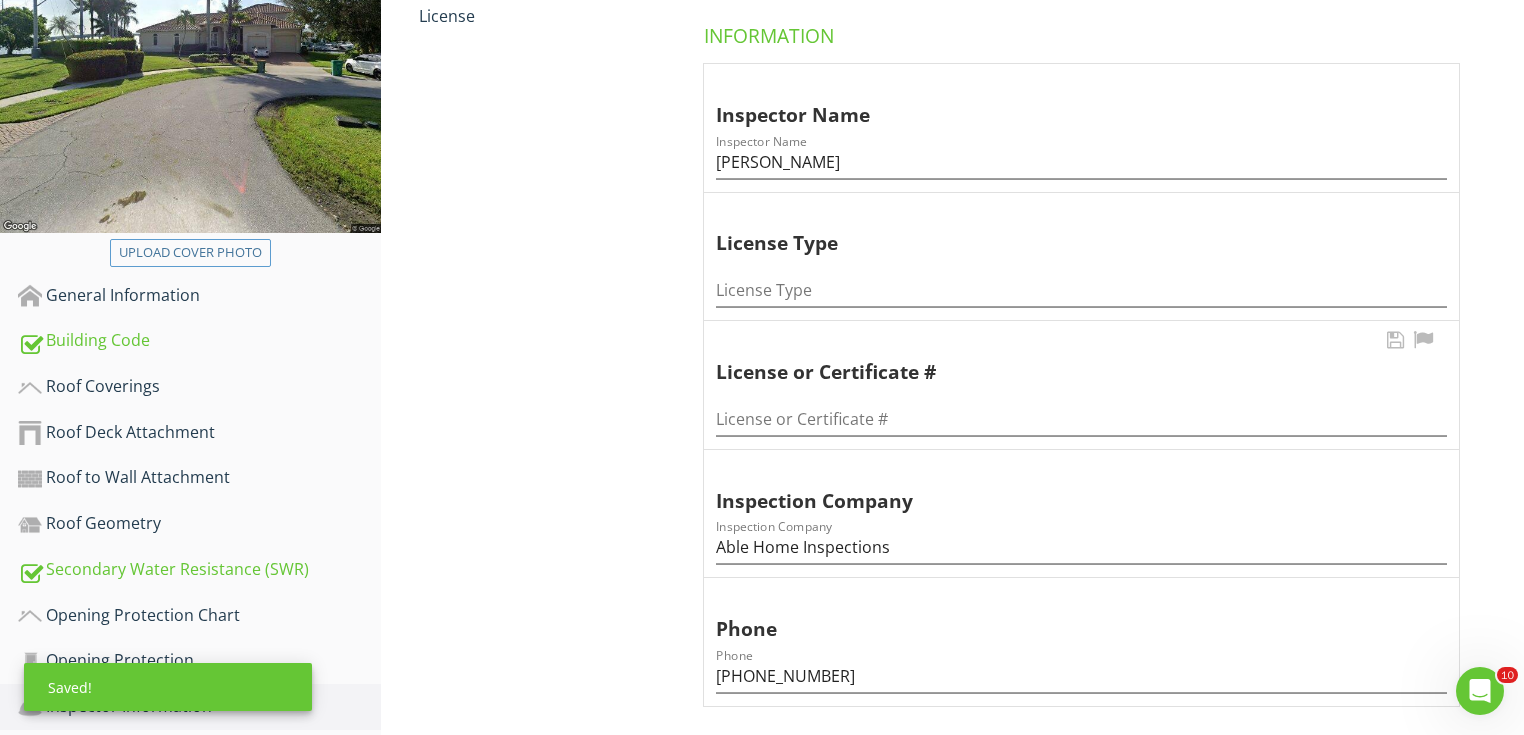 scroll, scrollTop: 370, scrollLeft: 0, axis: vertical 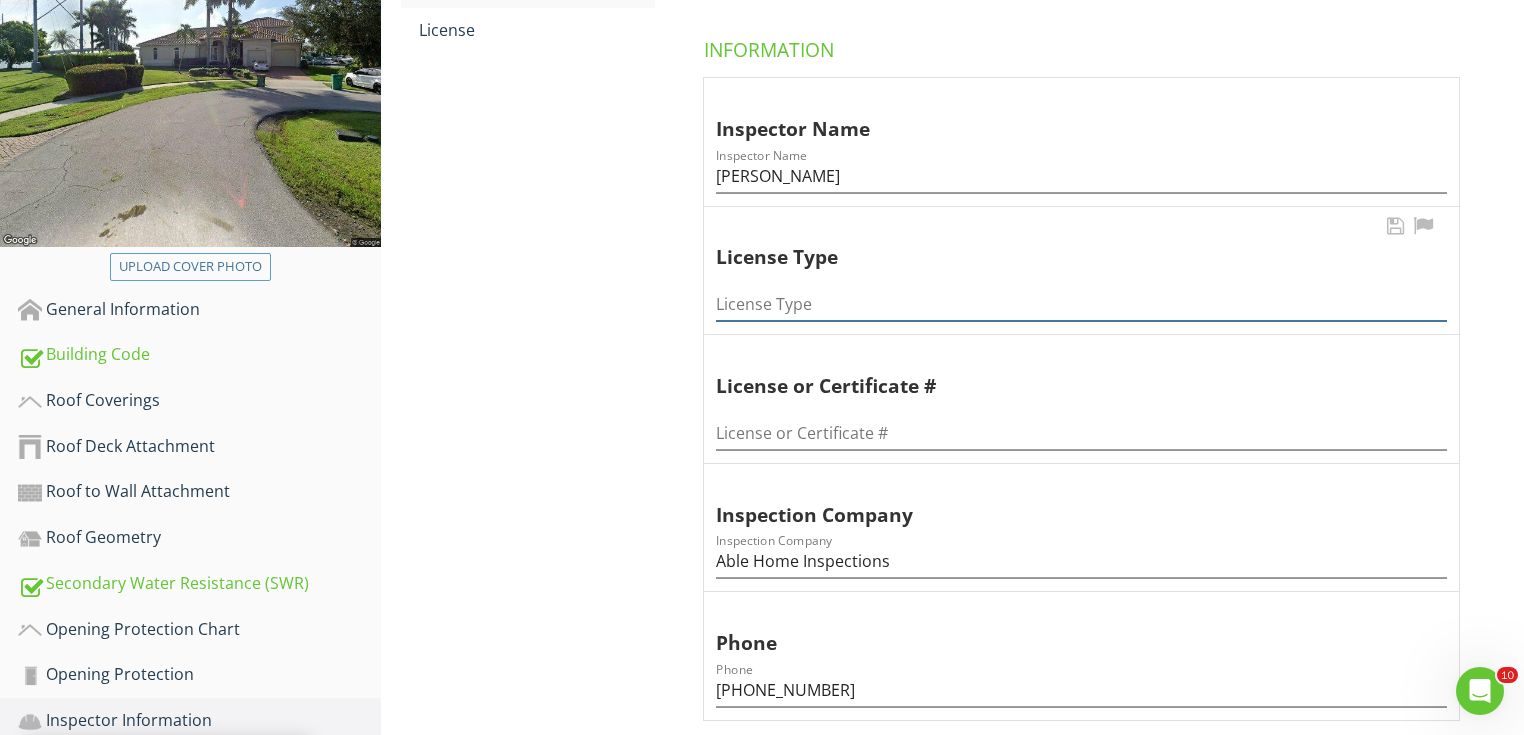 click at bounding box center (1081, 304) 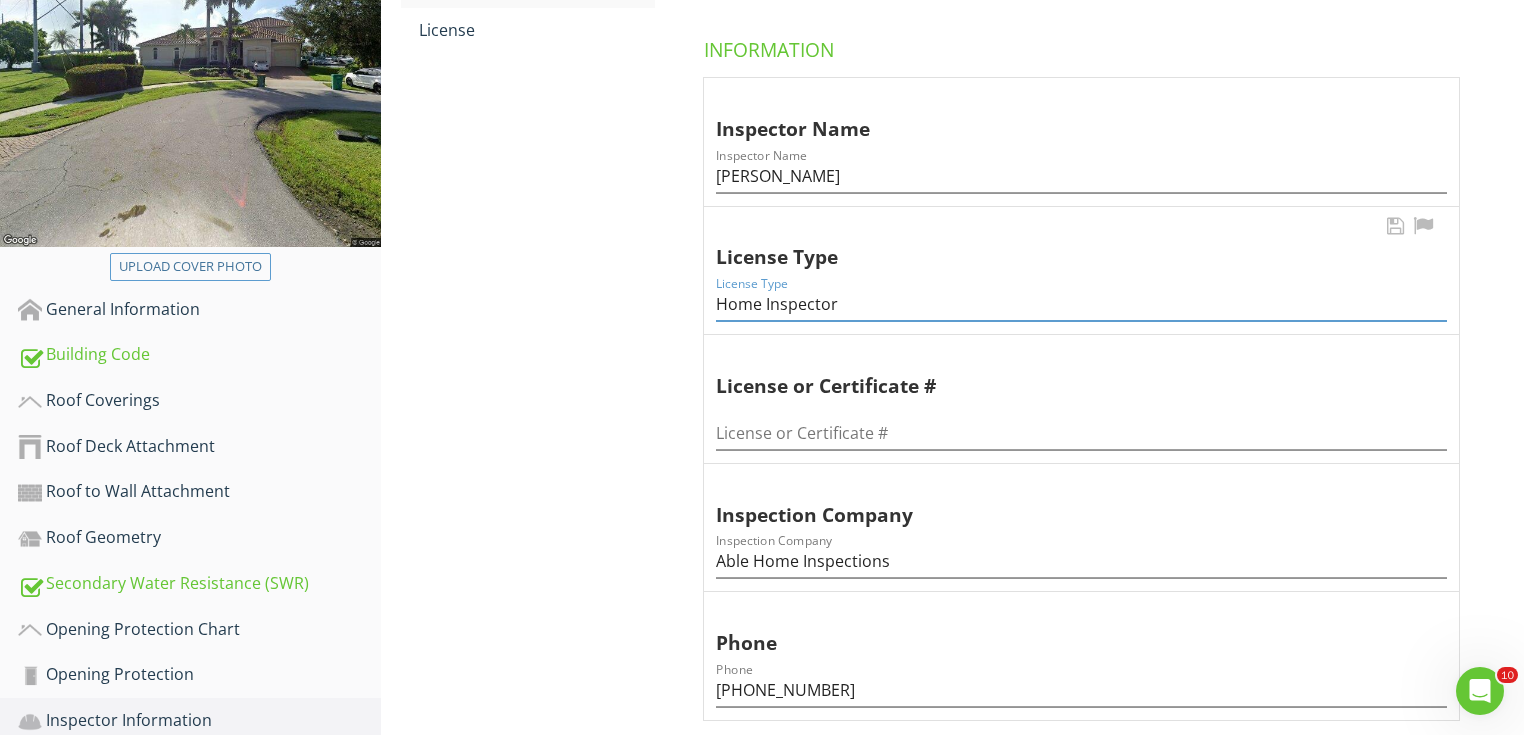 type on "Home Inspector" 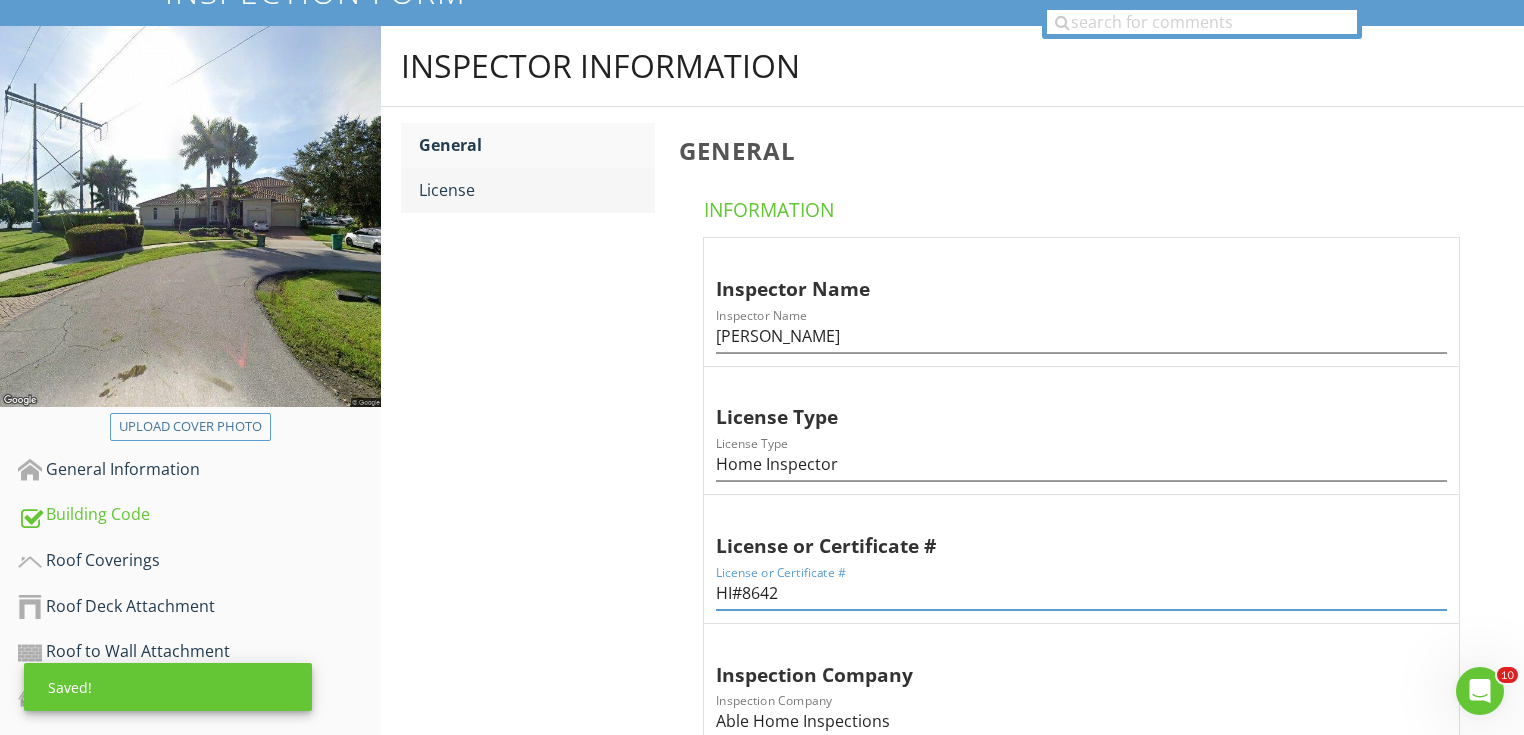 type on "HI#8642" 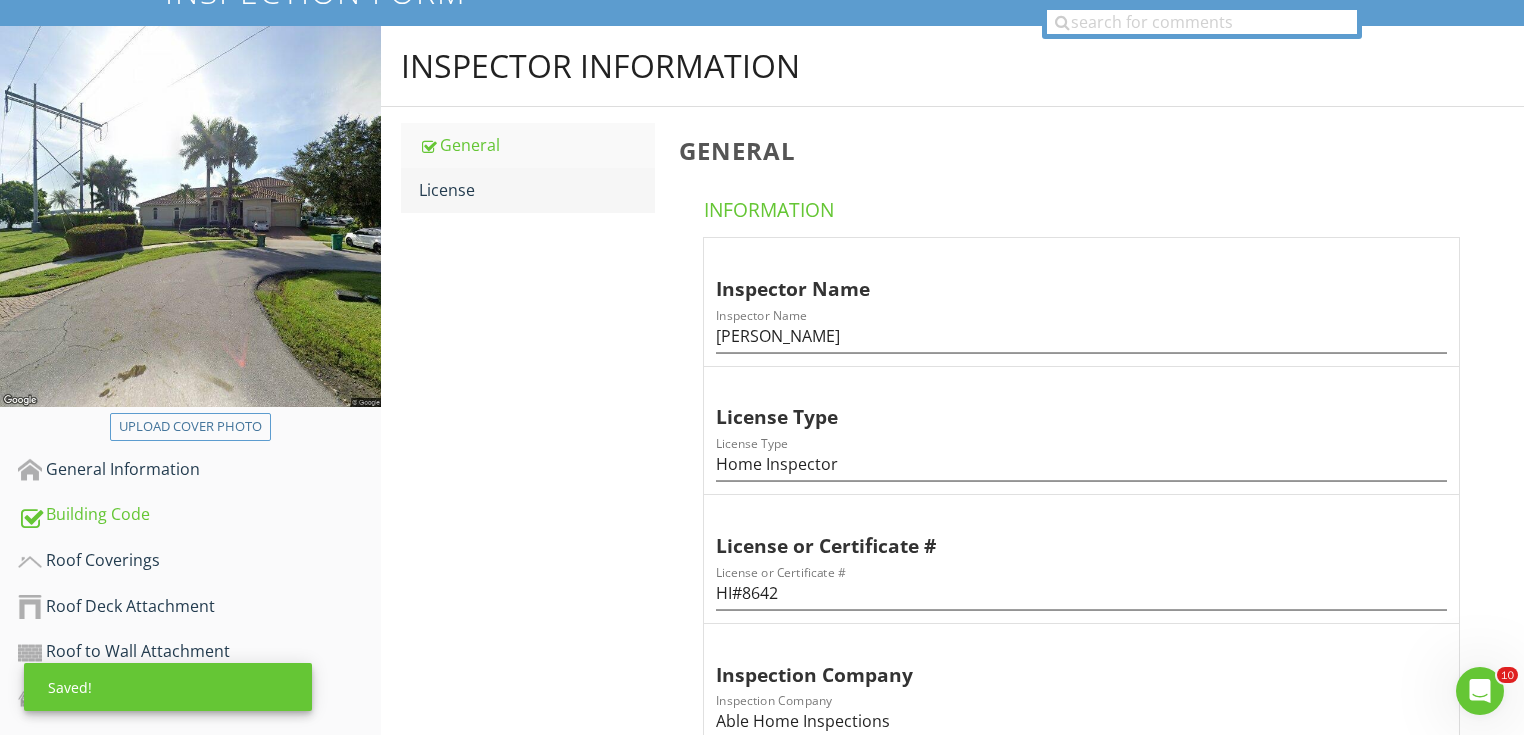 click on "License" at bounding box center (537, 190) 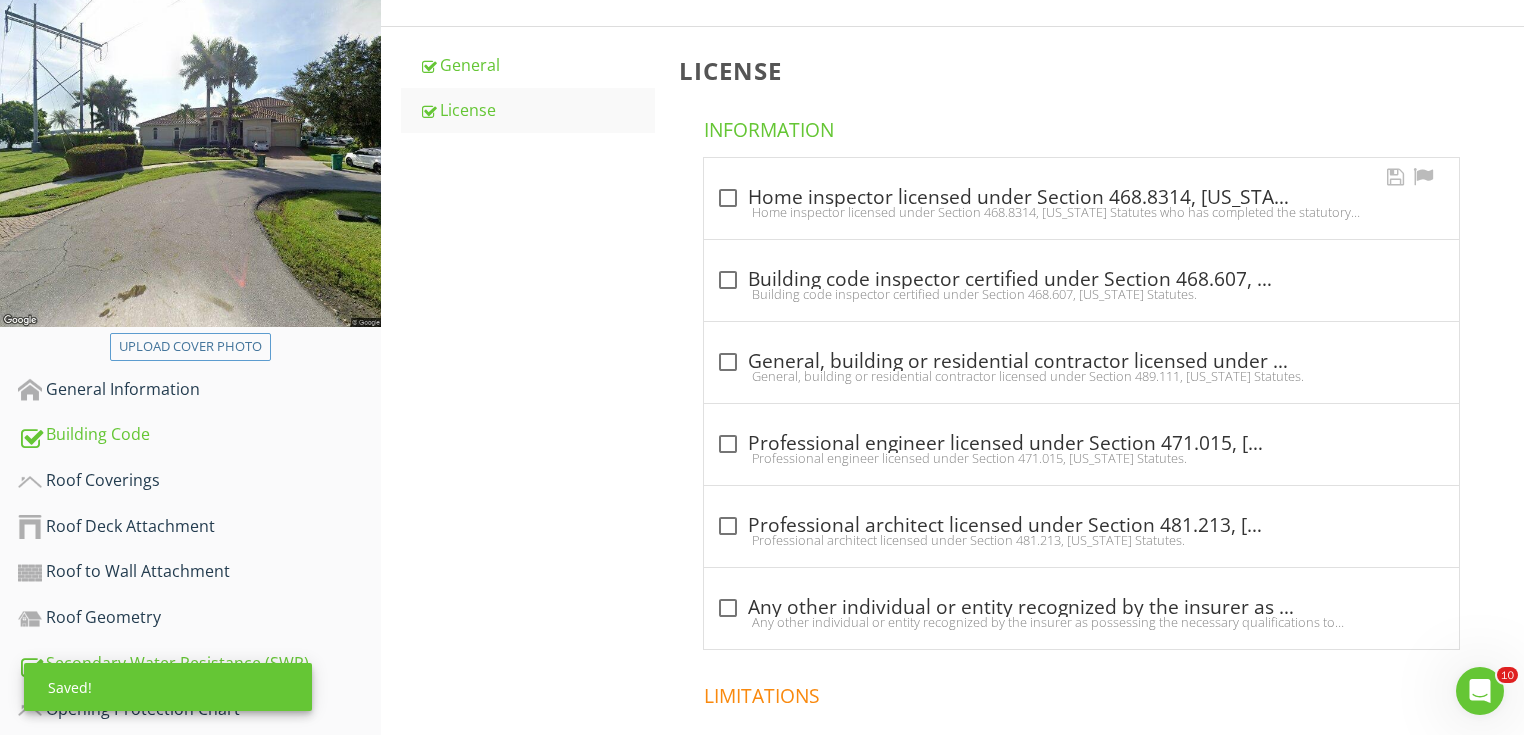 click on "Home inspector licensed under Section 468.8314, Florida Statutes who has completed the statutory number of hours of hurricane mitigation training approved by the Construction Industry Licensing Board and completion of a proficiency exam." at bounding box center [1081, 212] 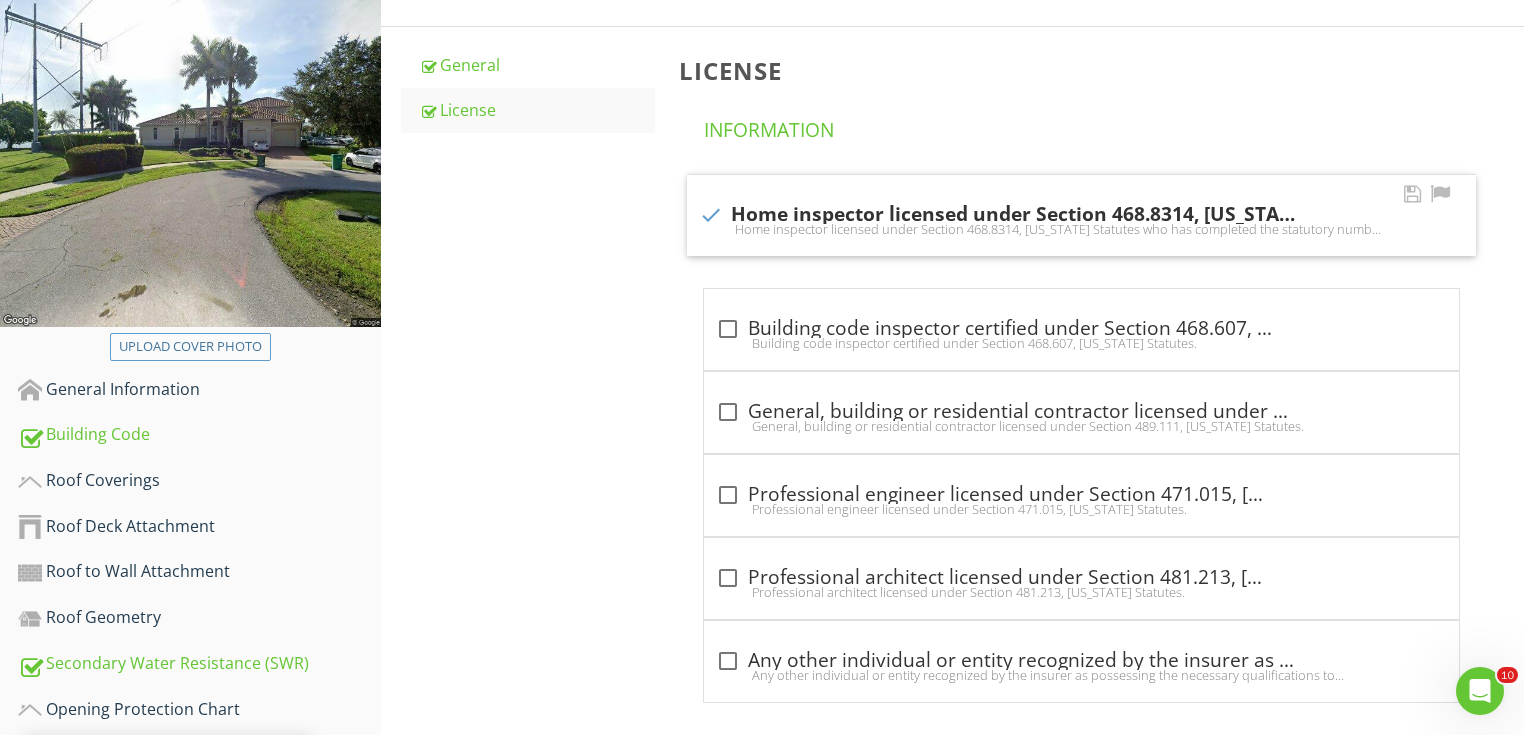 checkbox on "true" 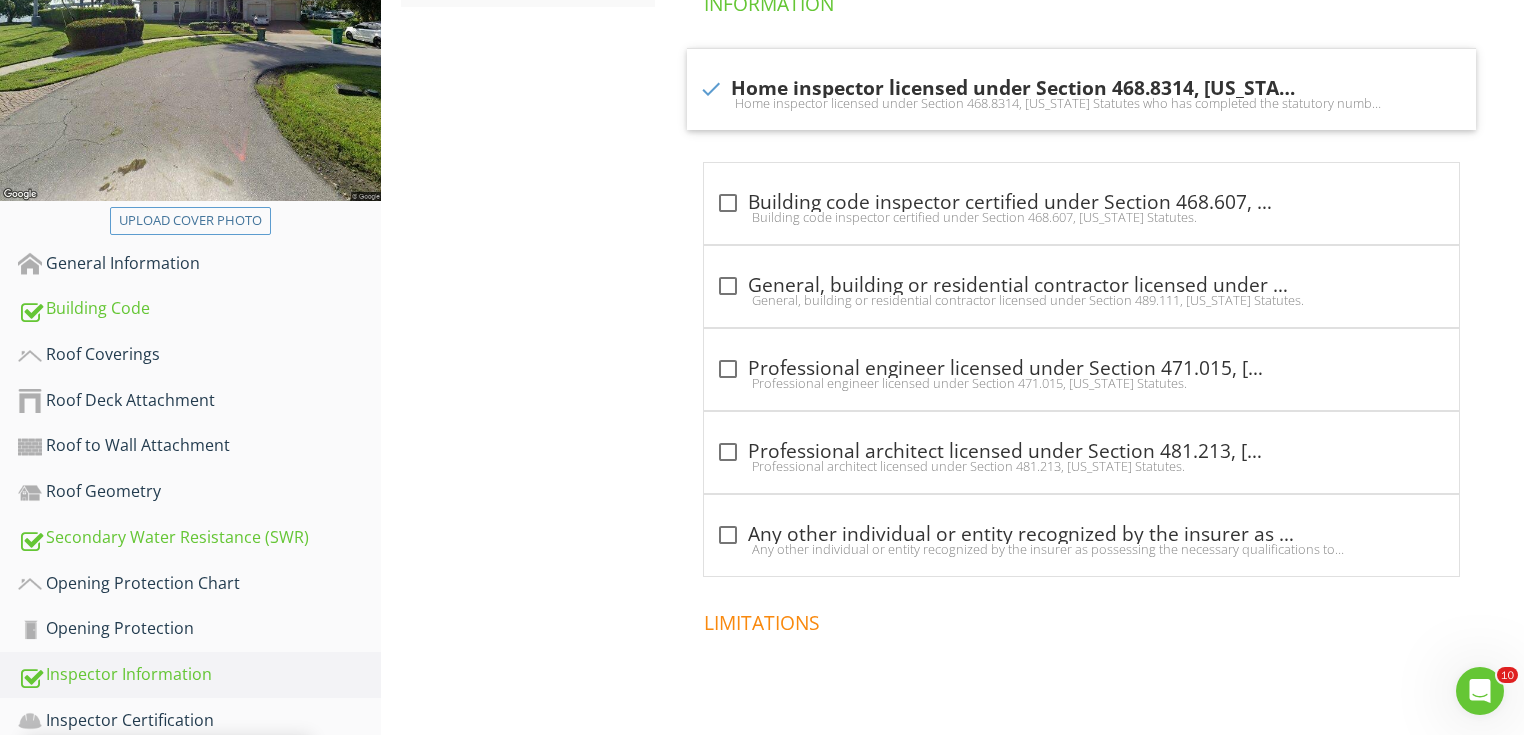 scroll, scrollTop: 530, scrollLeft: 0, axis: vertical 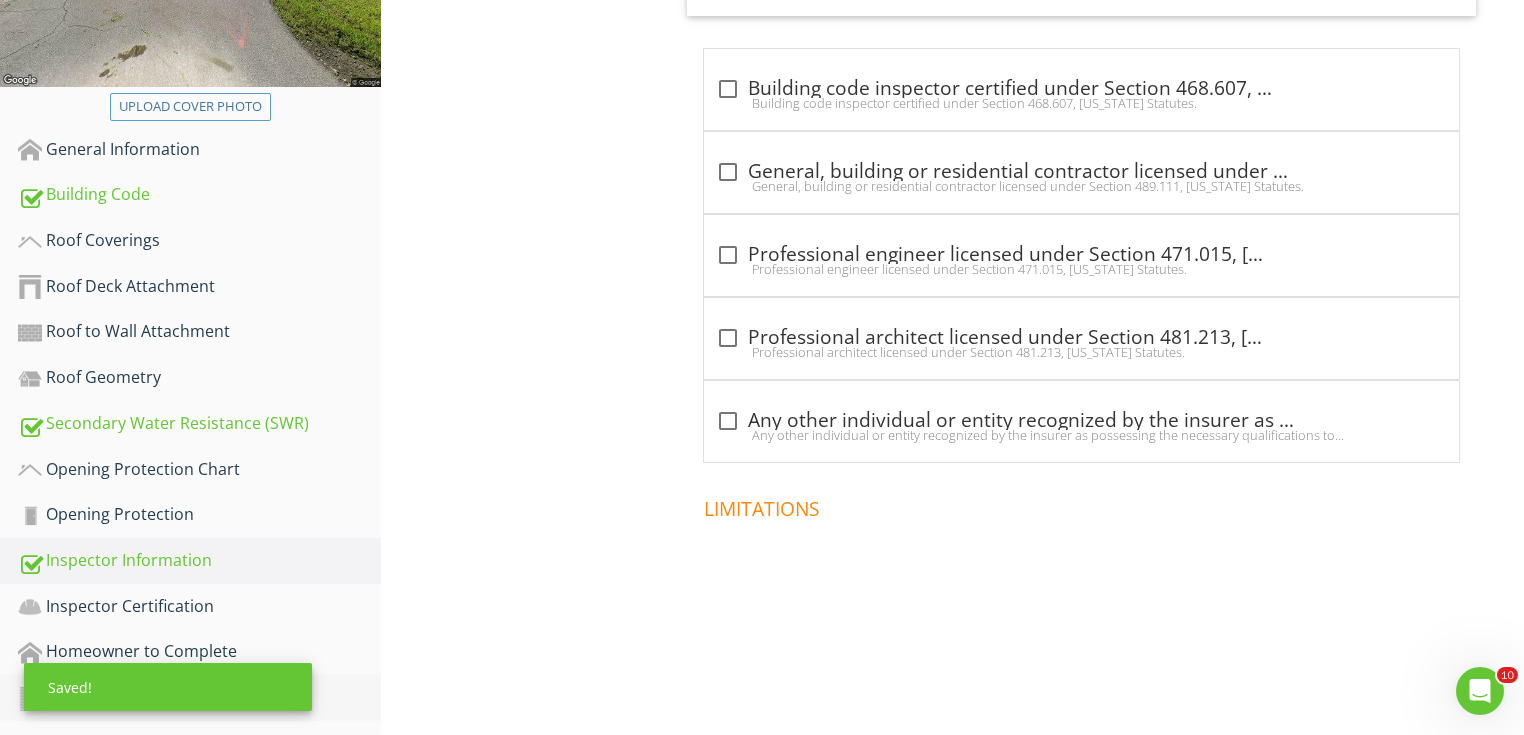 click on "Additional Information" at bounding box center [199, 698] 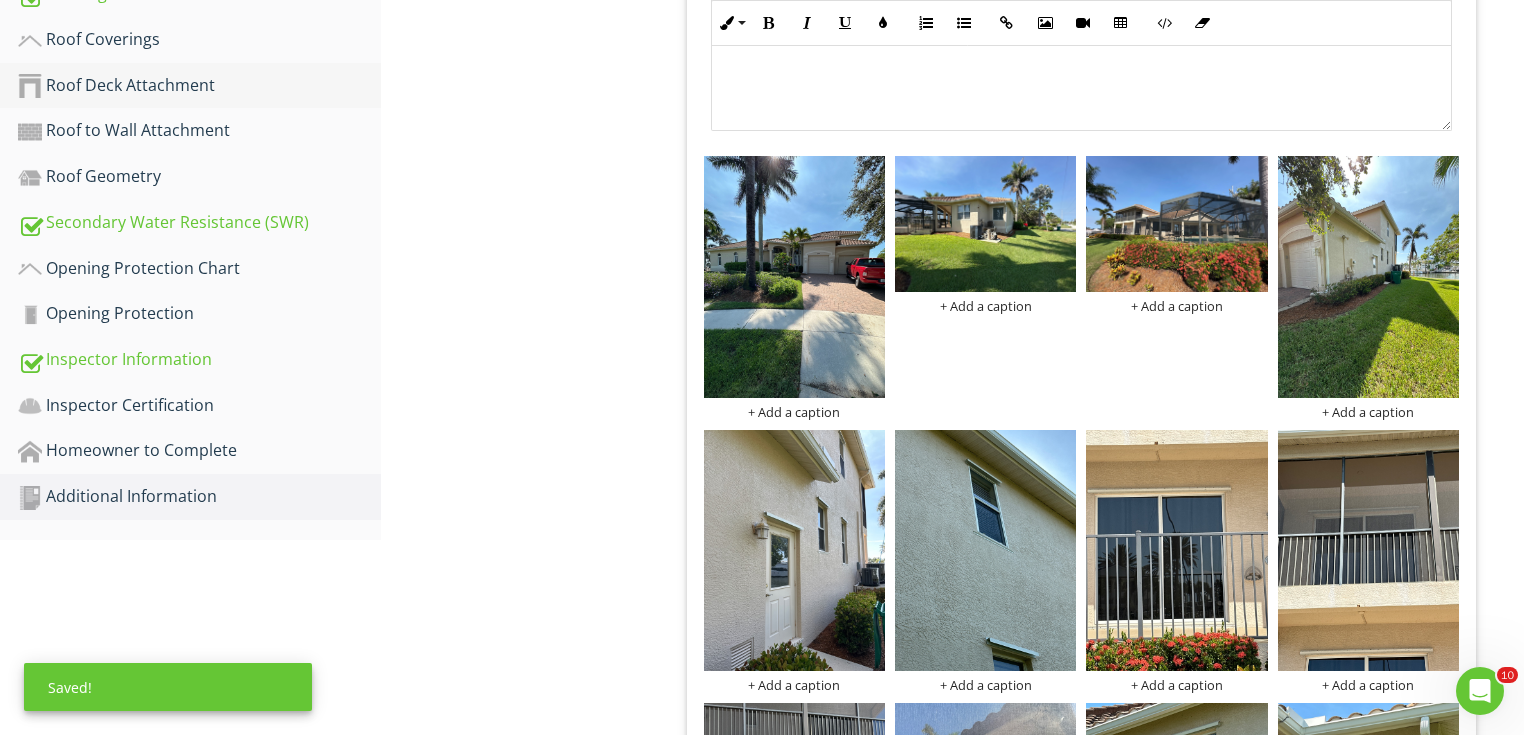 scroll, scrollTop: 690, scrollLeft: 0, axis: vertical 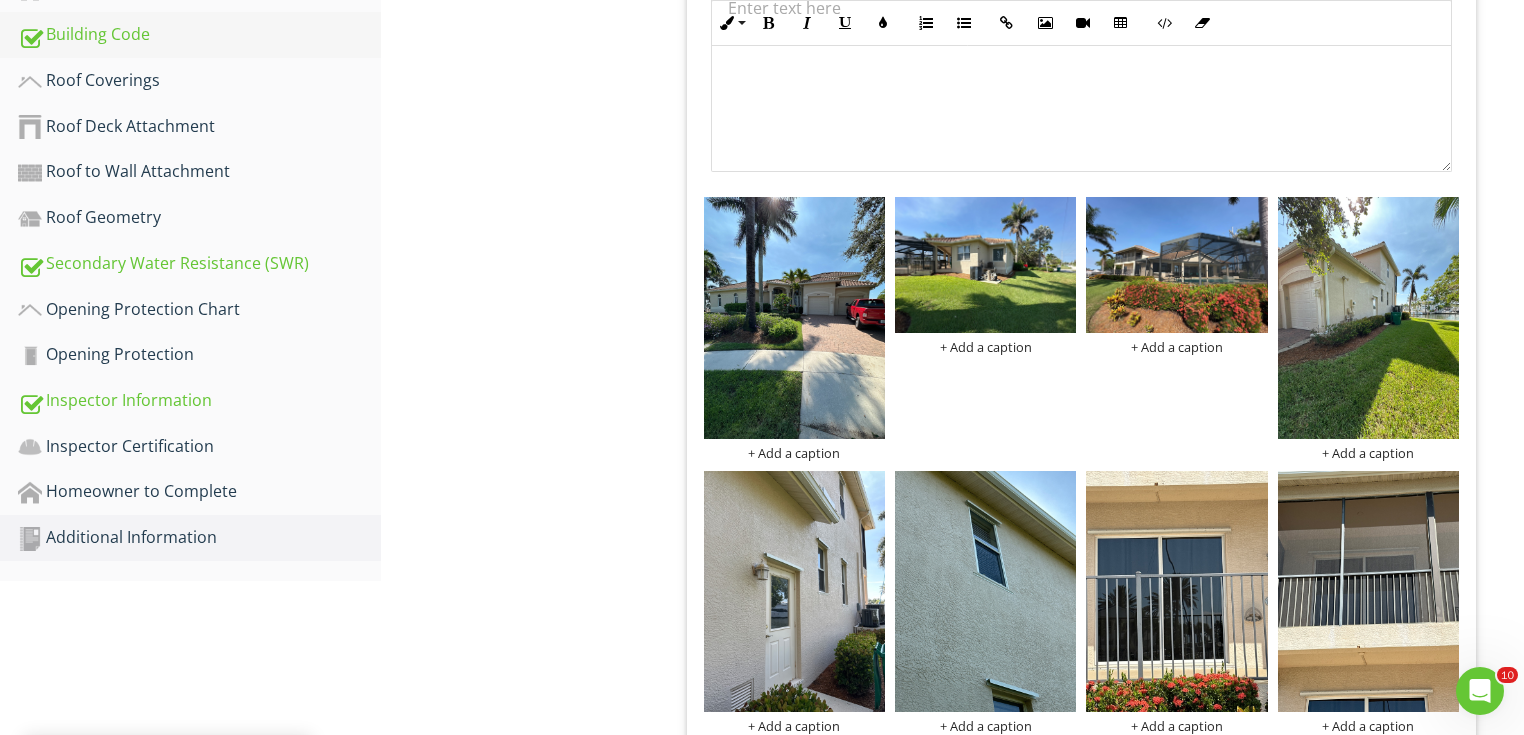 click on "Building Code" at bounding box center (199, 35) 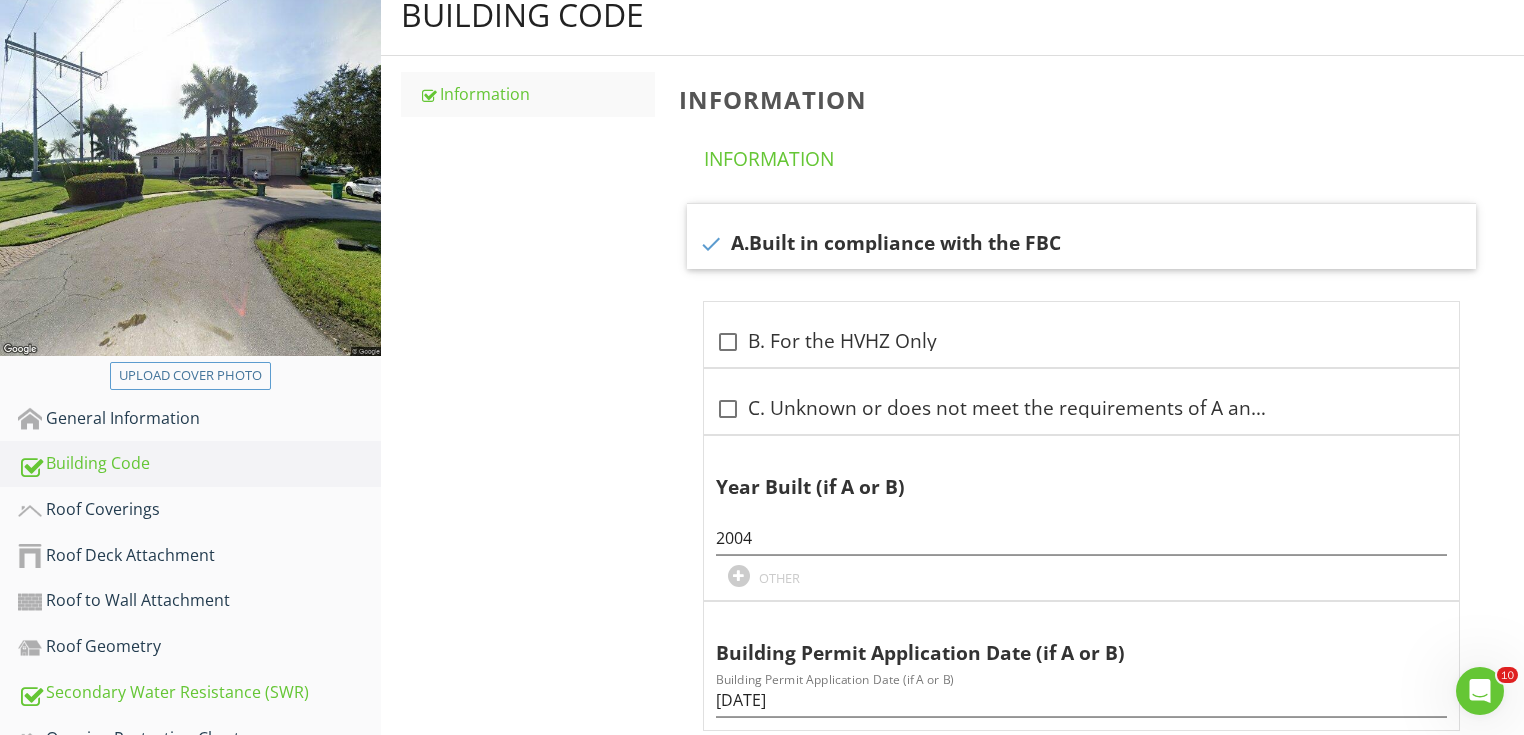 scroll, scrollTop: 210, scrollLeft: 0, axis: vertical 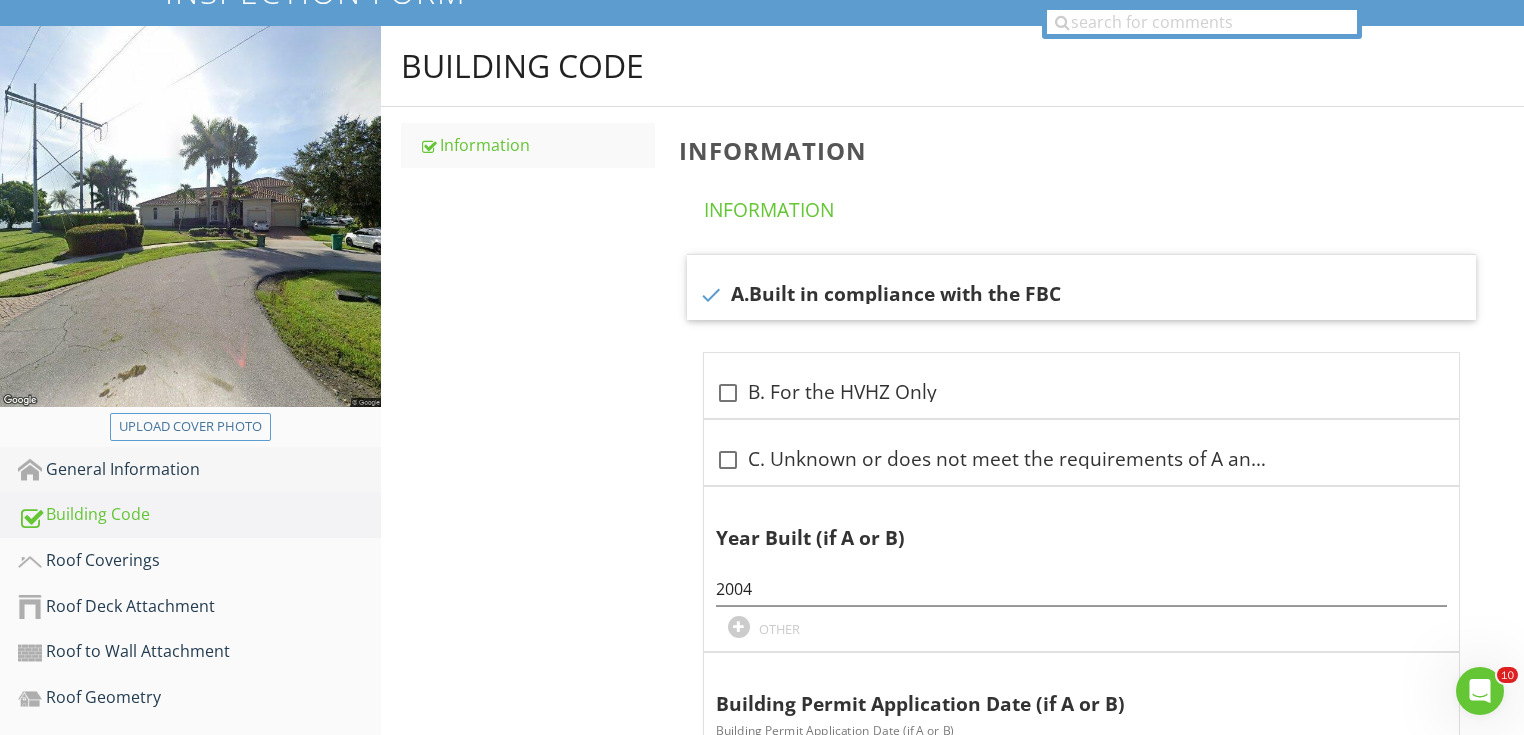 click on "General Information" at bounding box center (199, 470) 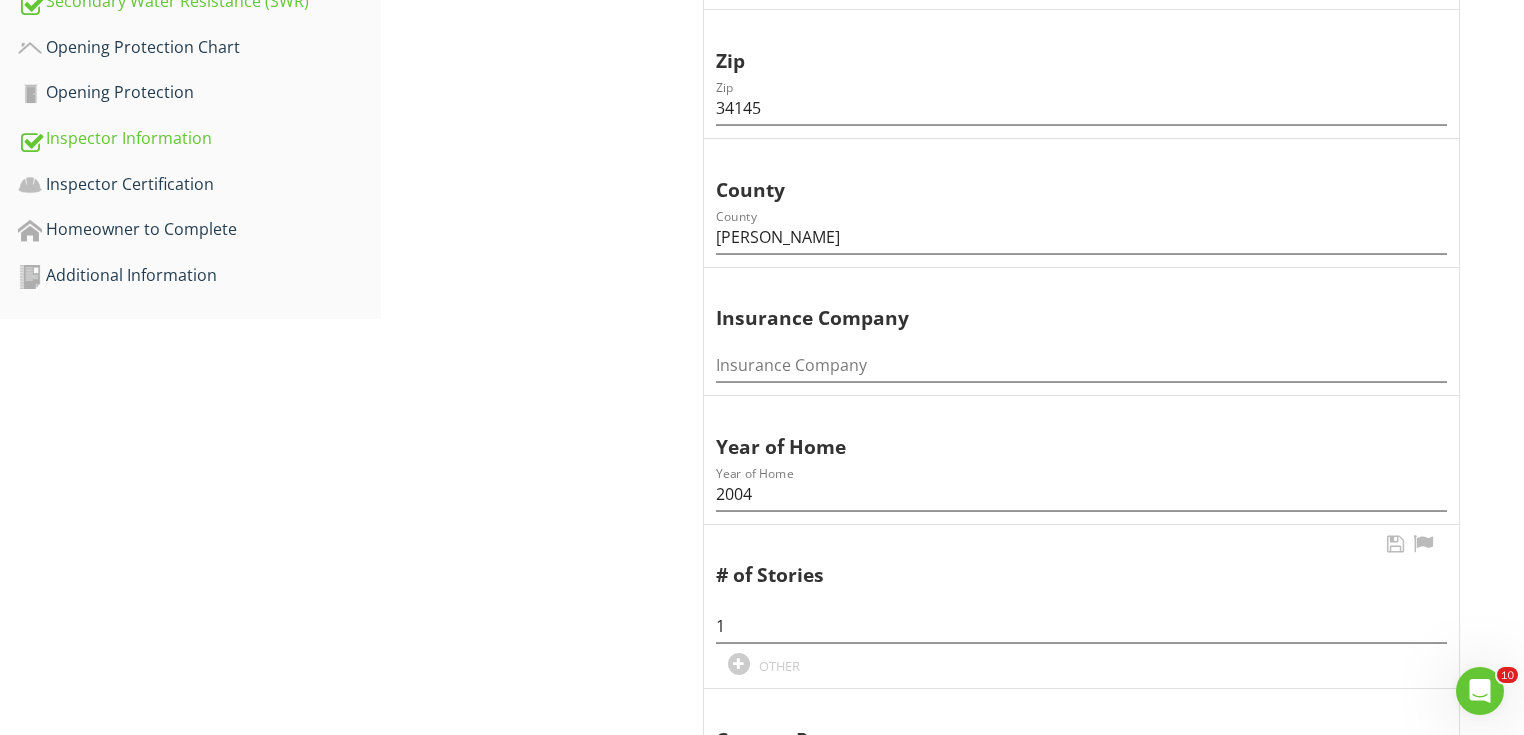 scroll, scrollTop: 1170, scrollLeft: 0, axis: vertical 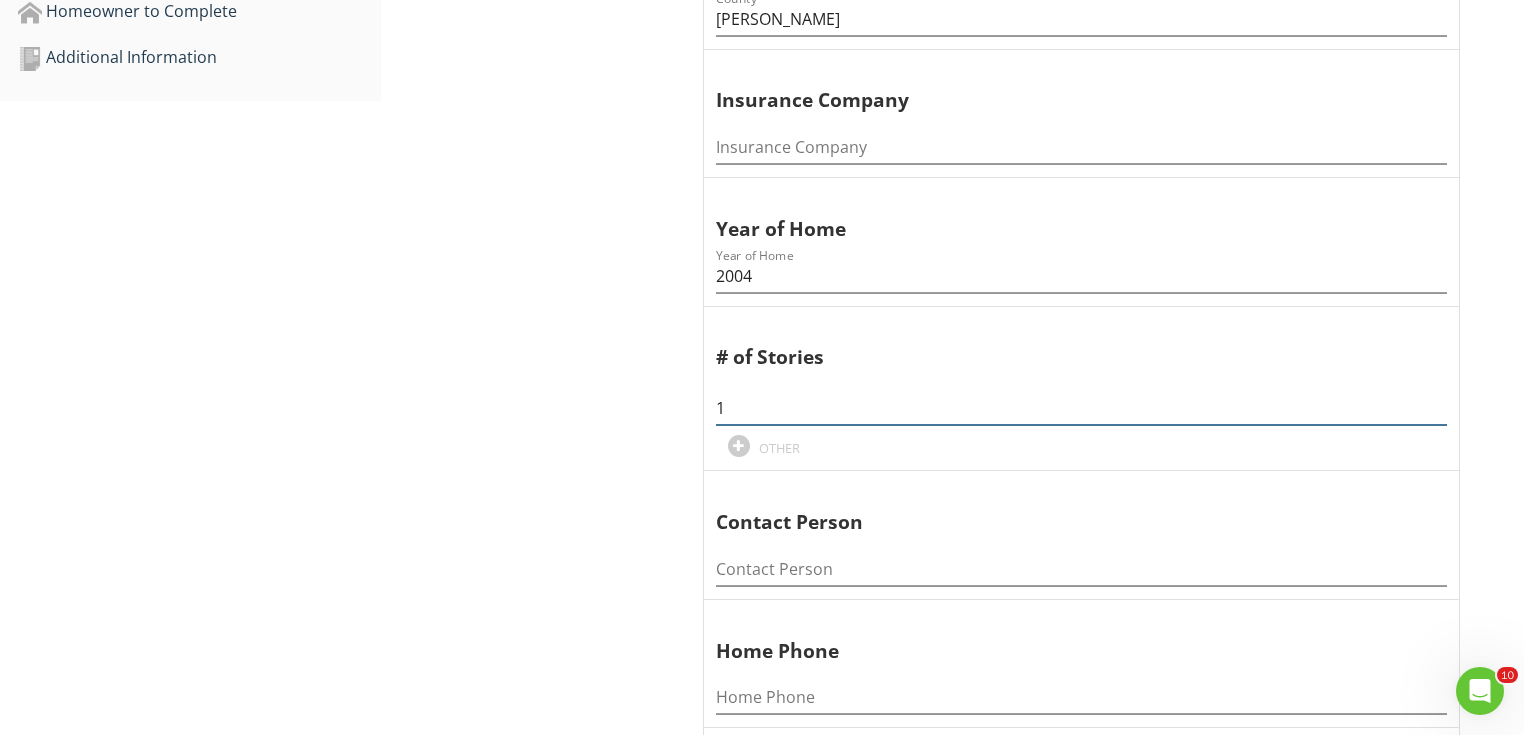 drag, startPoint x: 804, startPoint y: 404, endPoint x: 669, endPoint y: 404, distance: 135 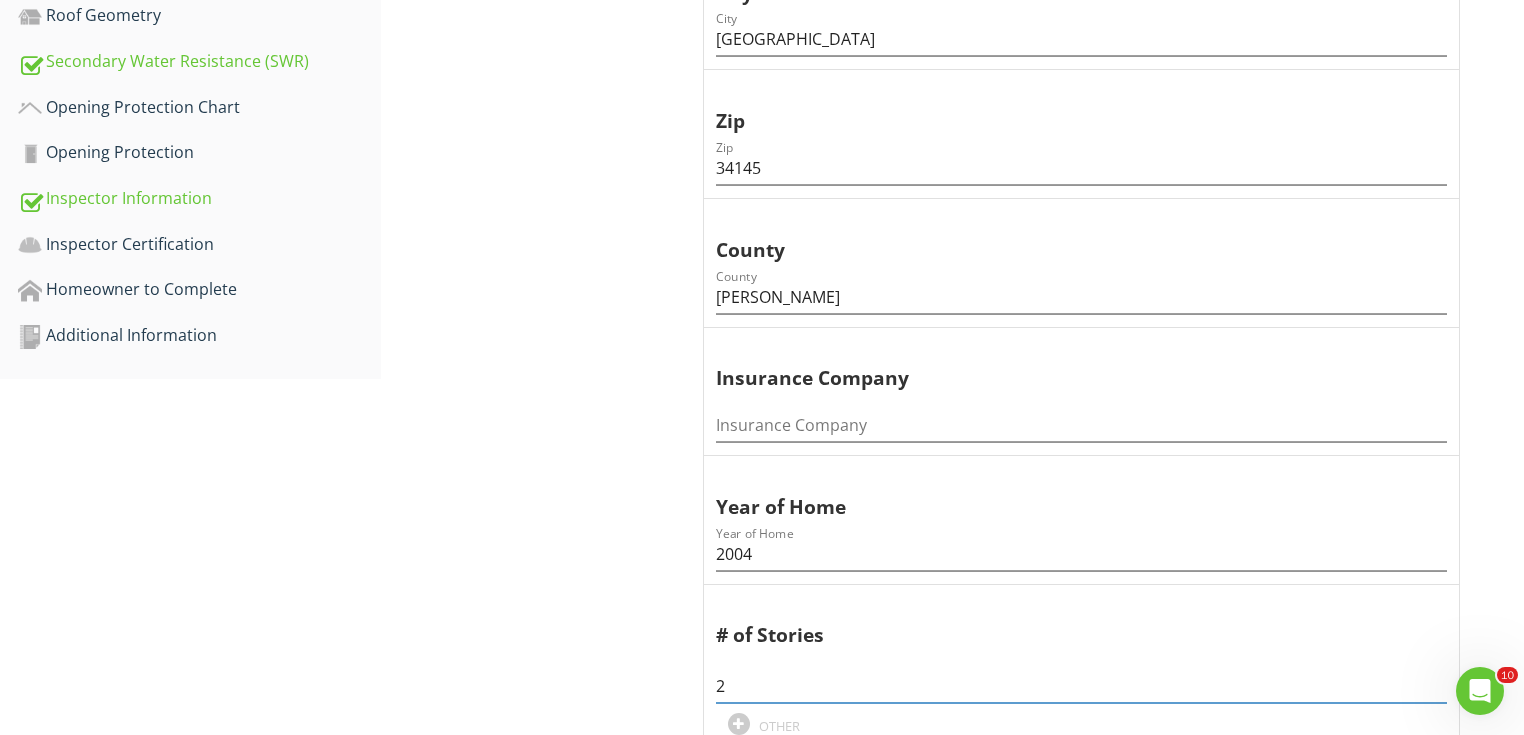 scroll, scrollTop: 610, scrollLeft: 0, axis: vertical 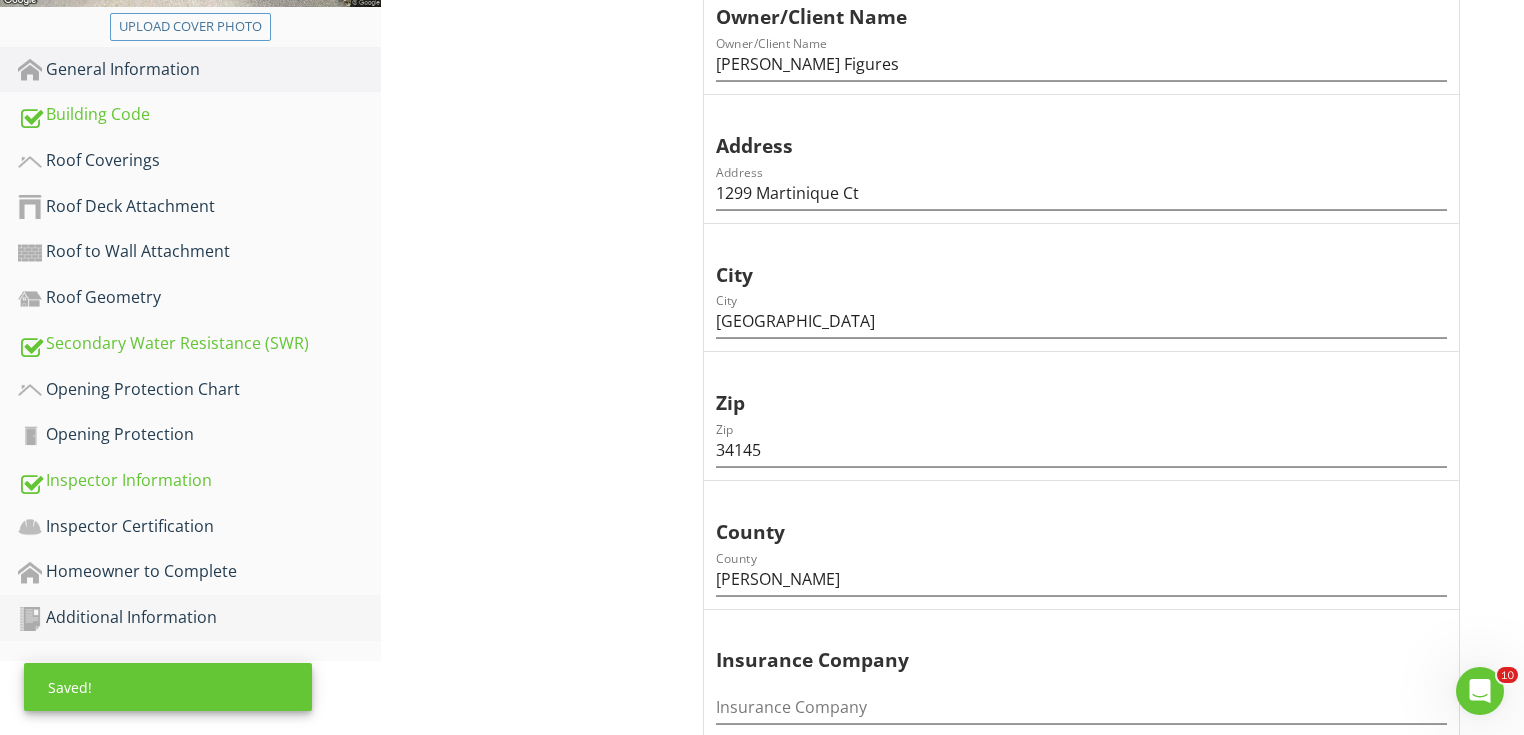 type on "2" 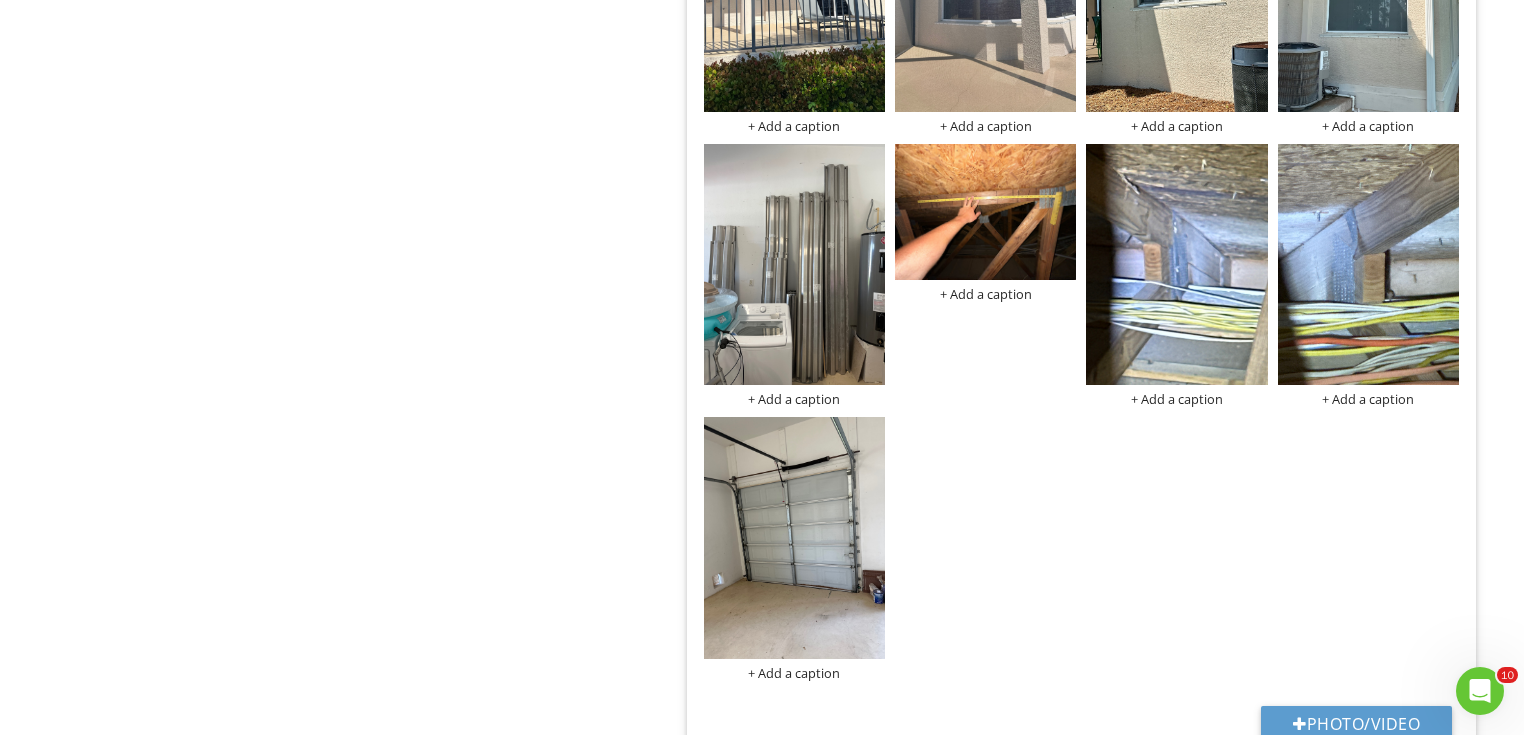 scroll, scrollTop: 1650, scrollLeft: 0, axis: vertical 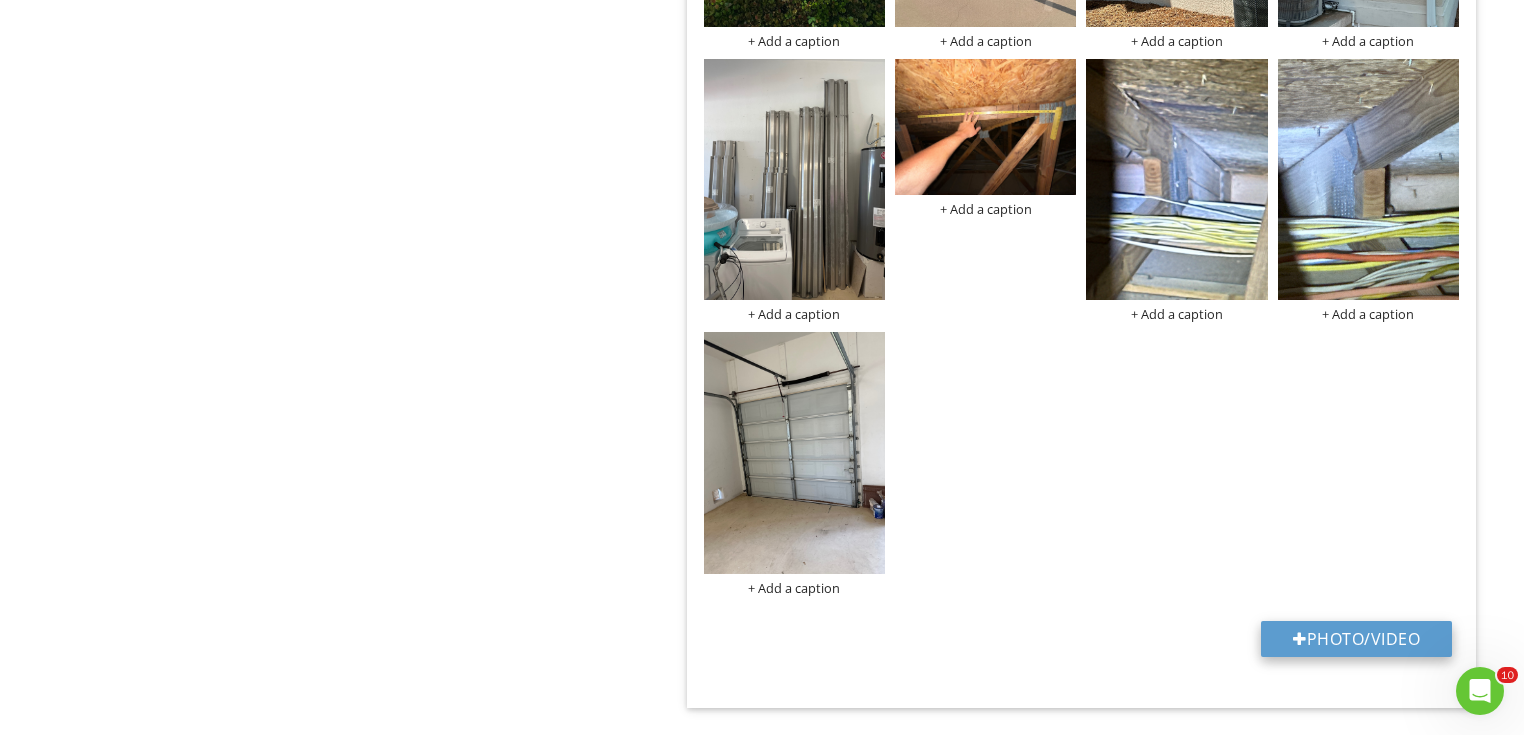 click on "Photo/Video" at bounding box center (1356, 639) 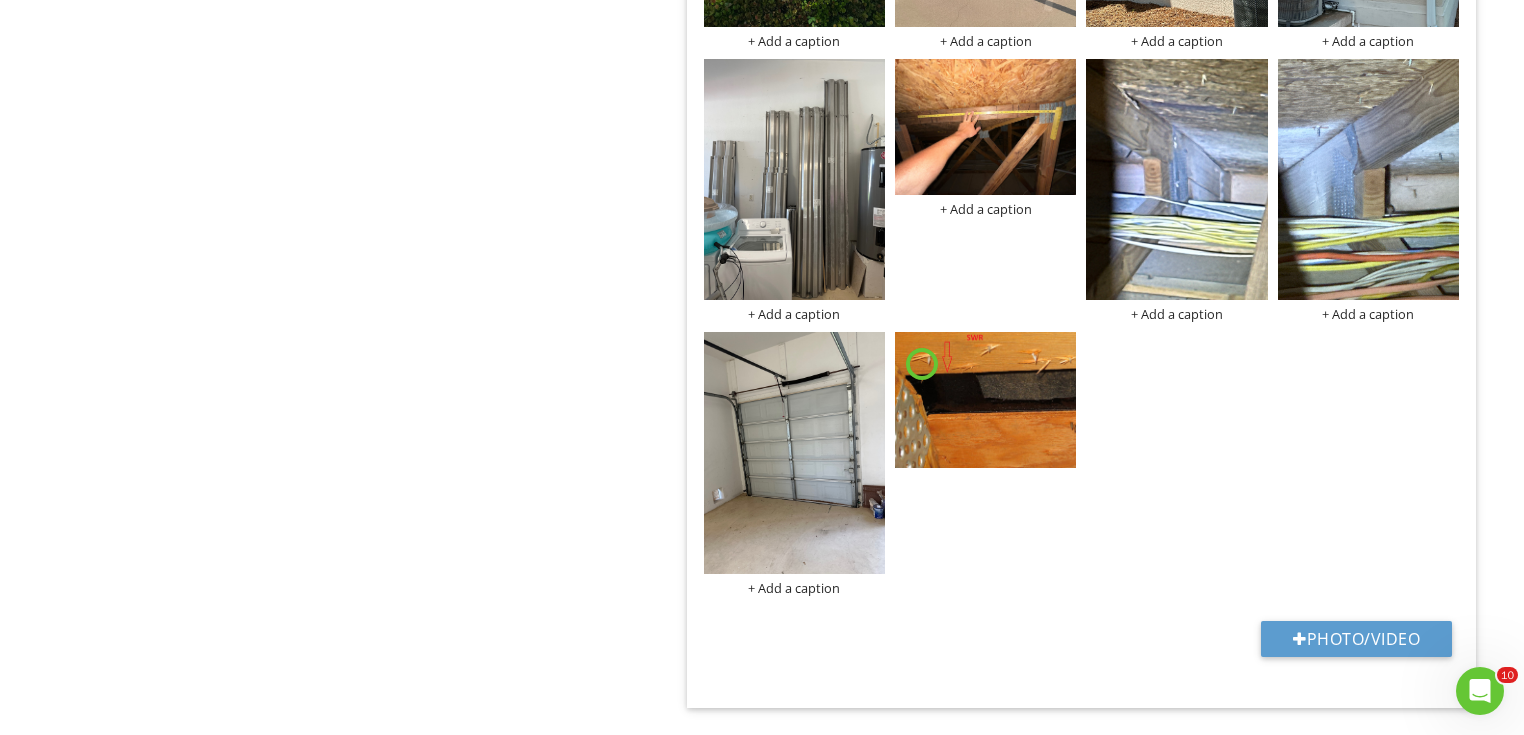 scroll, scrollTop: 1490, scrollLeft: 0, axis: vertical 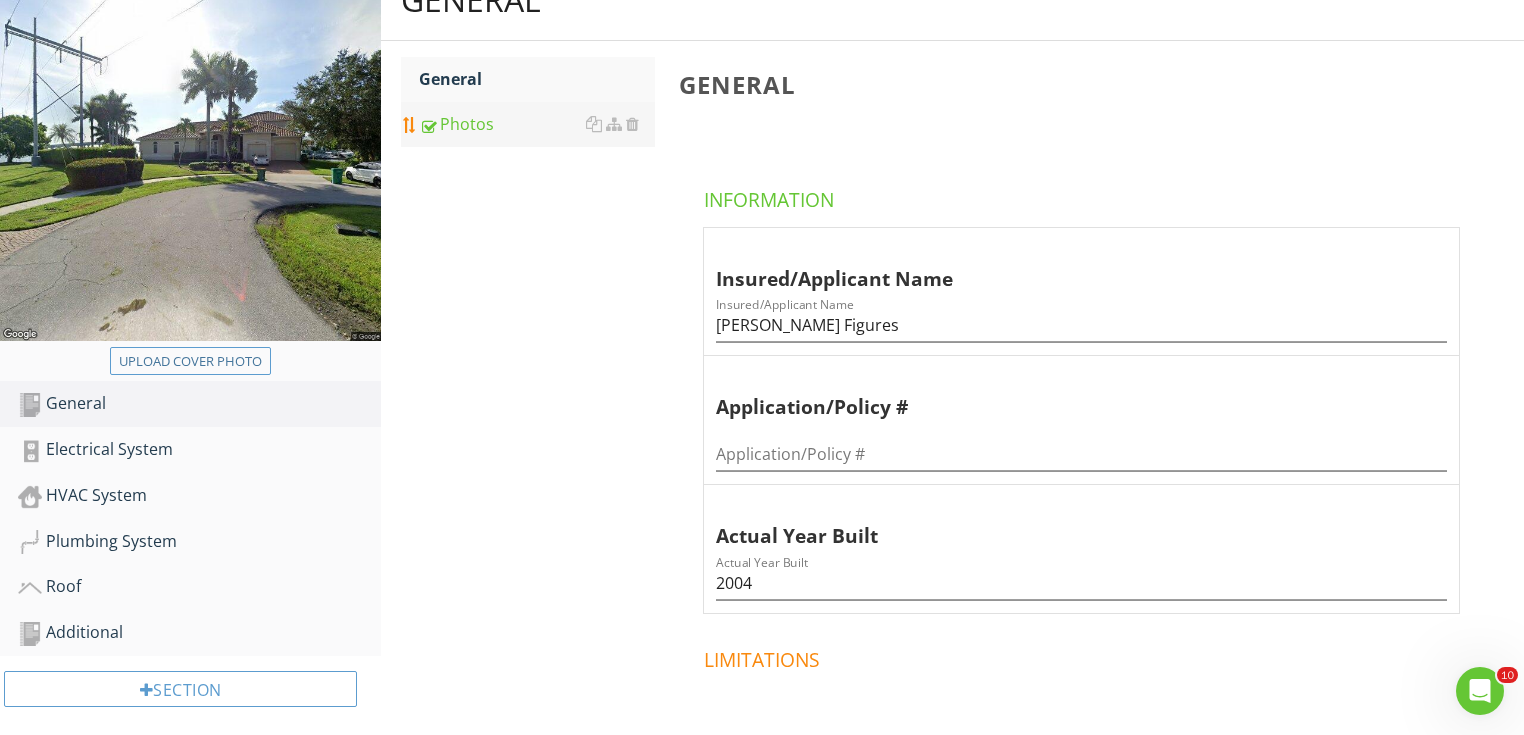 click on "Photos" at bounding box center (537, 124) 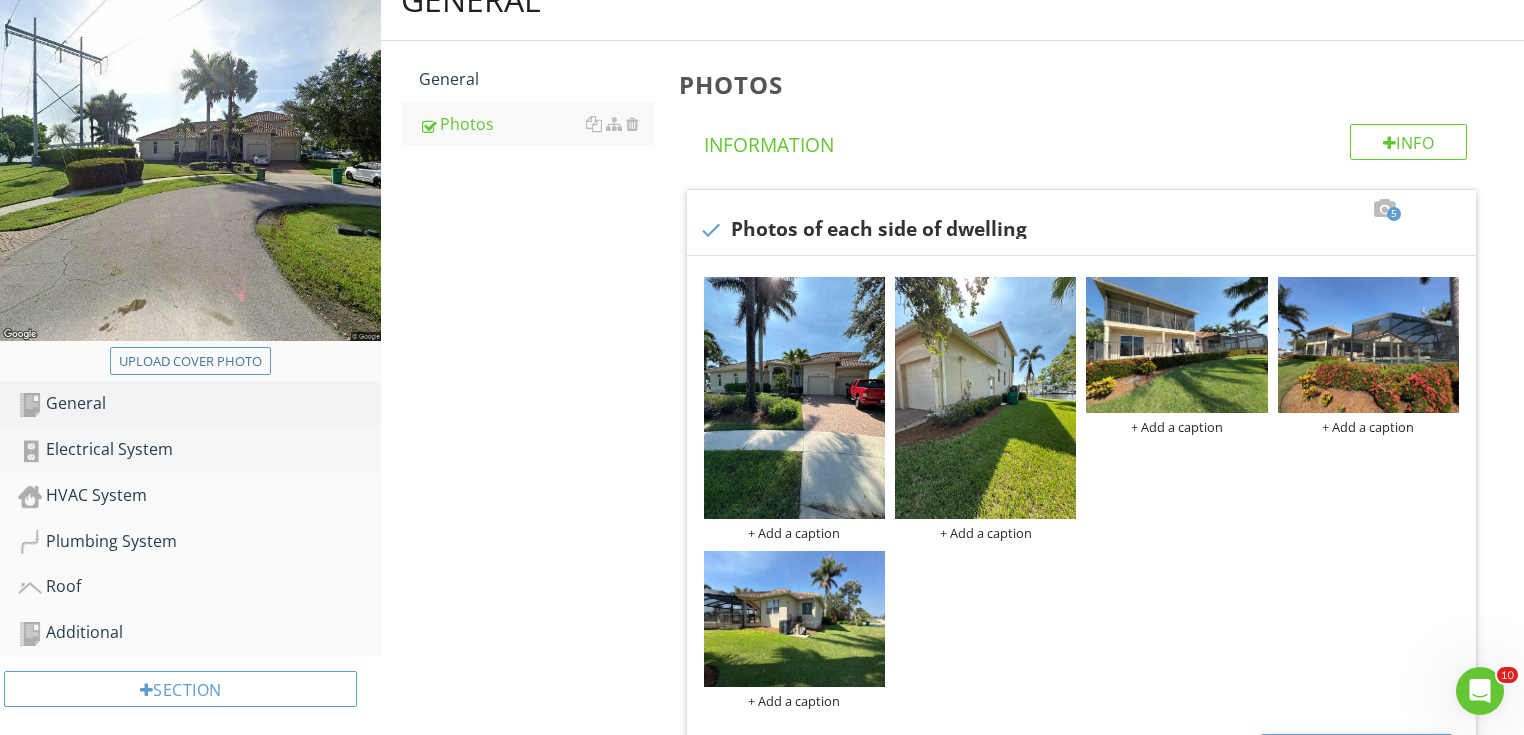 click on "Electrical System" at bounding box center (199, 450) 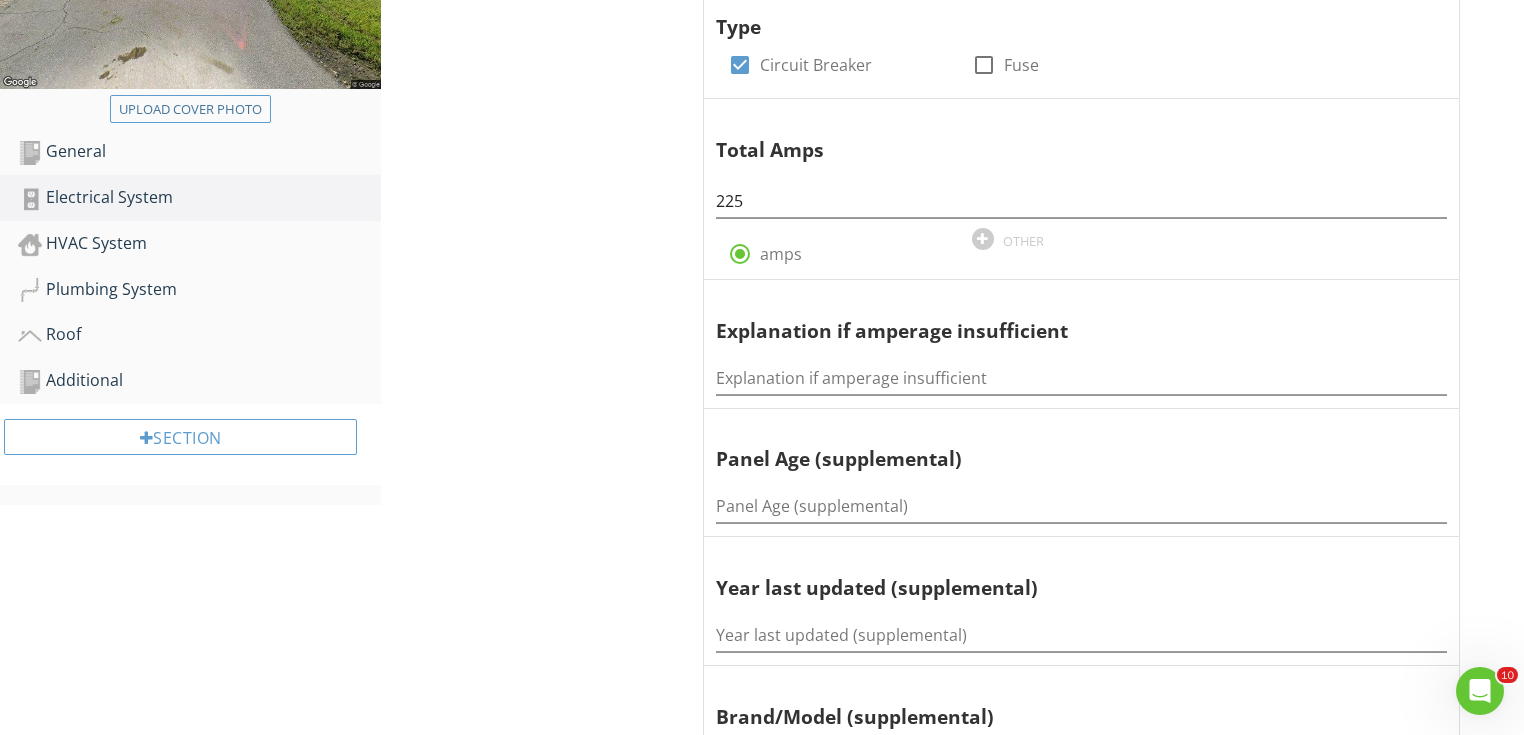 scroll, scrollTop: 560, scrollLeft: 0, axis: vertical 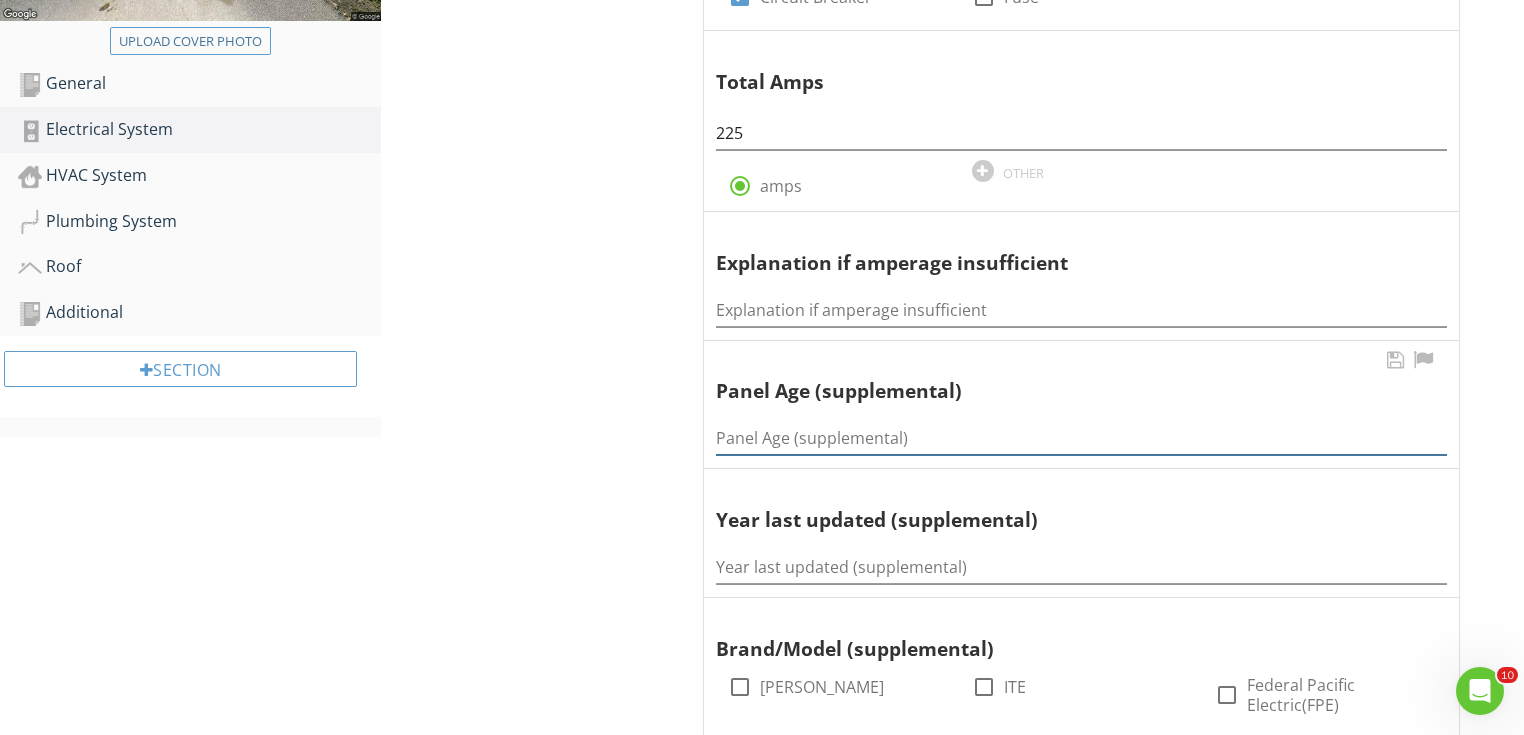 click at bounding box center [1081, 438] 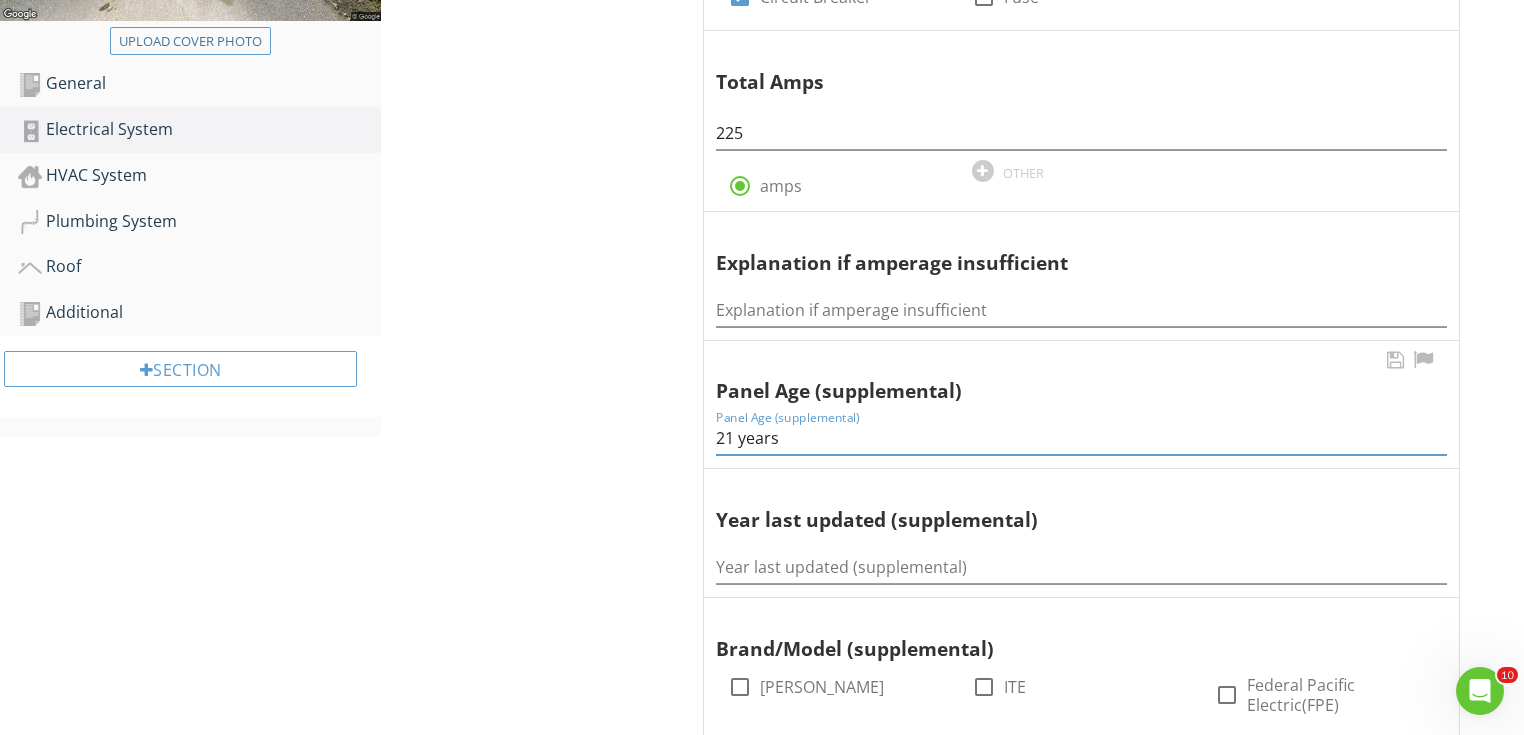 type on "21 years" 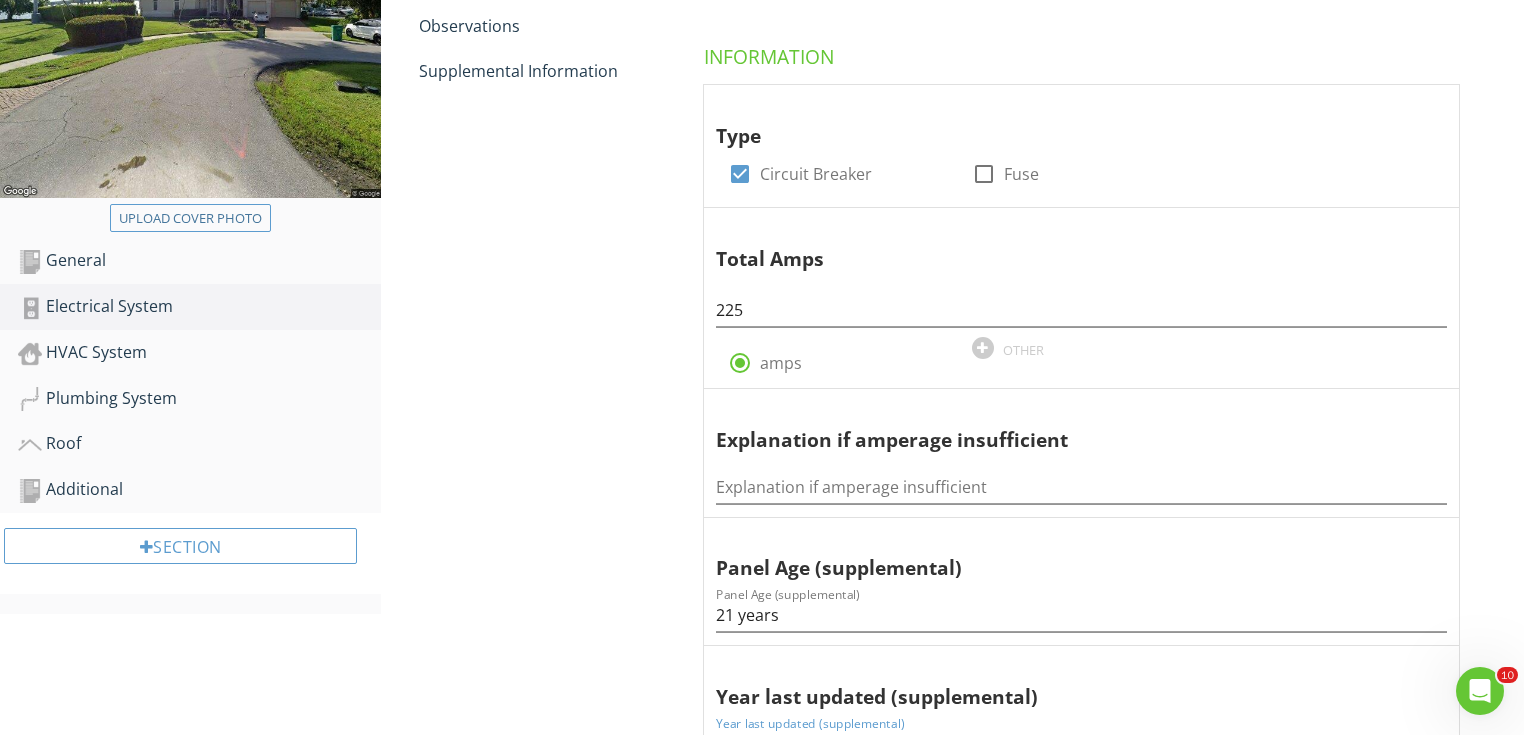 scroll, scrollTop: 240, scrollLeft: 0, axis: vertical 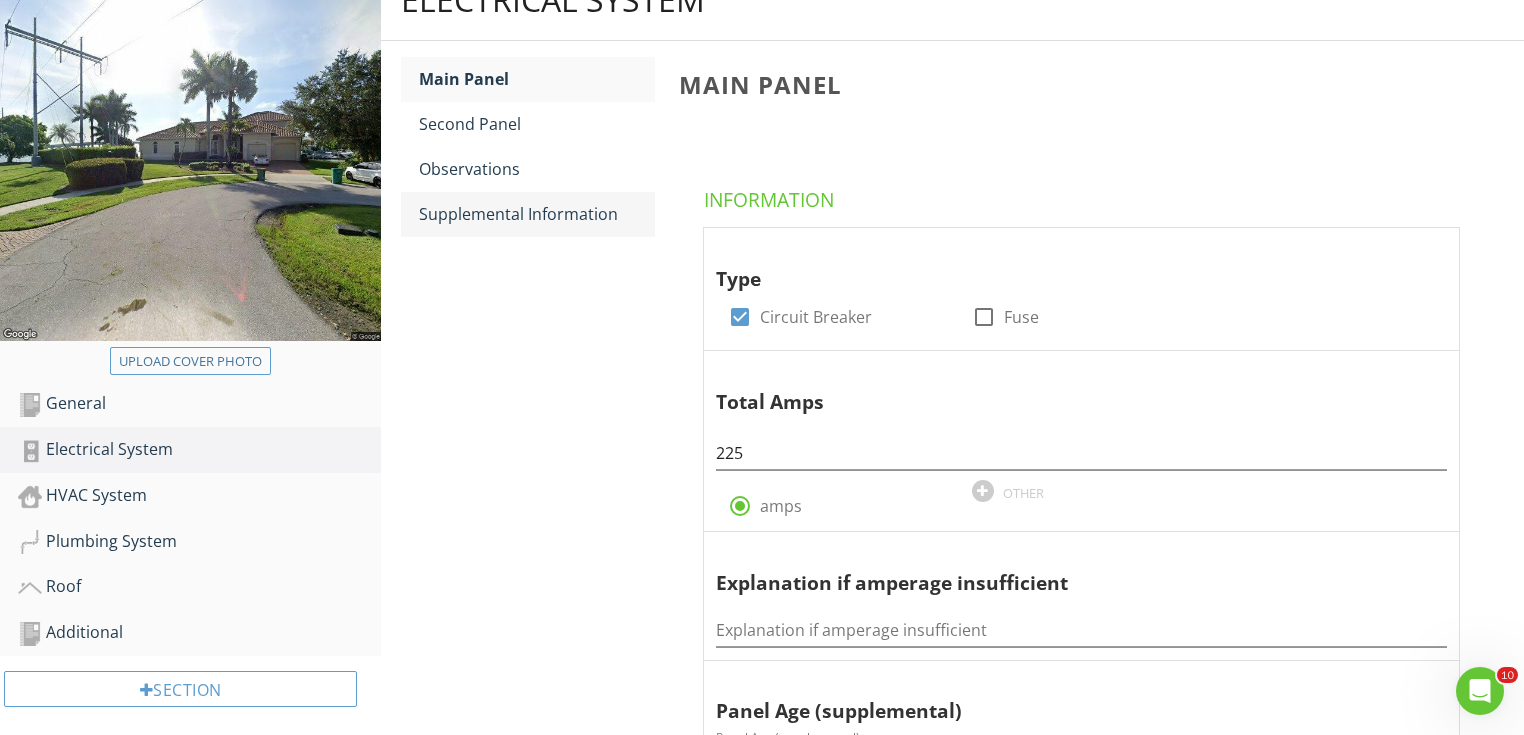 type on "N/A" 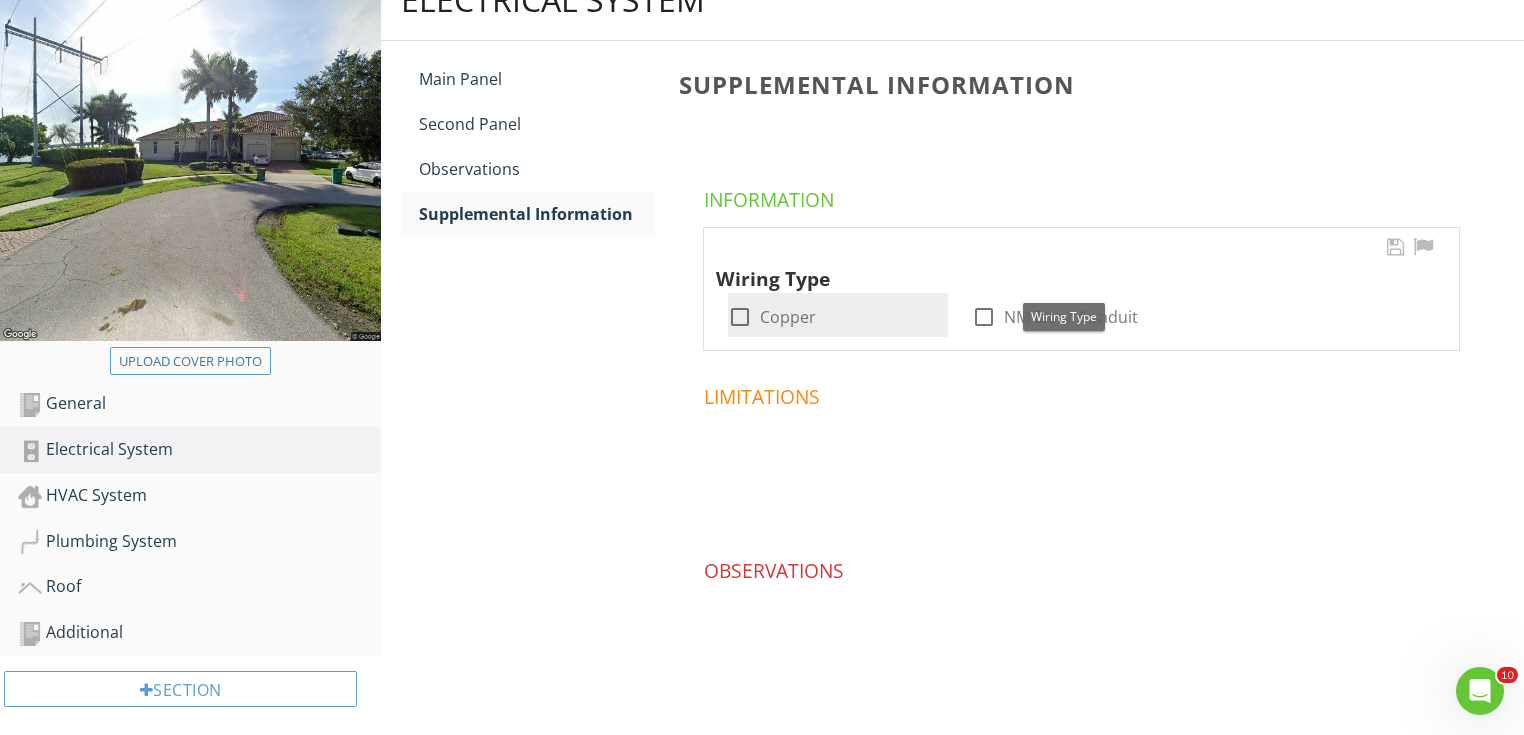 click at bounding box center (740, 317) 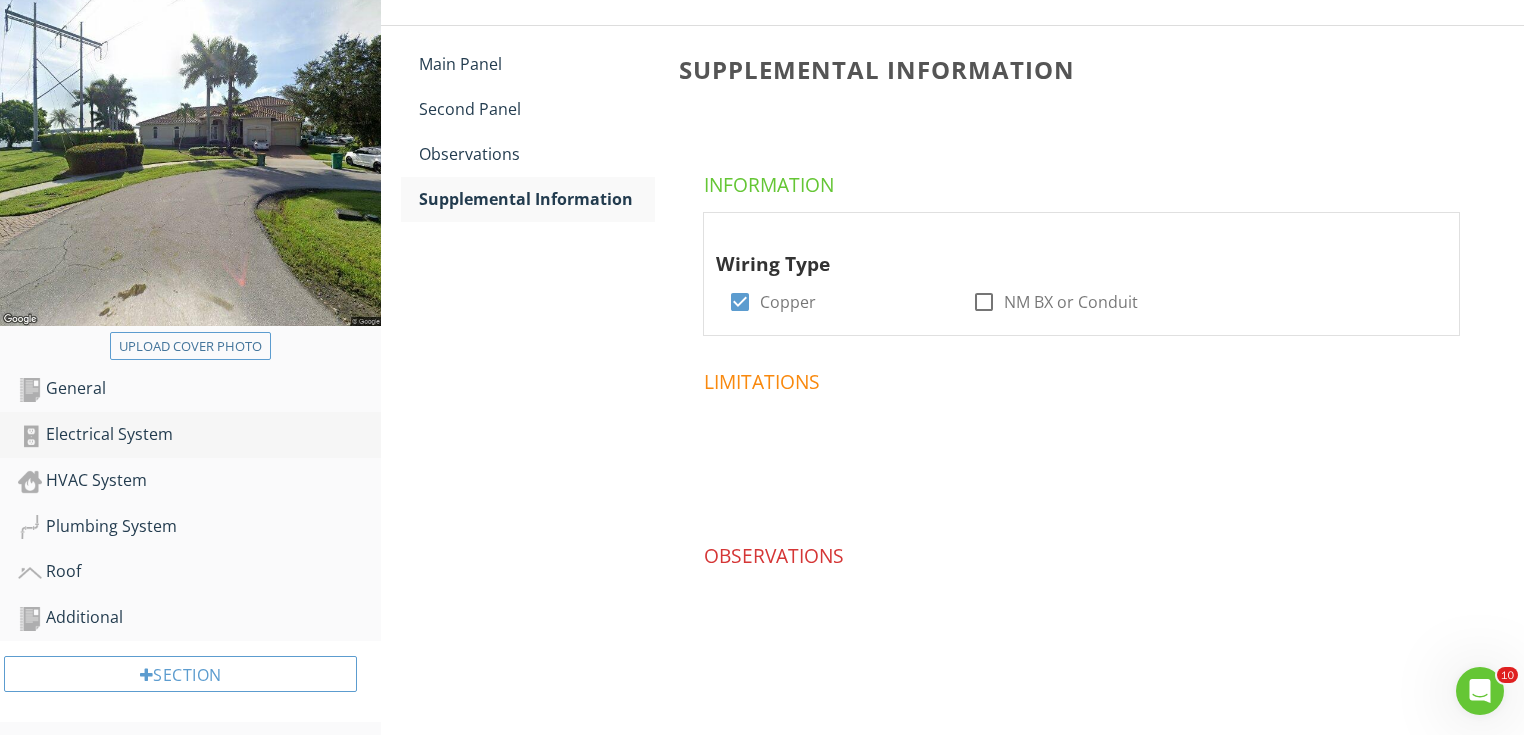 scroll, scrollTop: 259, scrollLeft: 0, axis: vertical 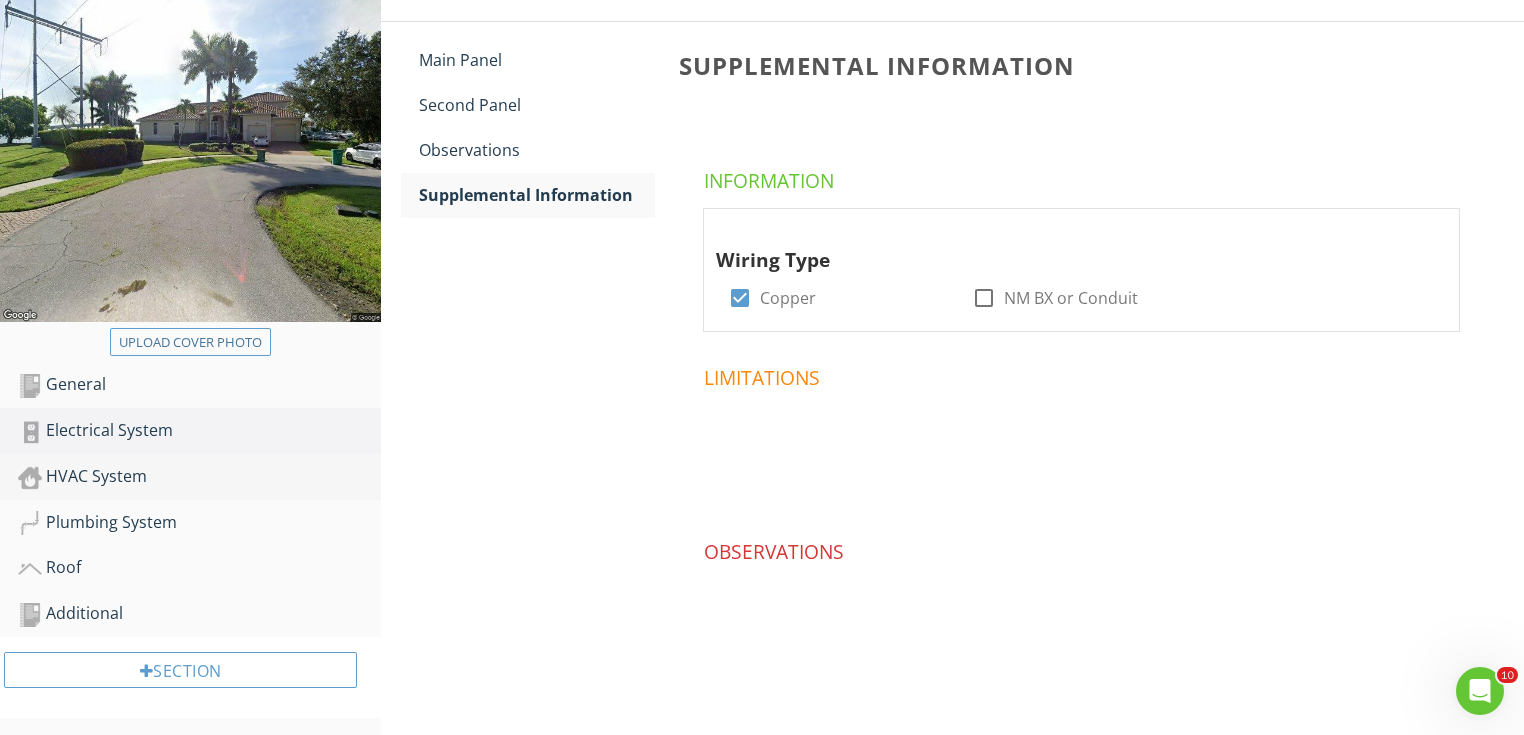 click on "HVAC System" at bounding box center [199, 477] 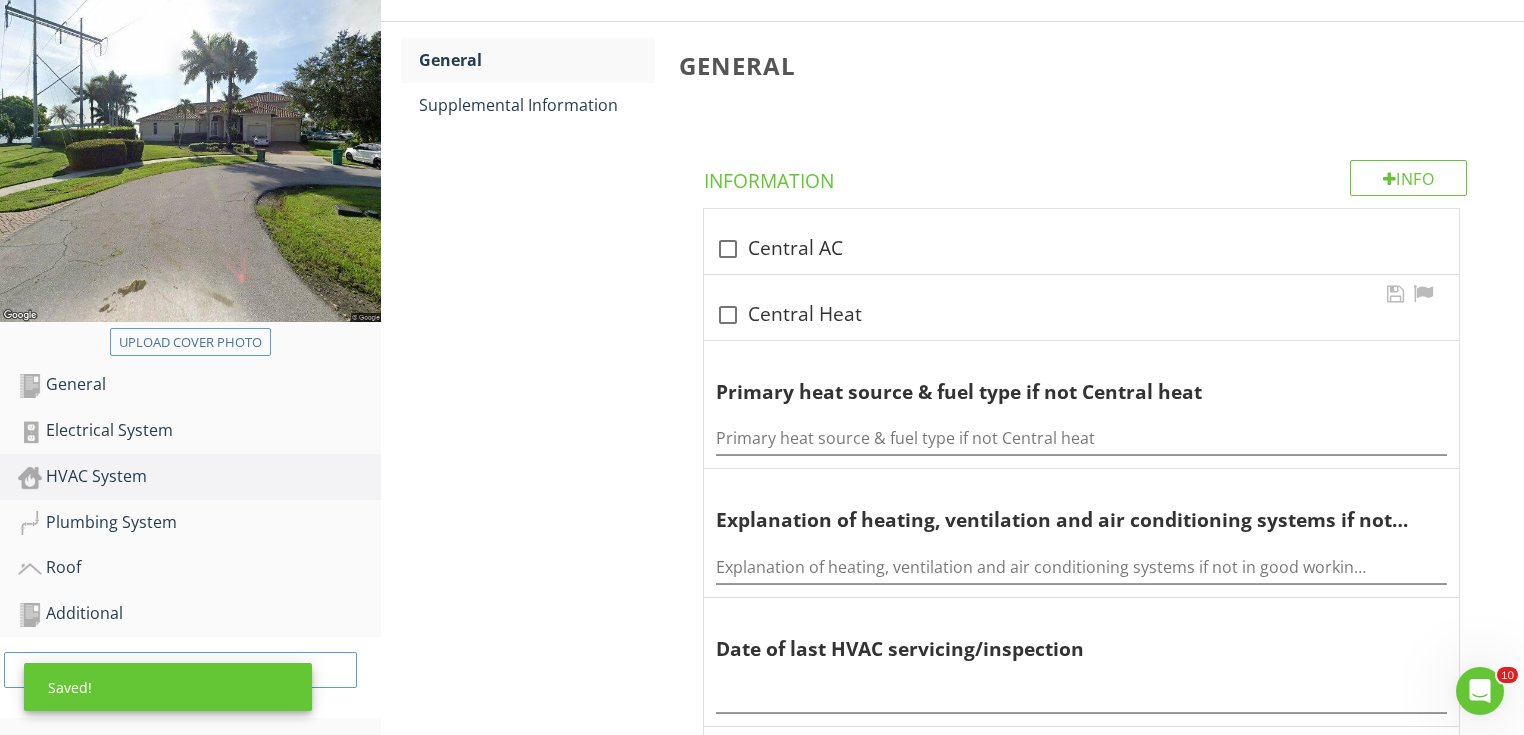 click on "check_box_outline_blank
Central Heat" at bounding box center (1081, 315) 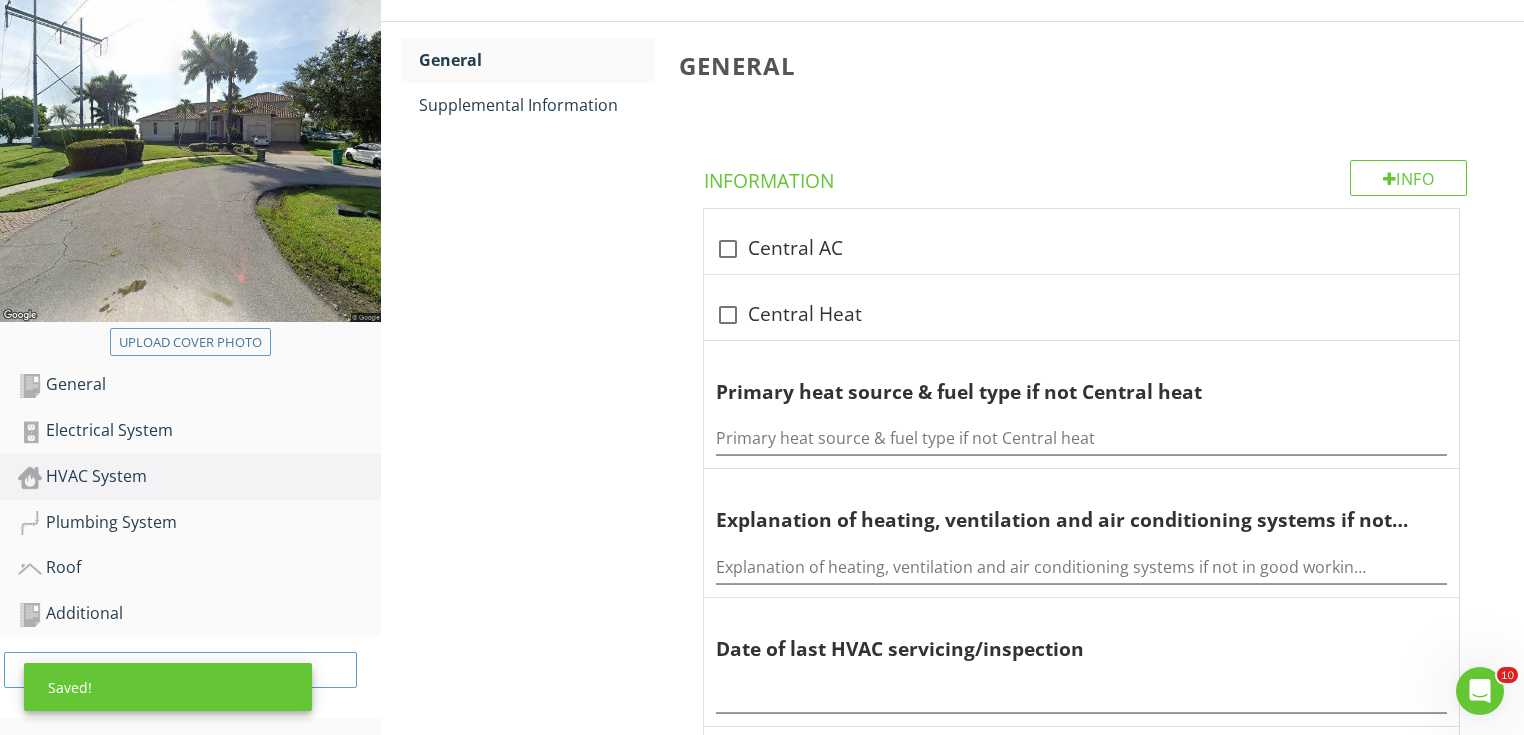 checkbox on "true" 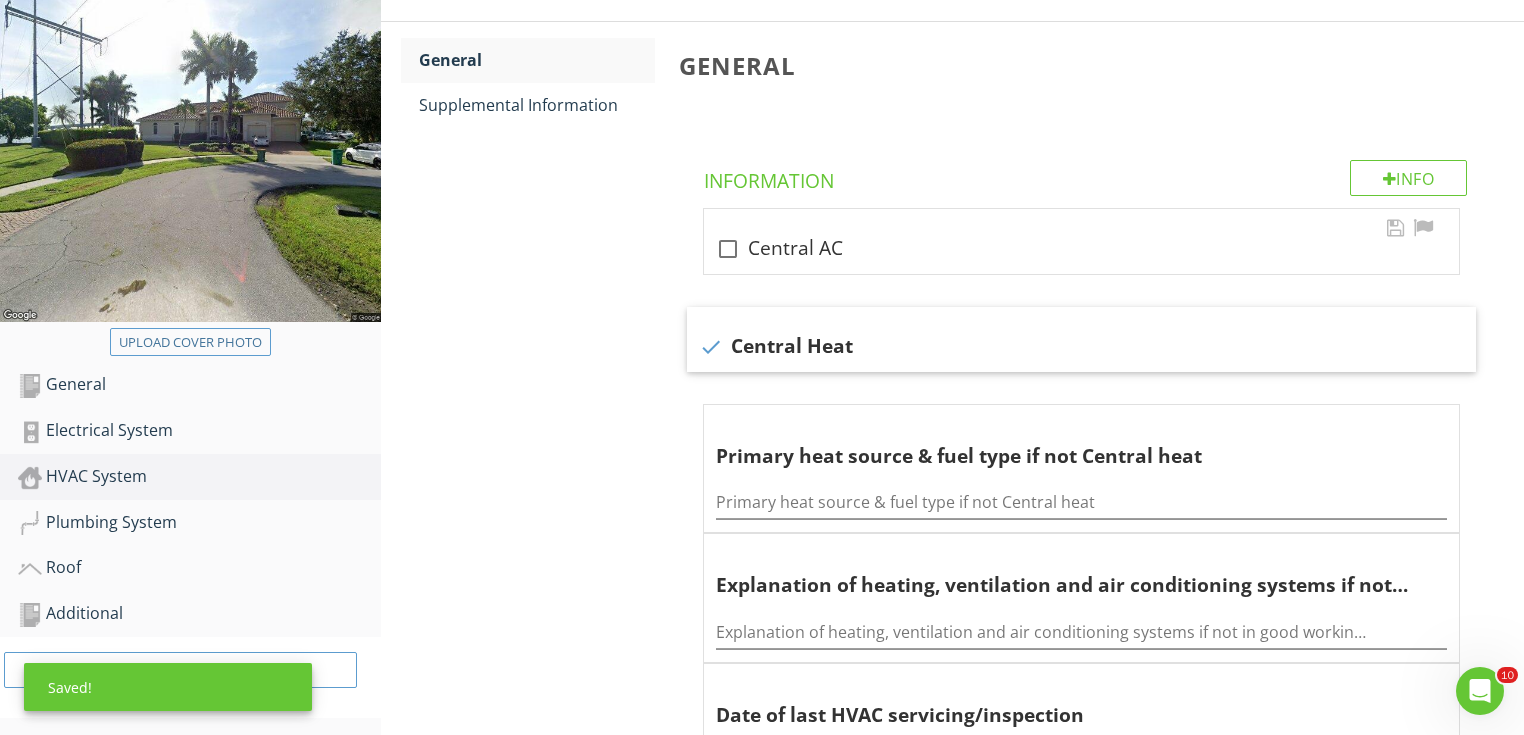 click at bounding box center (728, 249) 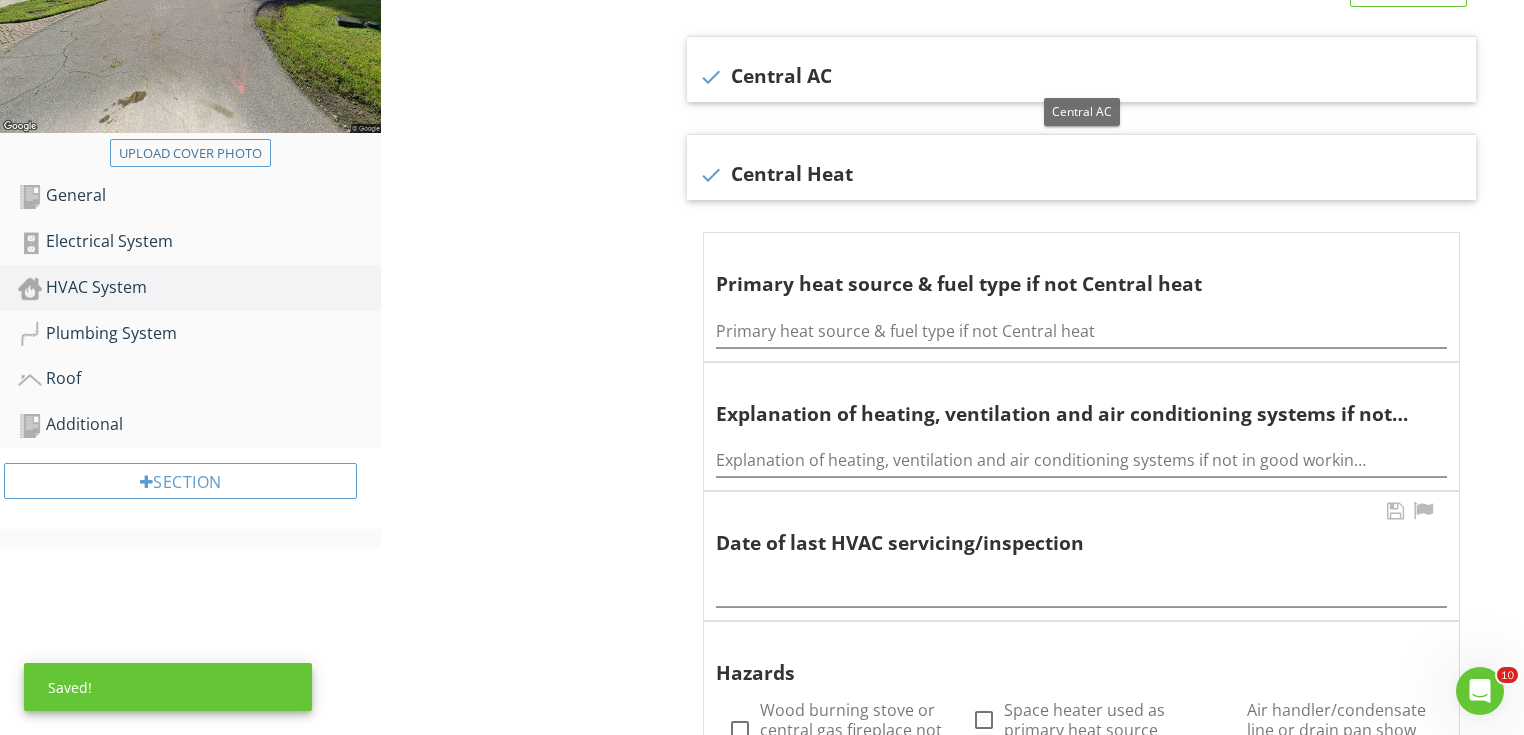 scroll, scrollTop: 659, scrollLeft: 0, axis: vertical 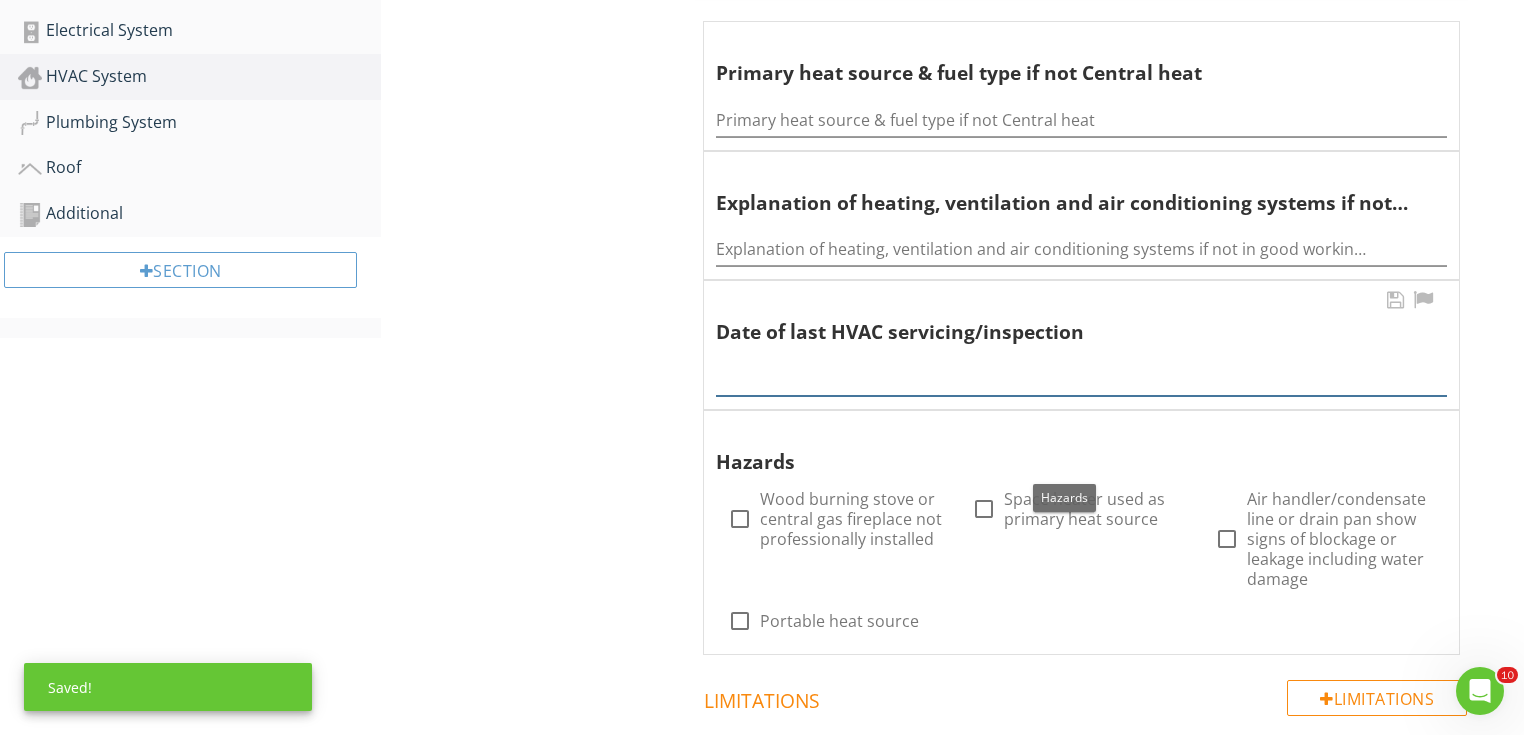 click at bounding box center (1081, 373) 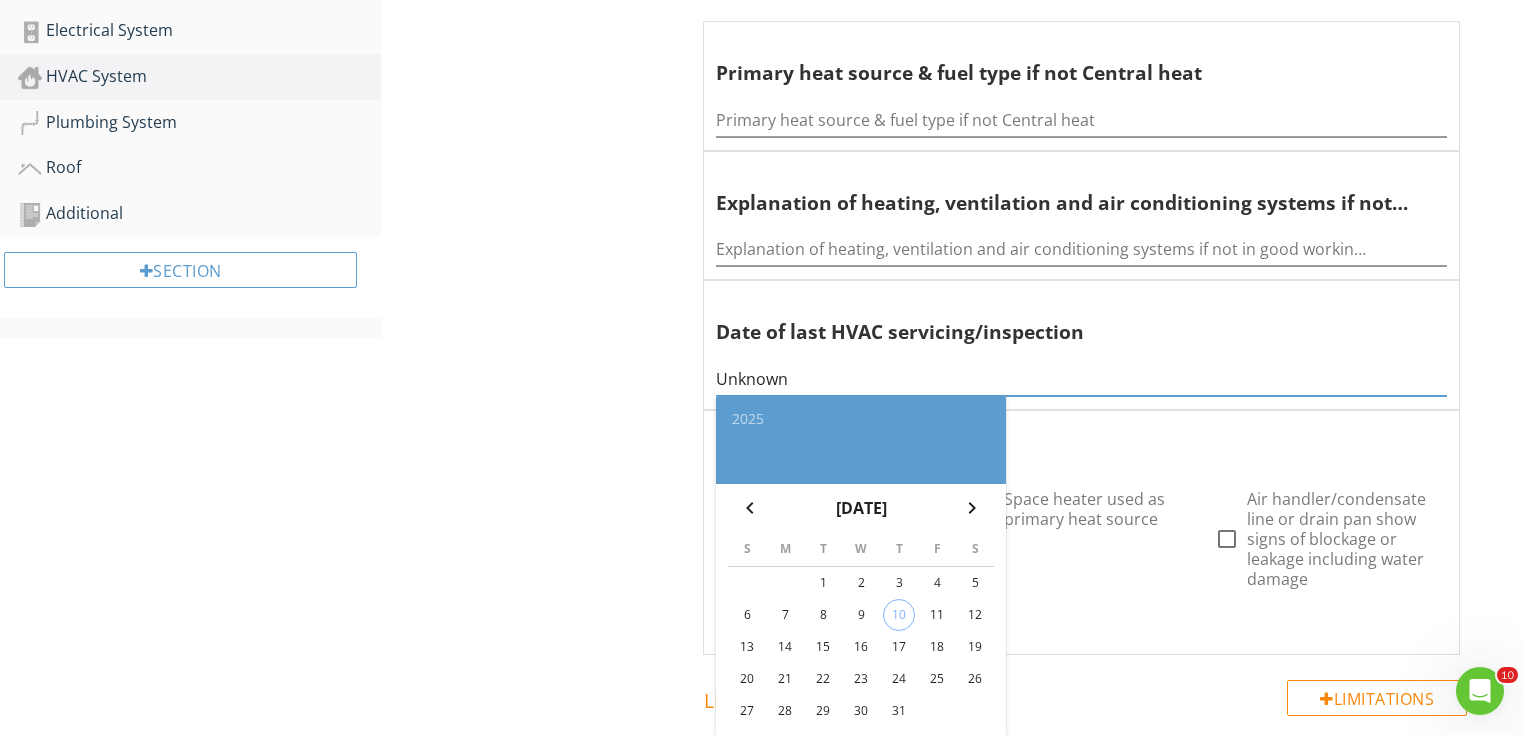 scroll, scrollTop: 259, scrollLeft: 0, axis: vertical 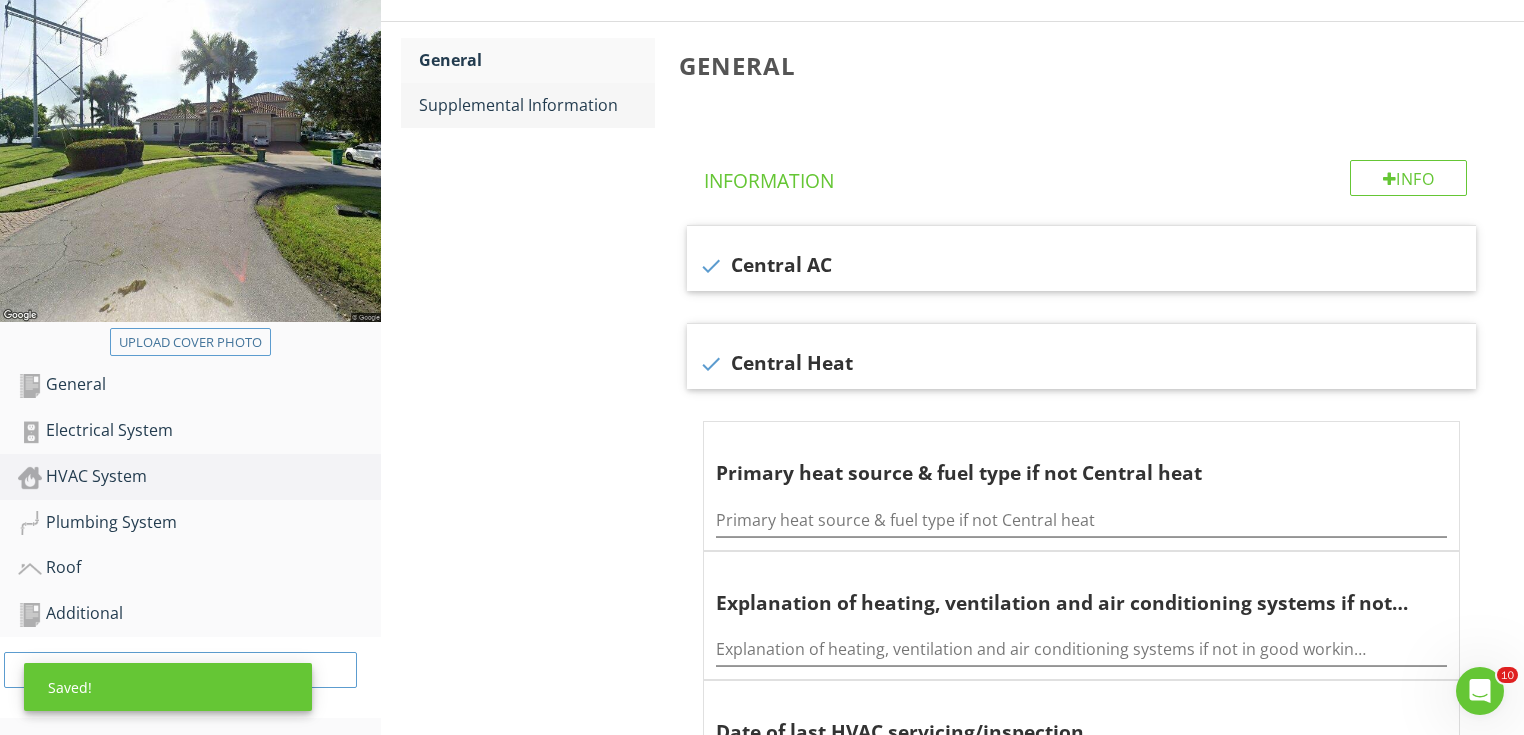 type on "Unknown" 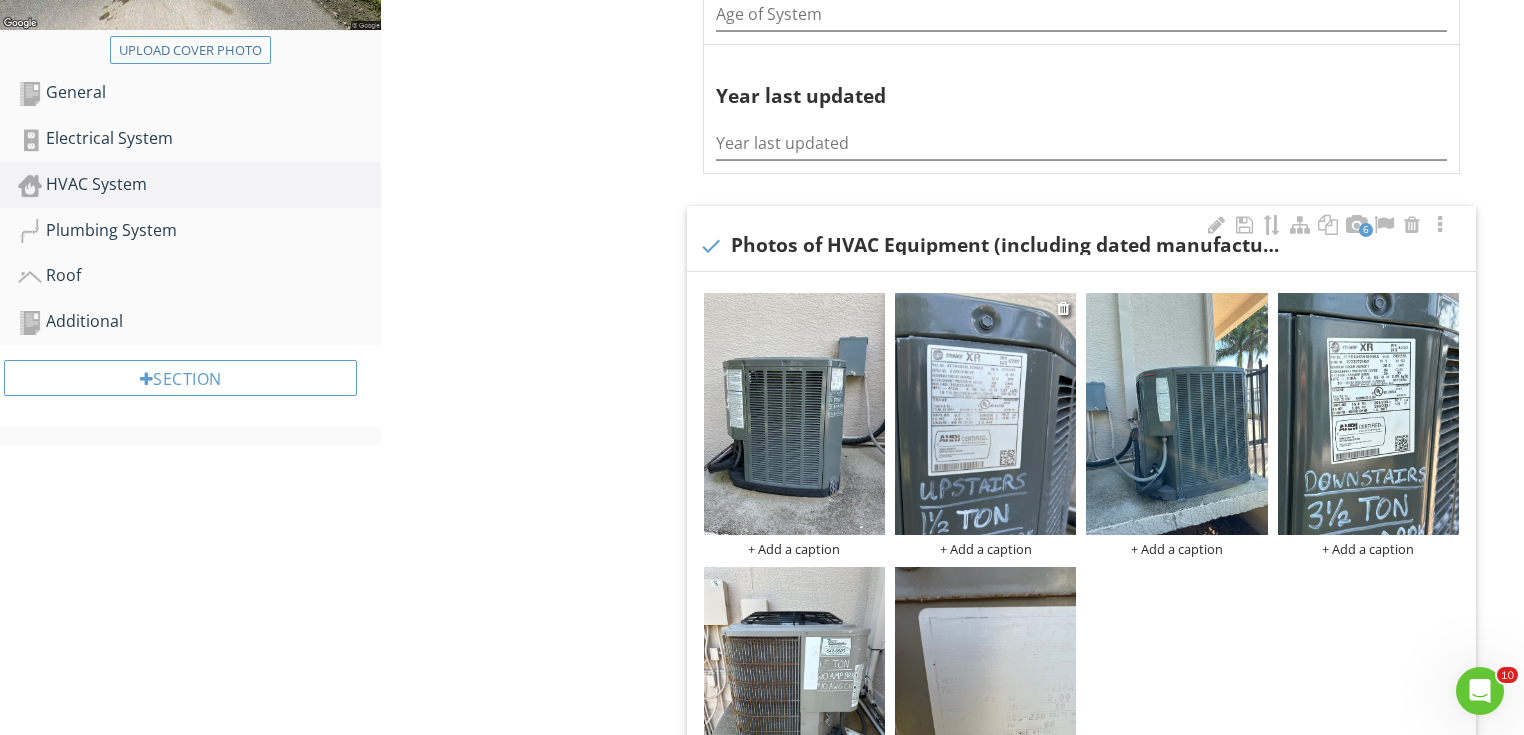 scroll, scrollTop: 579, scrollLeft: 0, axis: vertical 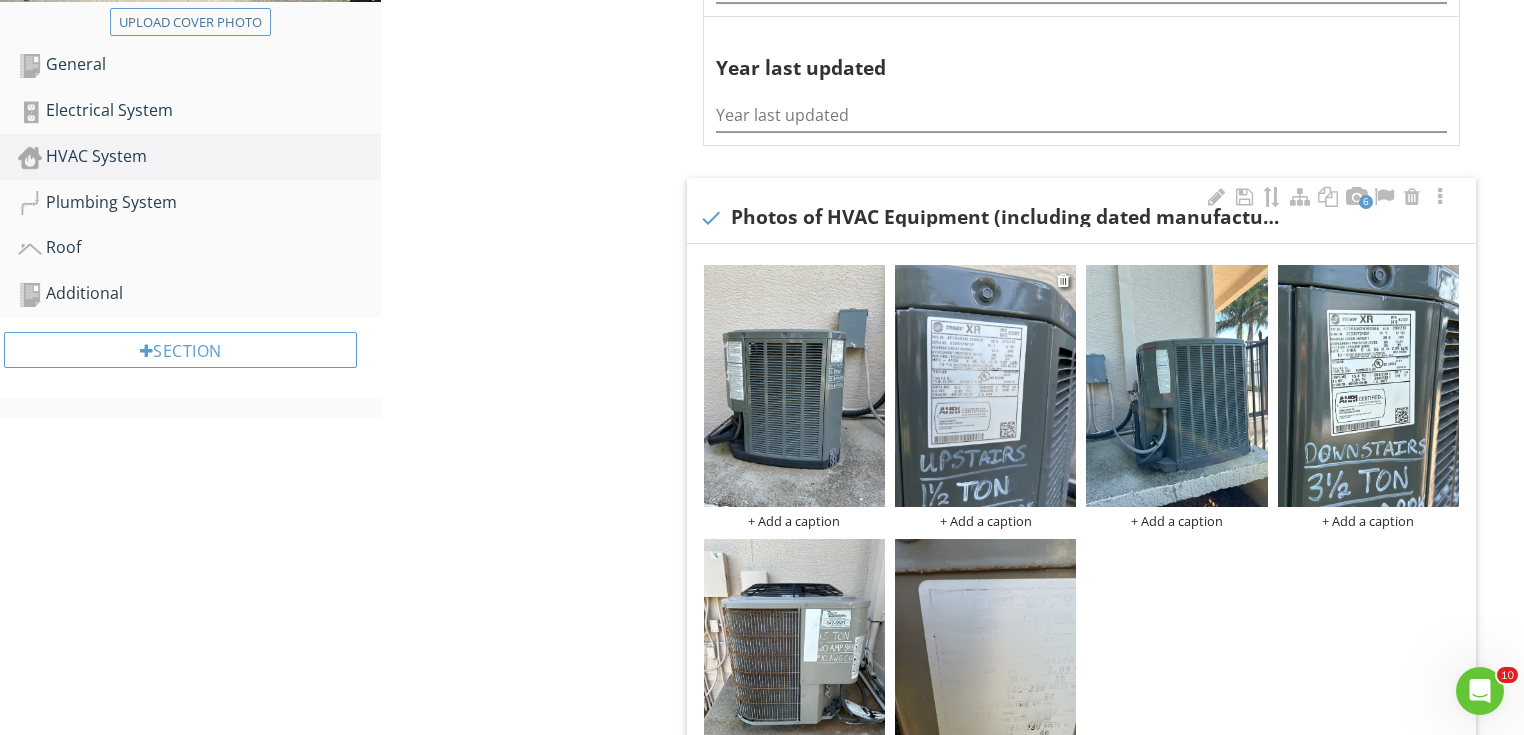 click at bounding box center (985, 386) 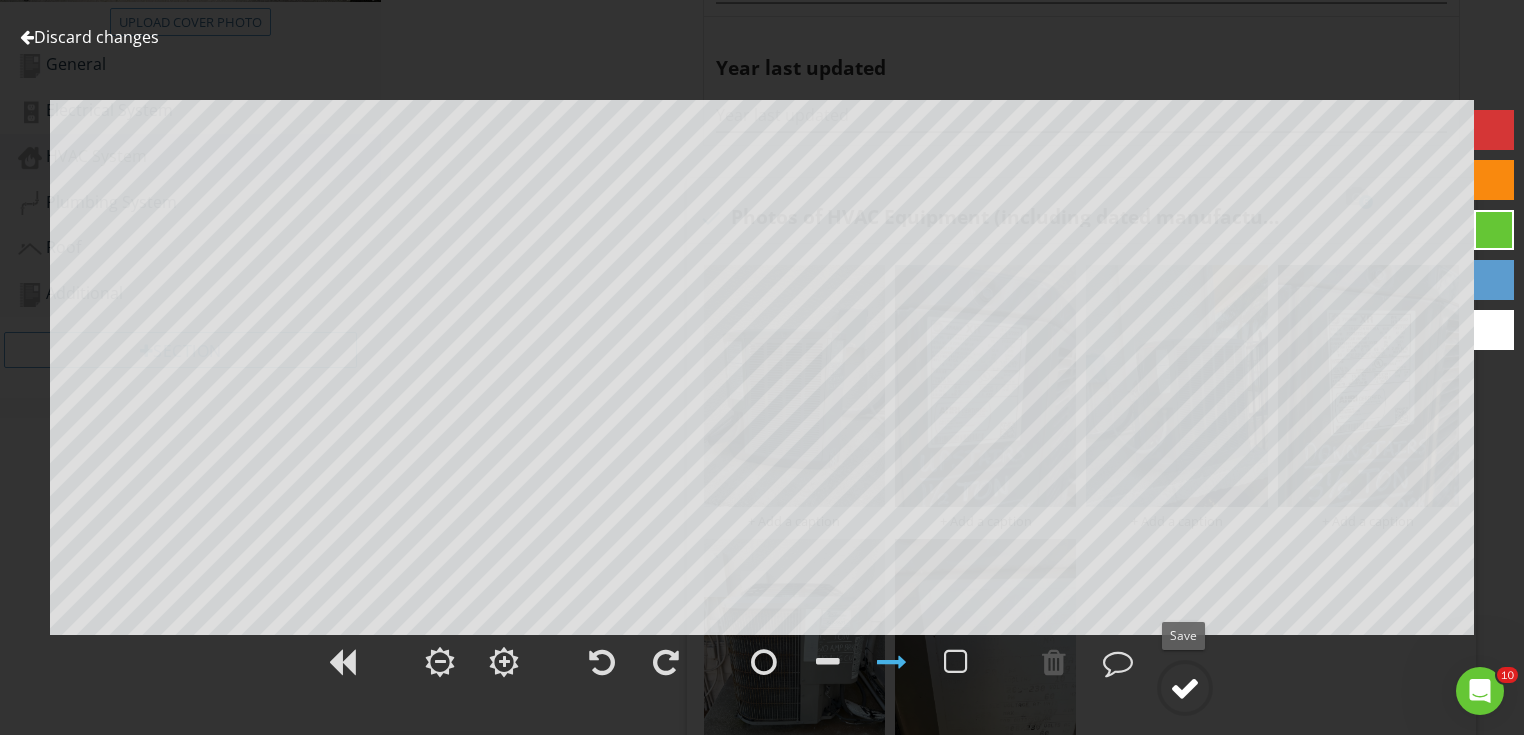 click at bounding box center (1185, 688) 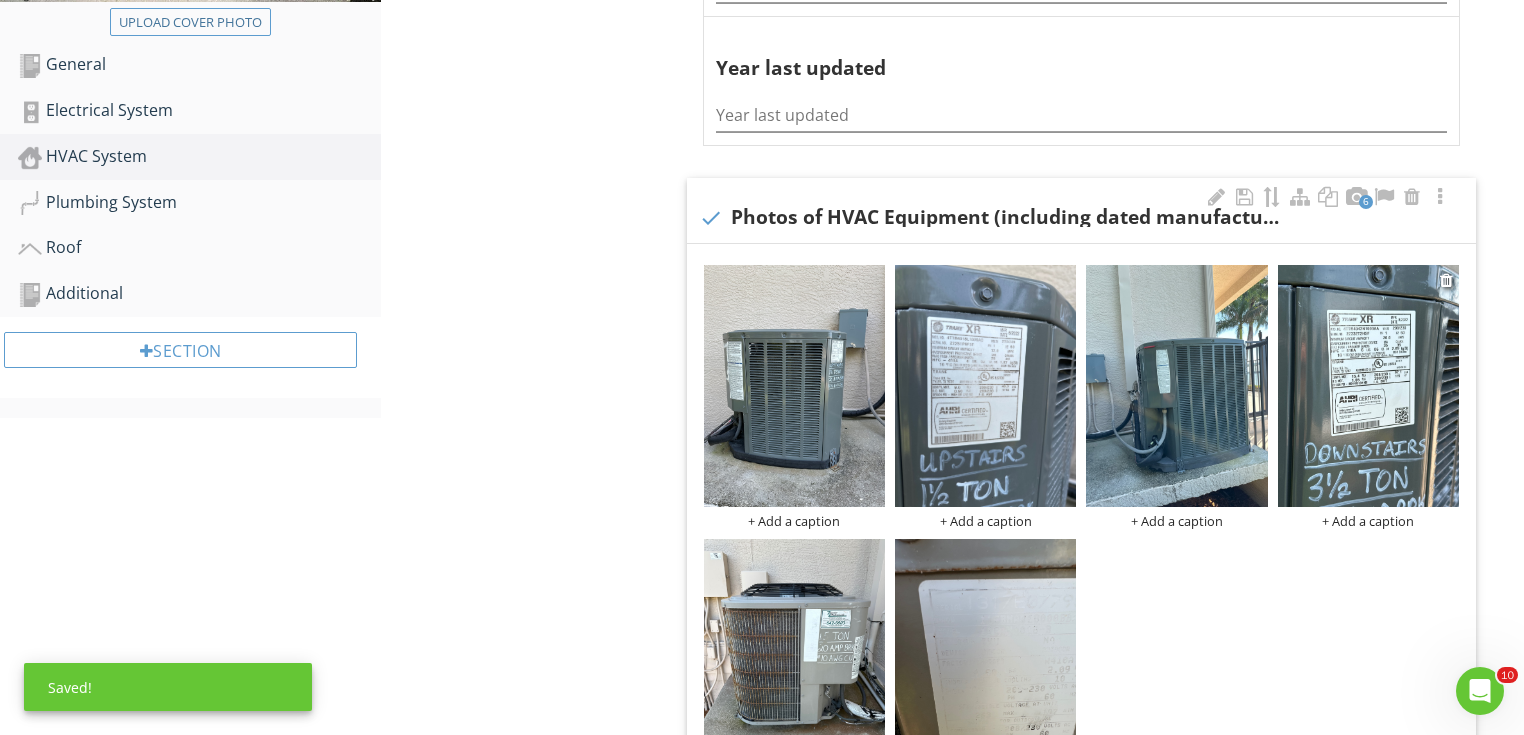 click at bounding box center (1368, 386) 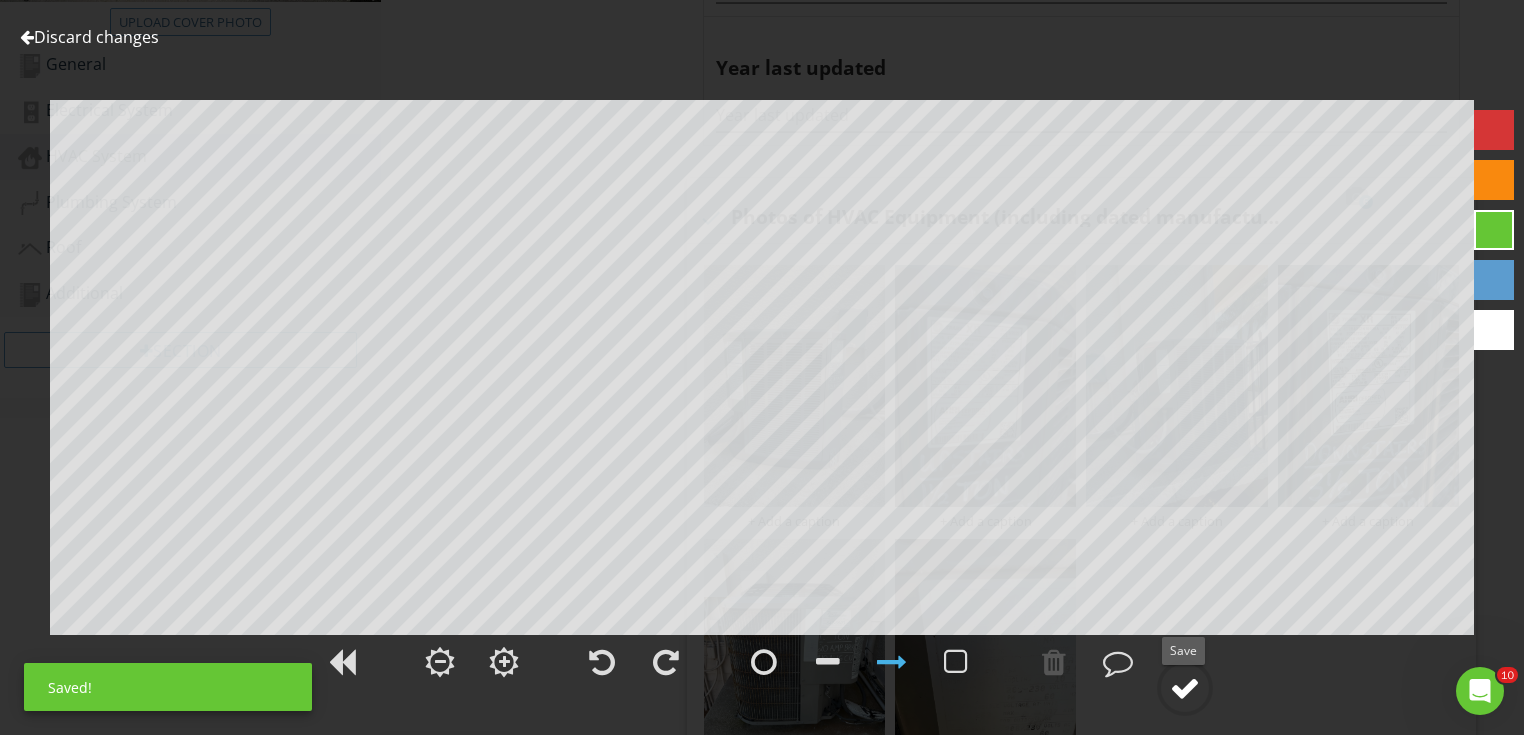 click at bounding box center [1185, 688] 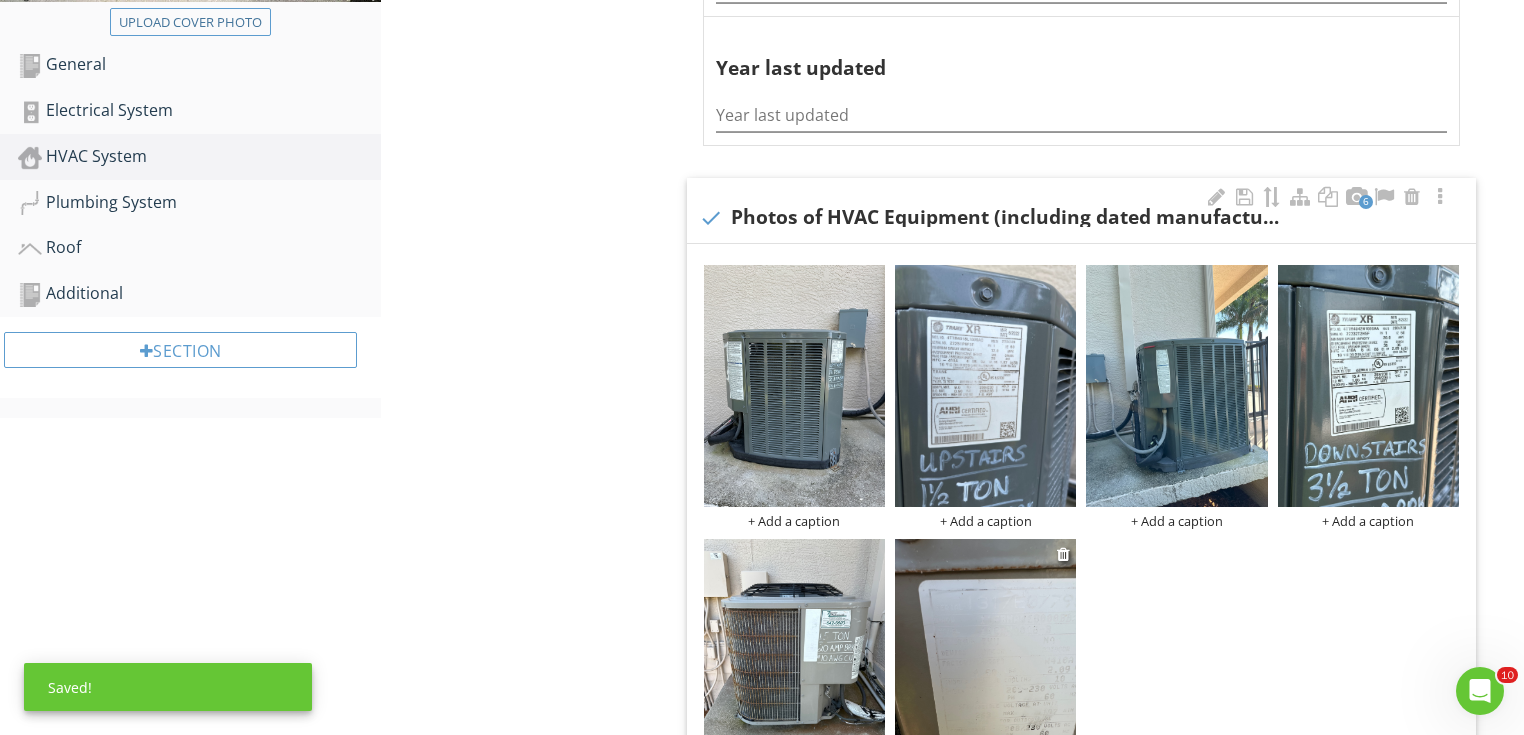 click at bounding box center (985, 660) 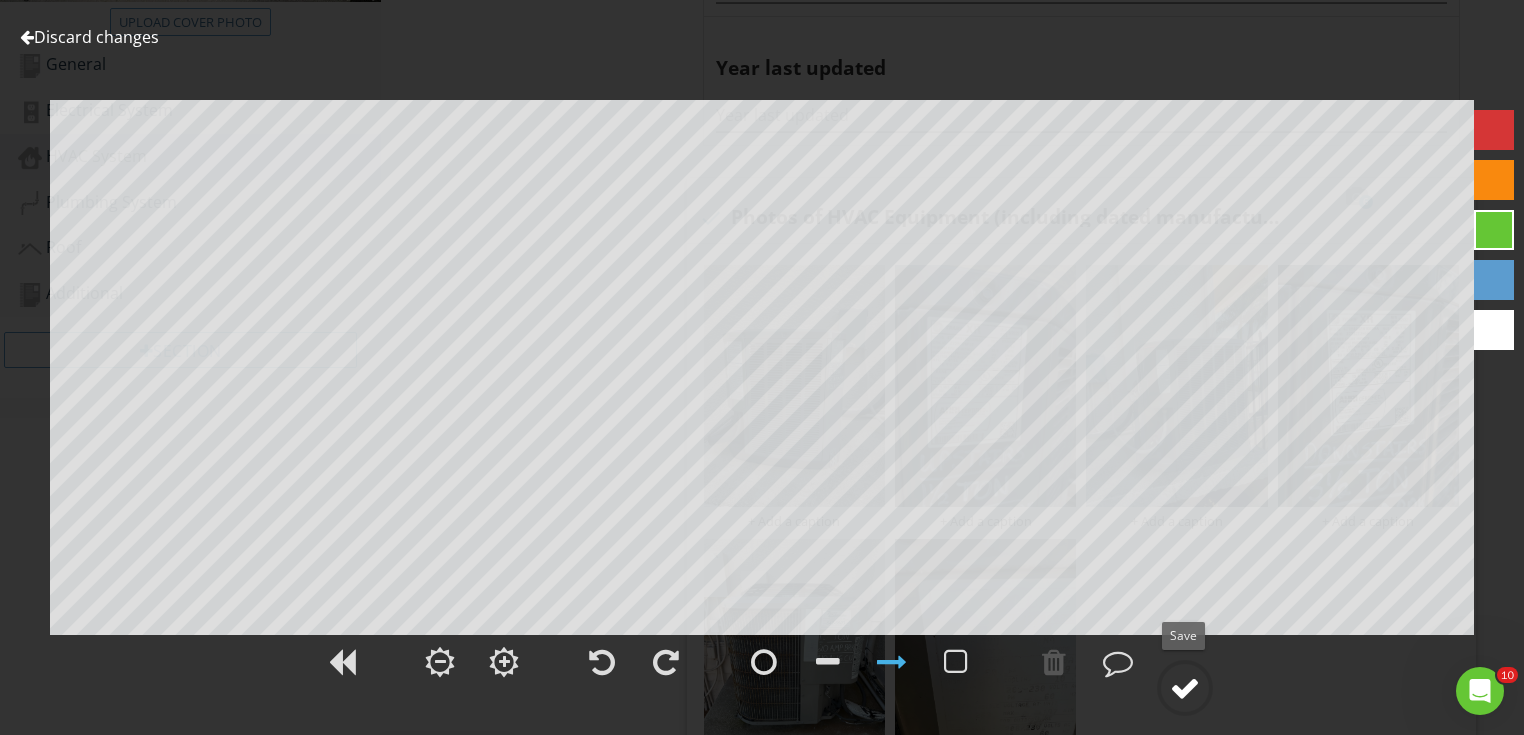 click at bounding box center (1185, 688) 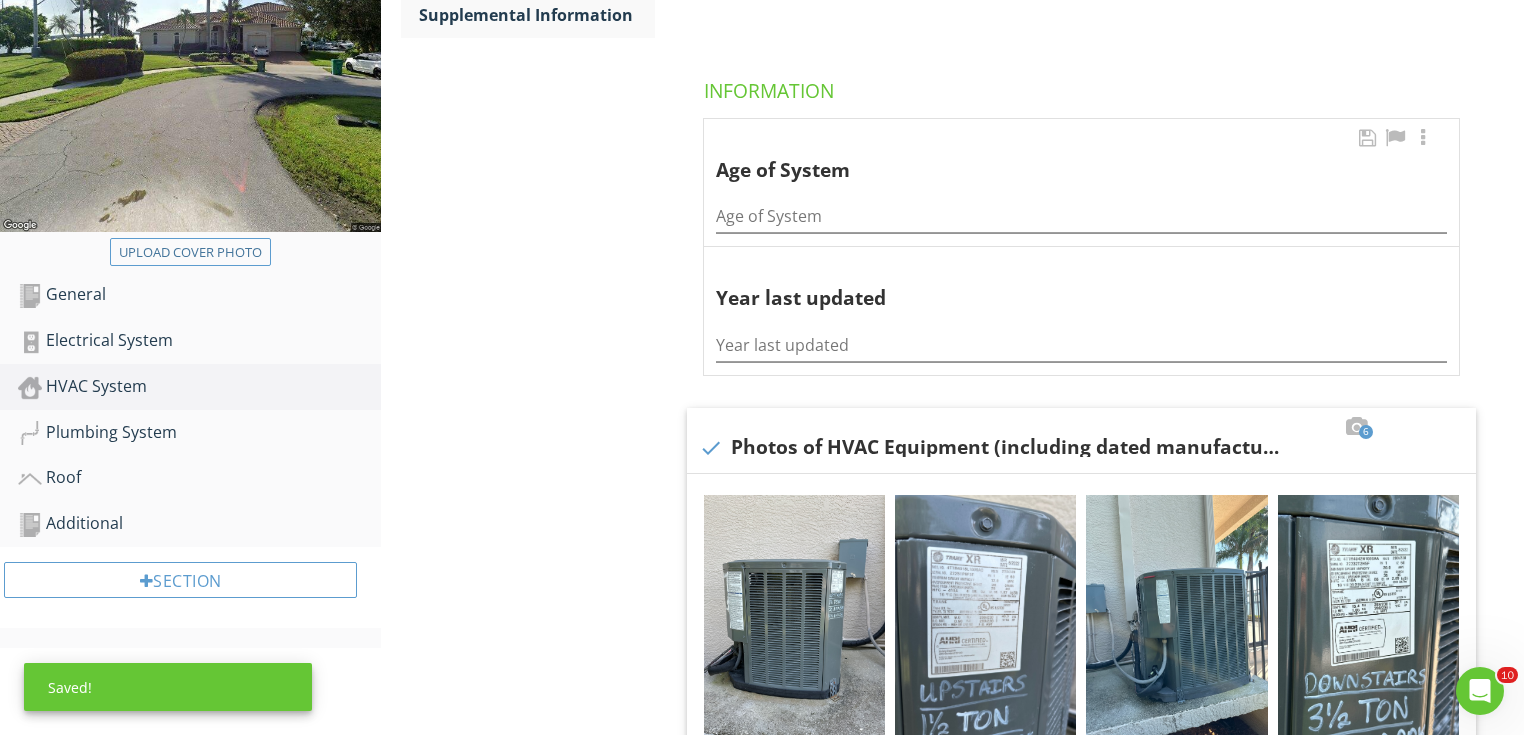 scroll, scrollTop: 339, scrollLeft: 0, axis: vertical 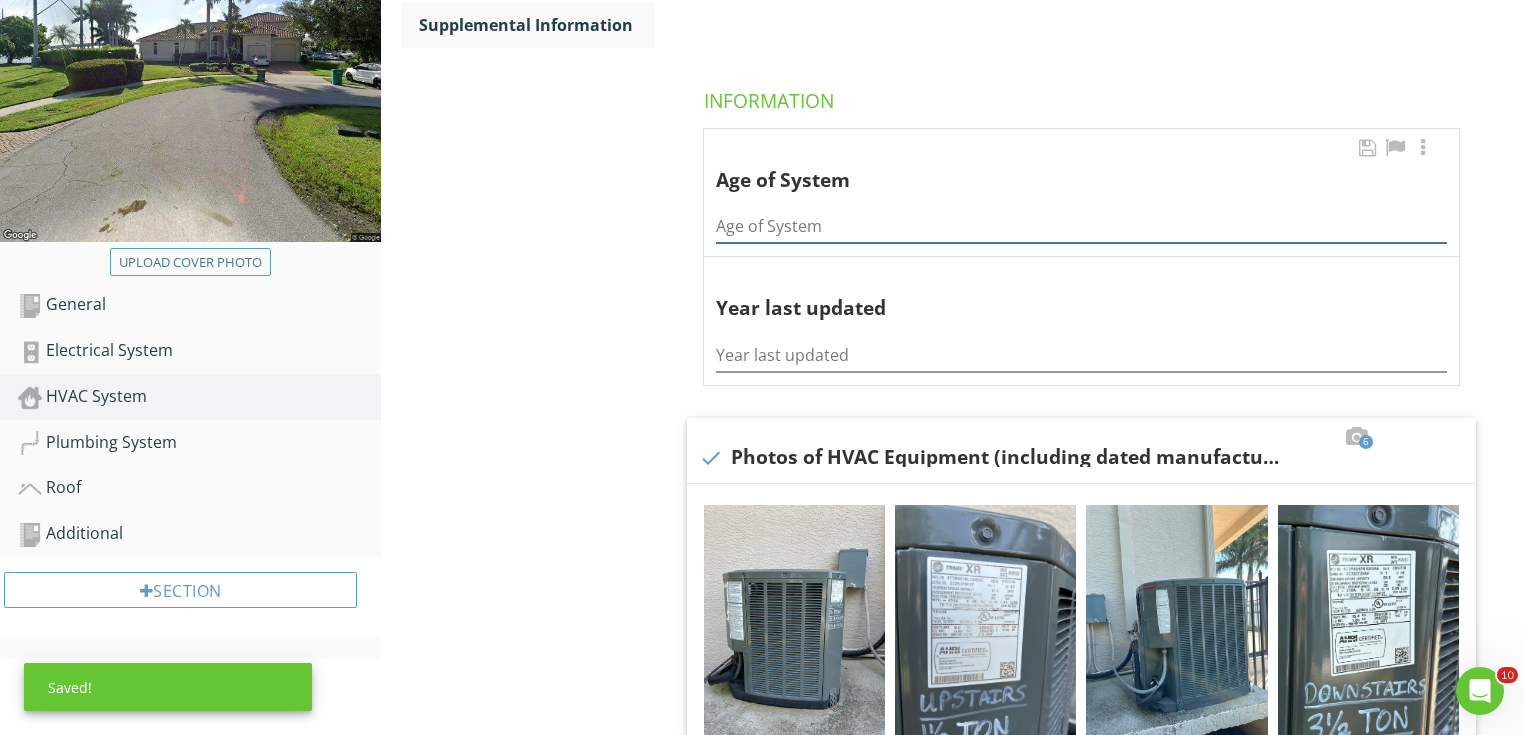 click at bounding box center [1081, 226] 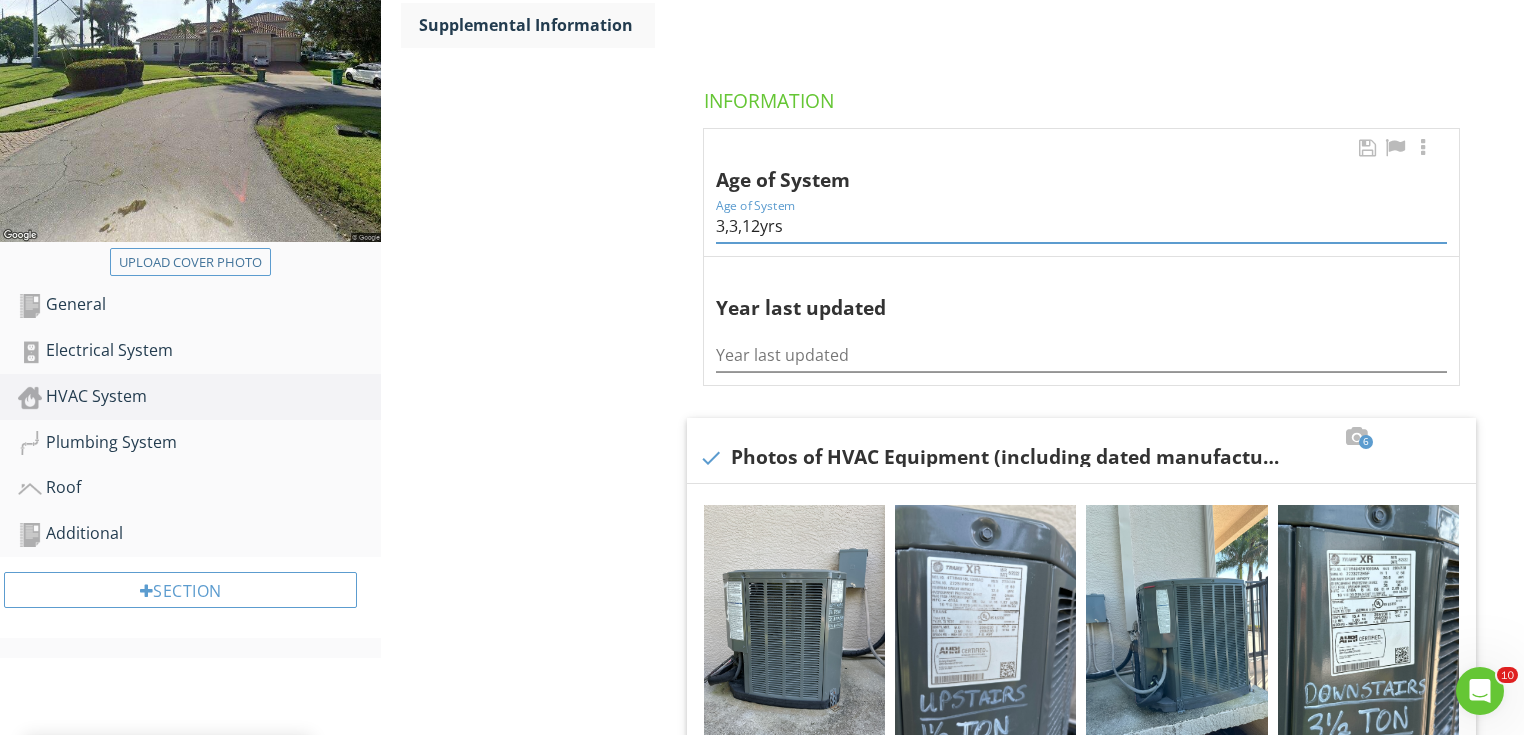 type on "3,3,12yrs" 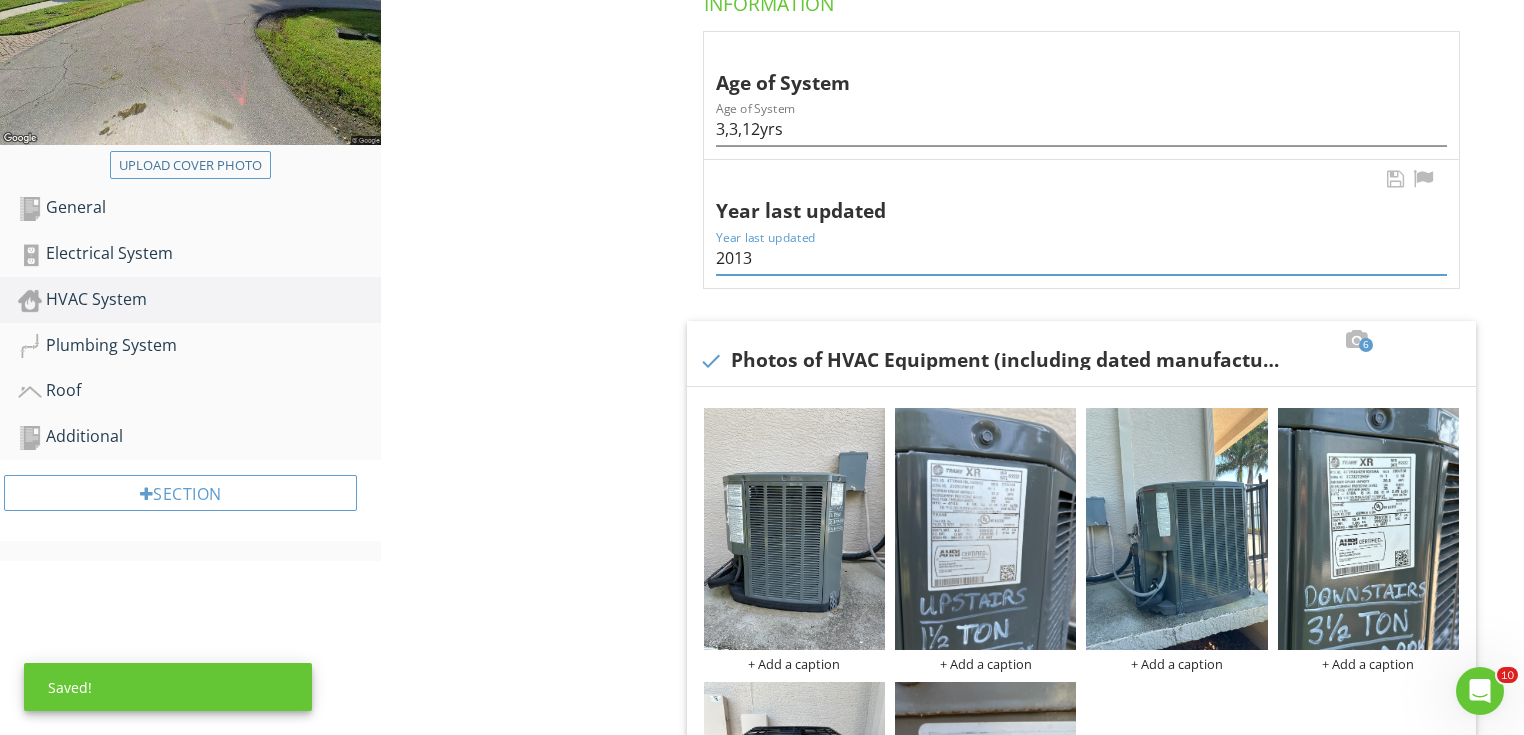scroll, scrollTop: 739, scrollLeft: 0, axis: vertical 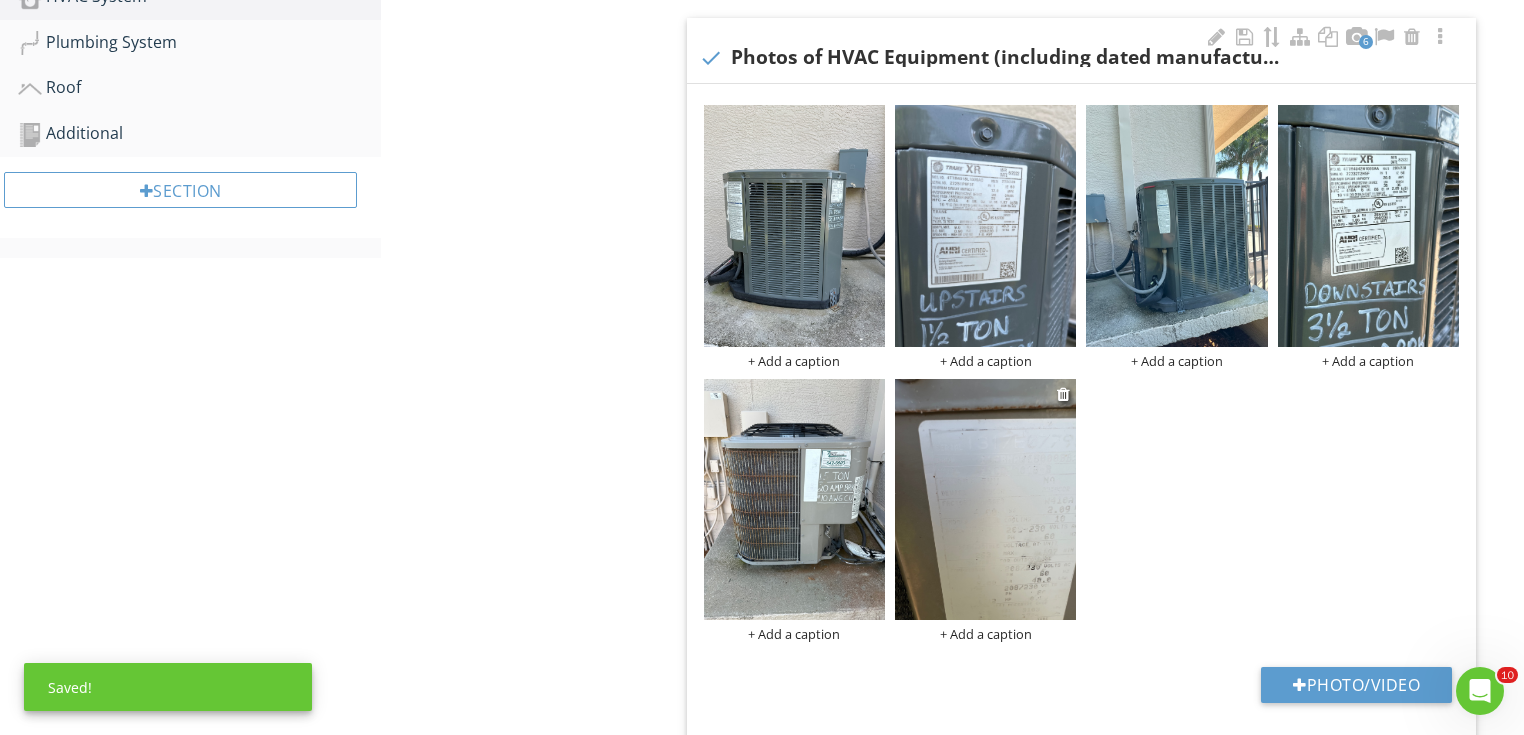 type on "2013" 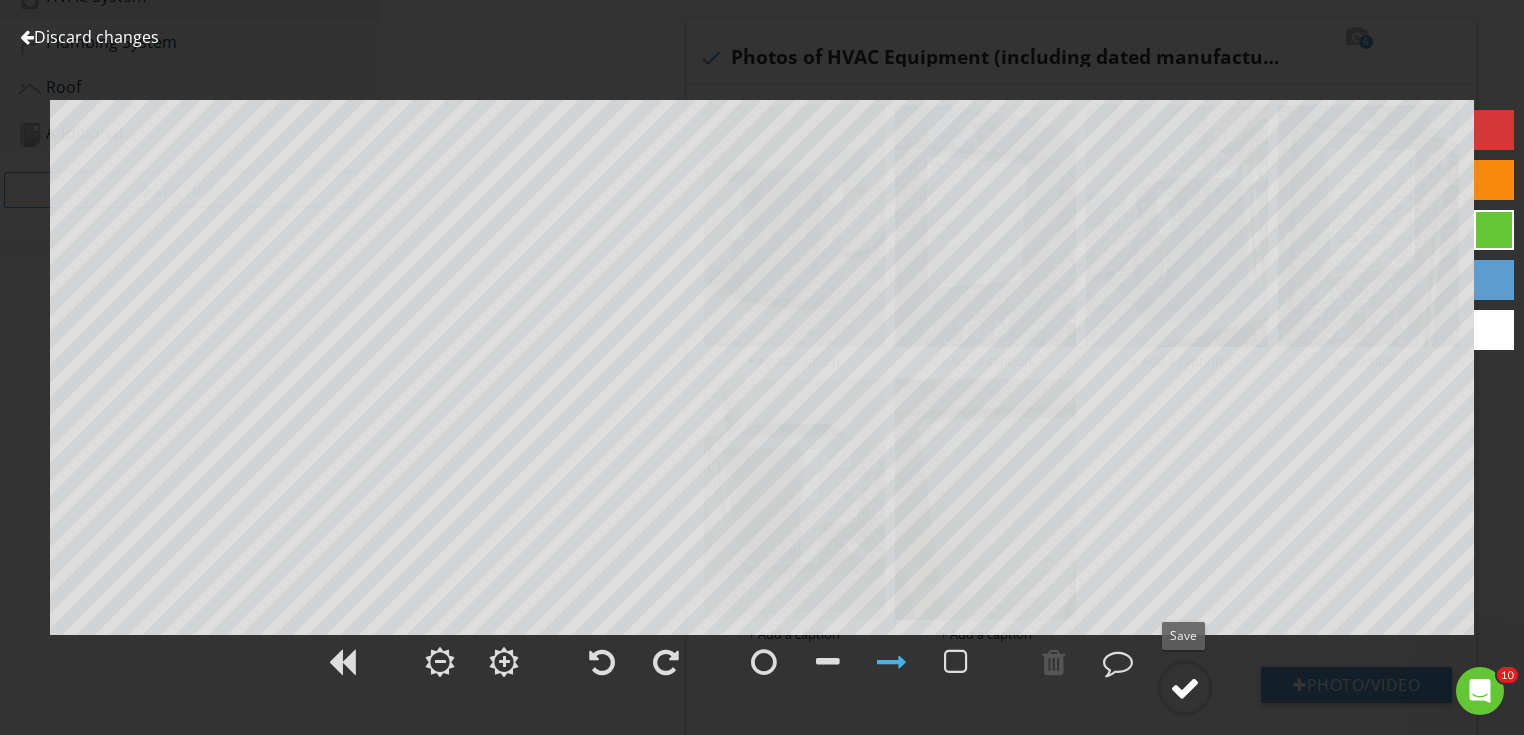 click at bounding box center (1185, 688) 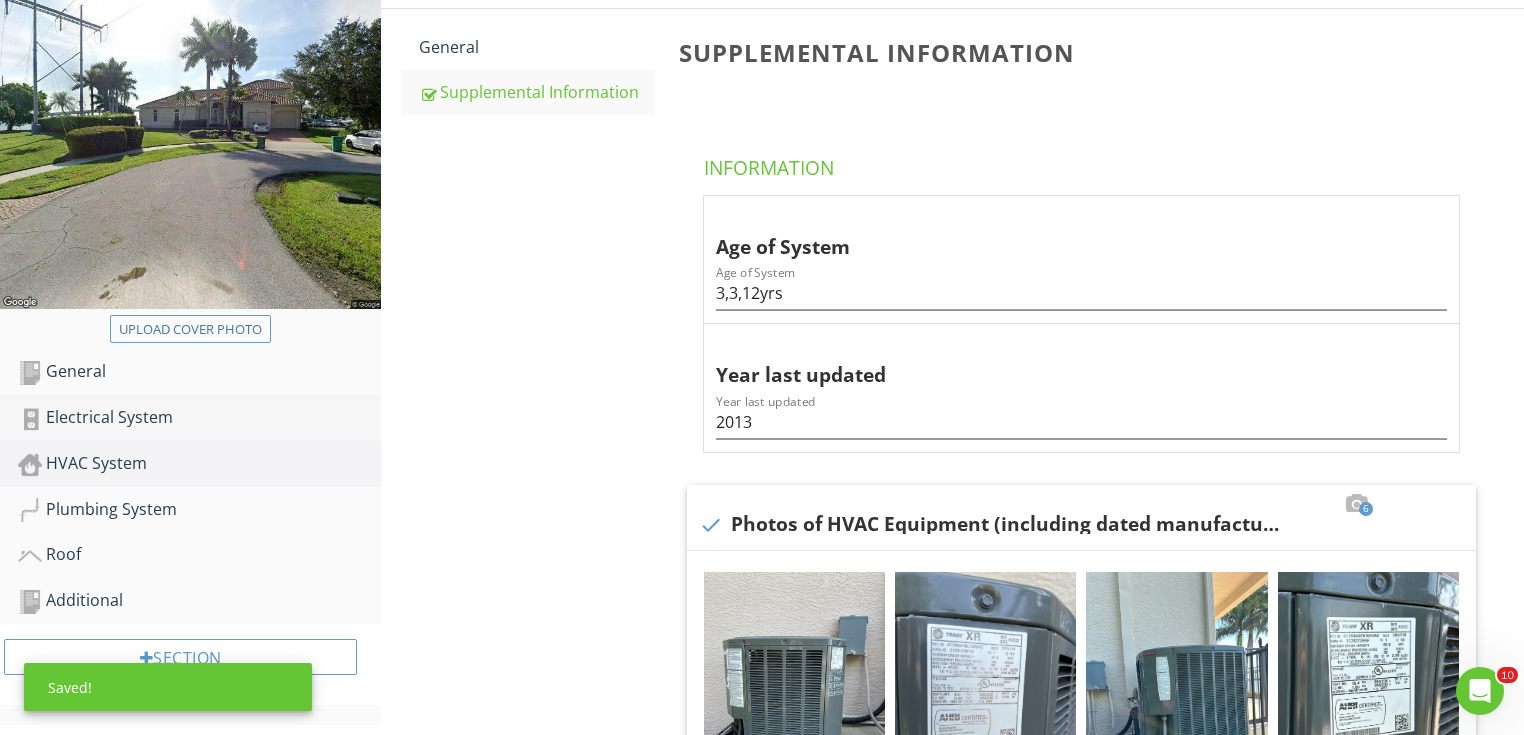 scroll, scrollTop: 419, scrollLeft: 0, axis: vertical 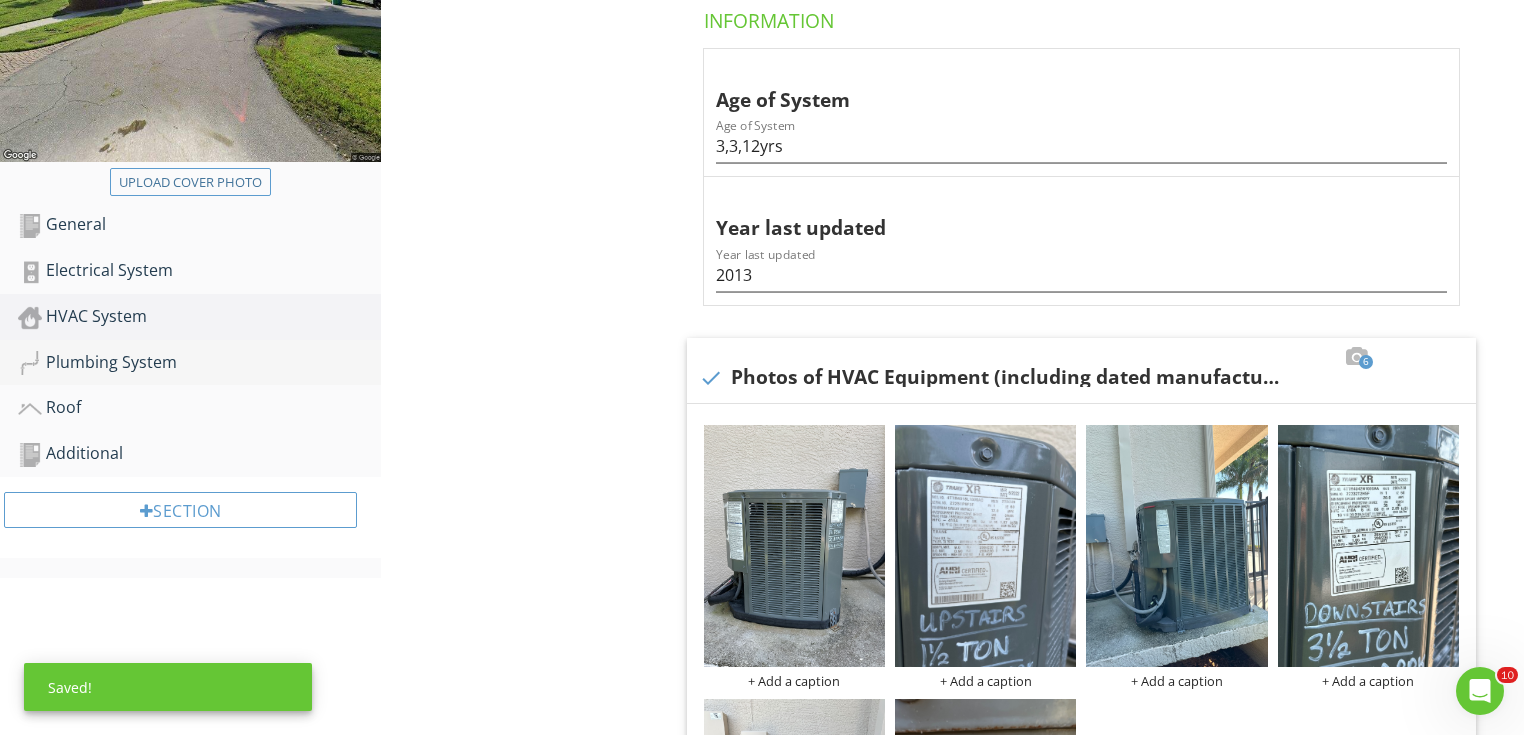 click on "Plumbing System" at bounding box center (199, 363) 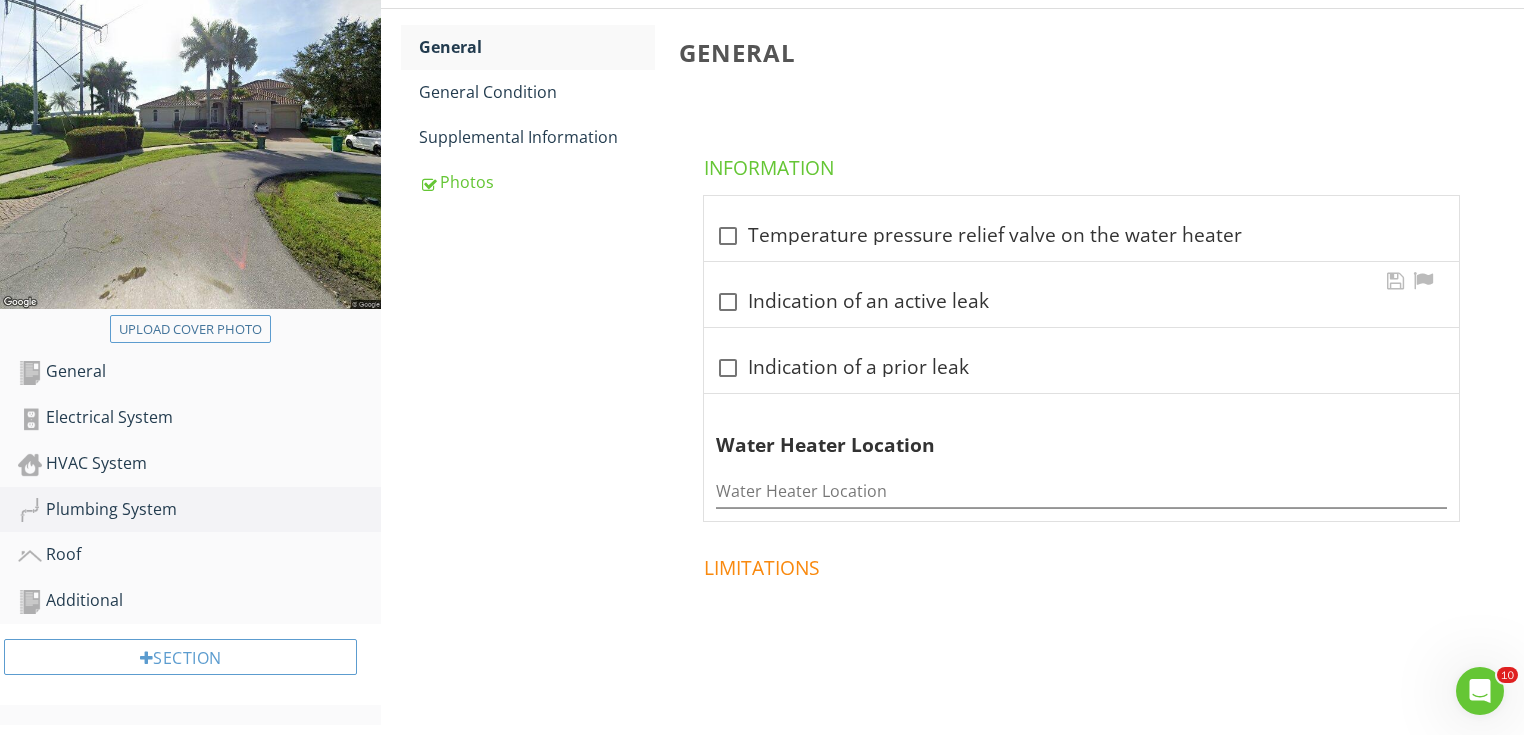 scroll, scrollTop: 259, scrollLeft: 0, axis: vertical 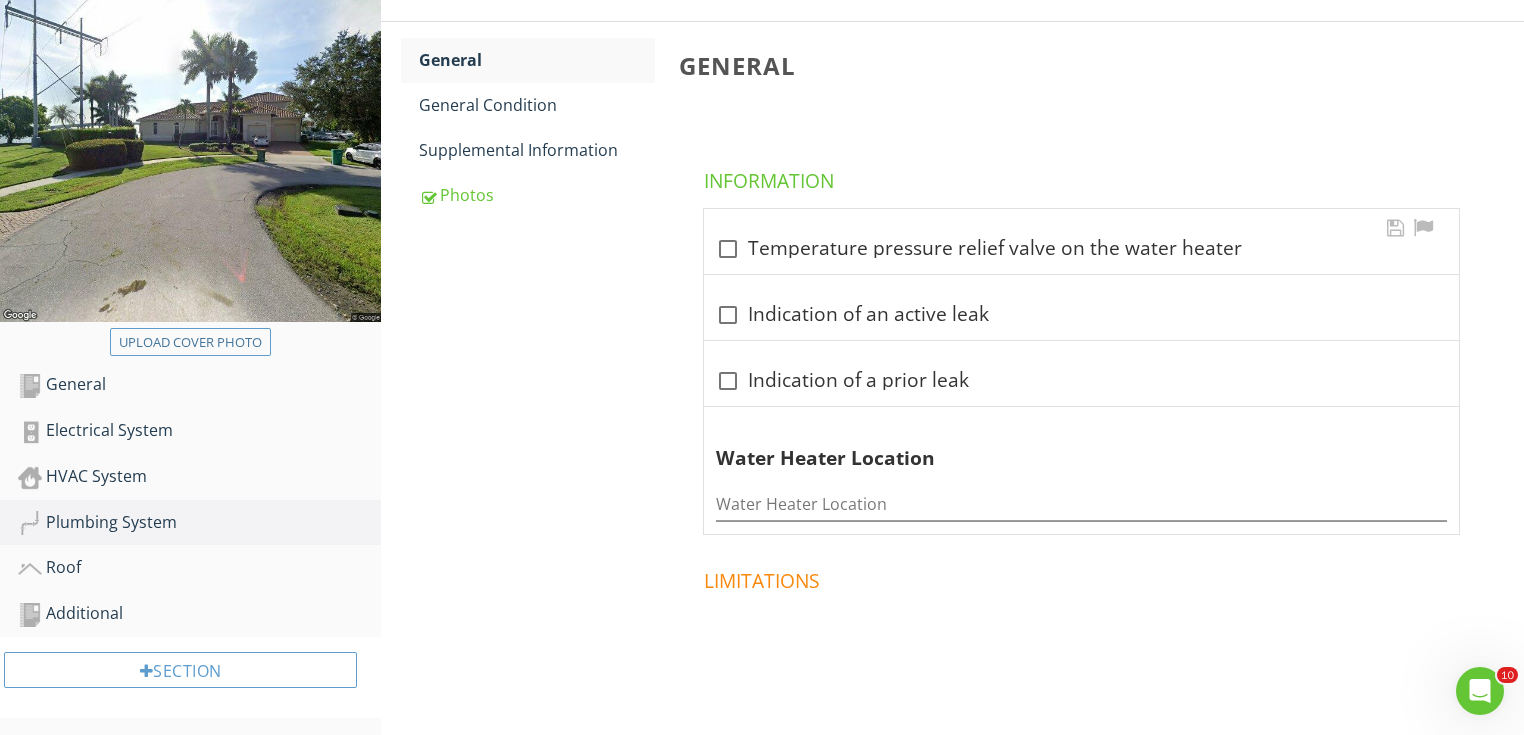 click on "check_box_outline_blank
Temperature pressure relief valve on the water heater" at bounding box center (1081, 249) 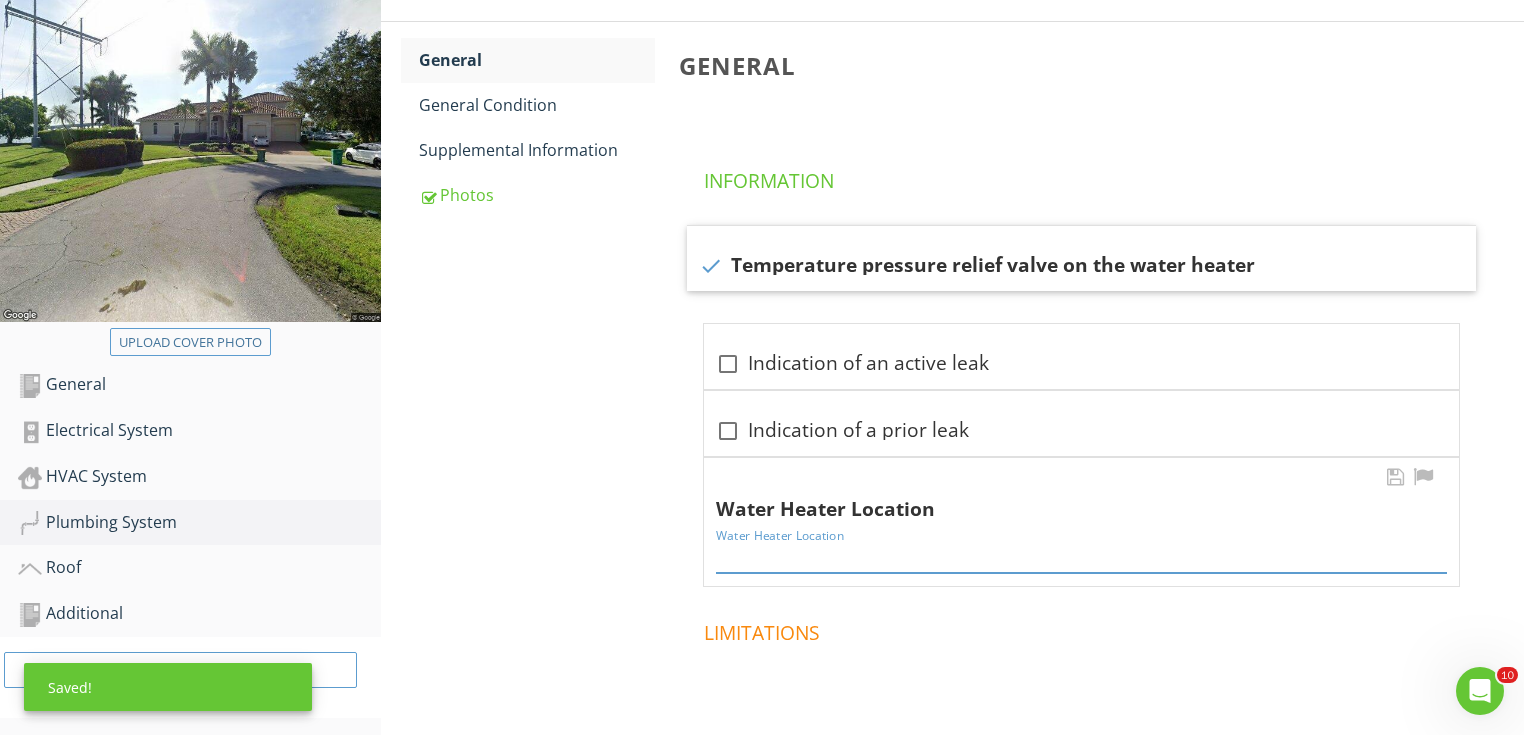 click at bounding box center (1081, 556) 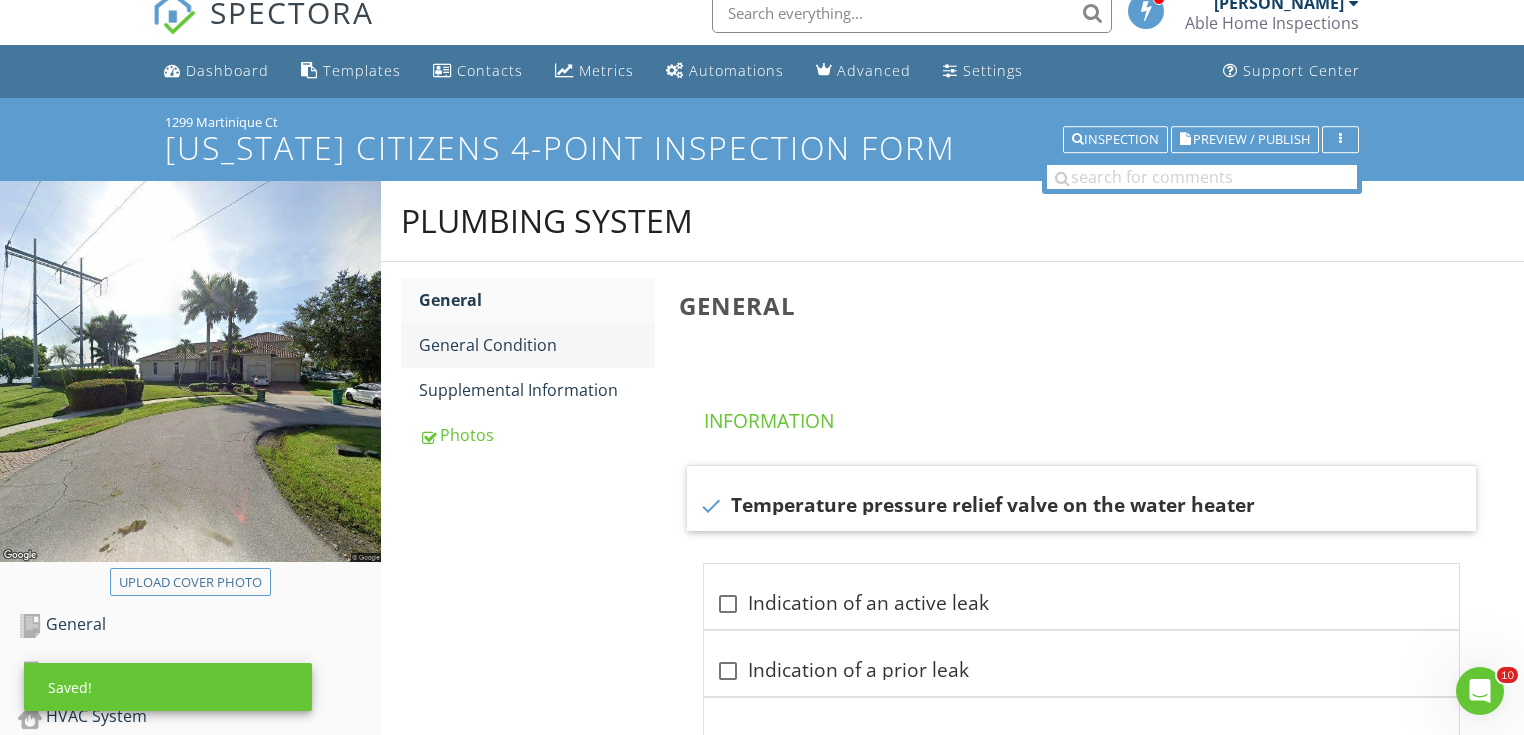 type on "garage" 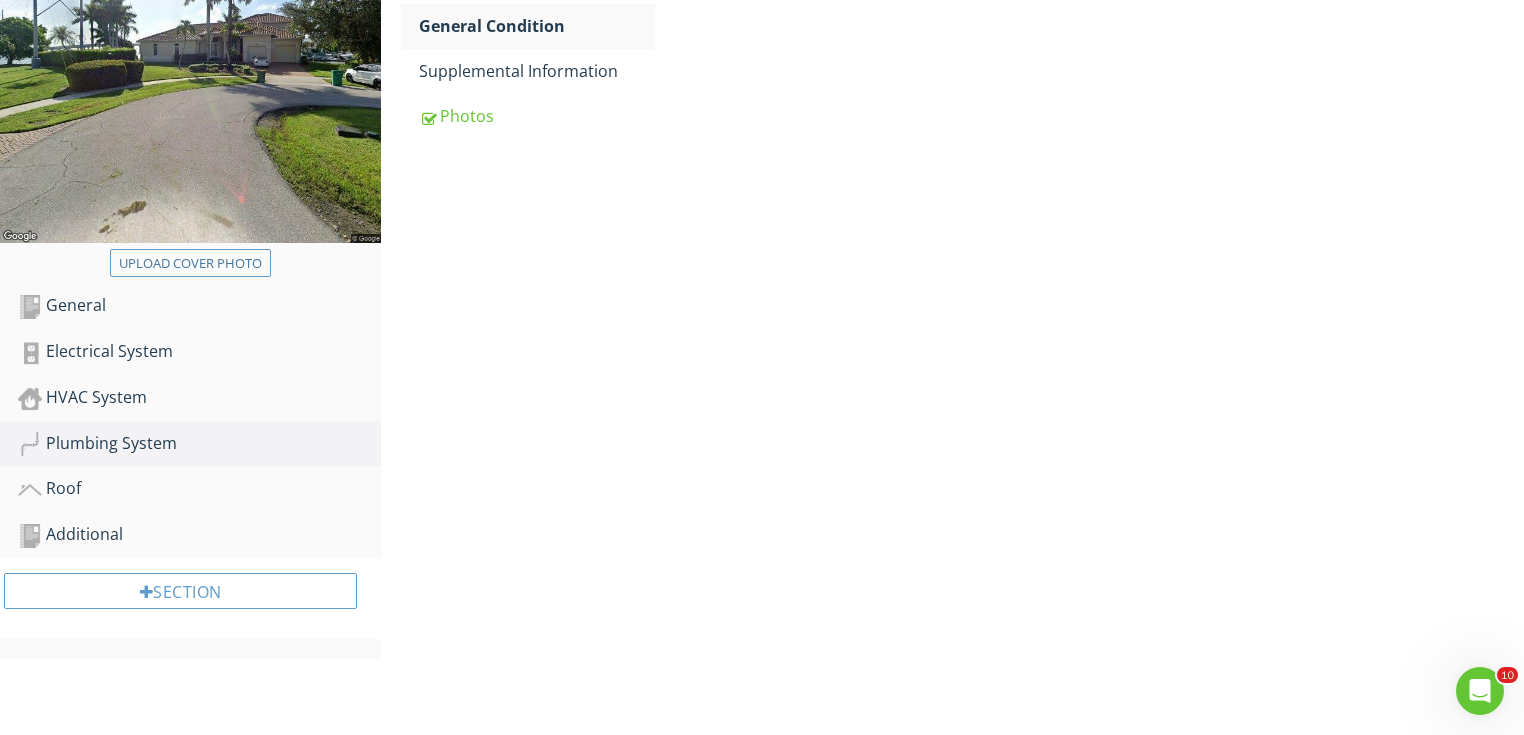 scroll, scrollTop: 339, scrollLeft: 0, axis: vertical 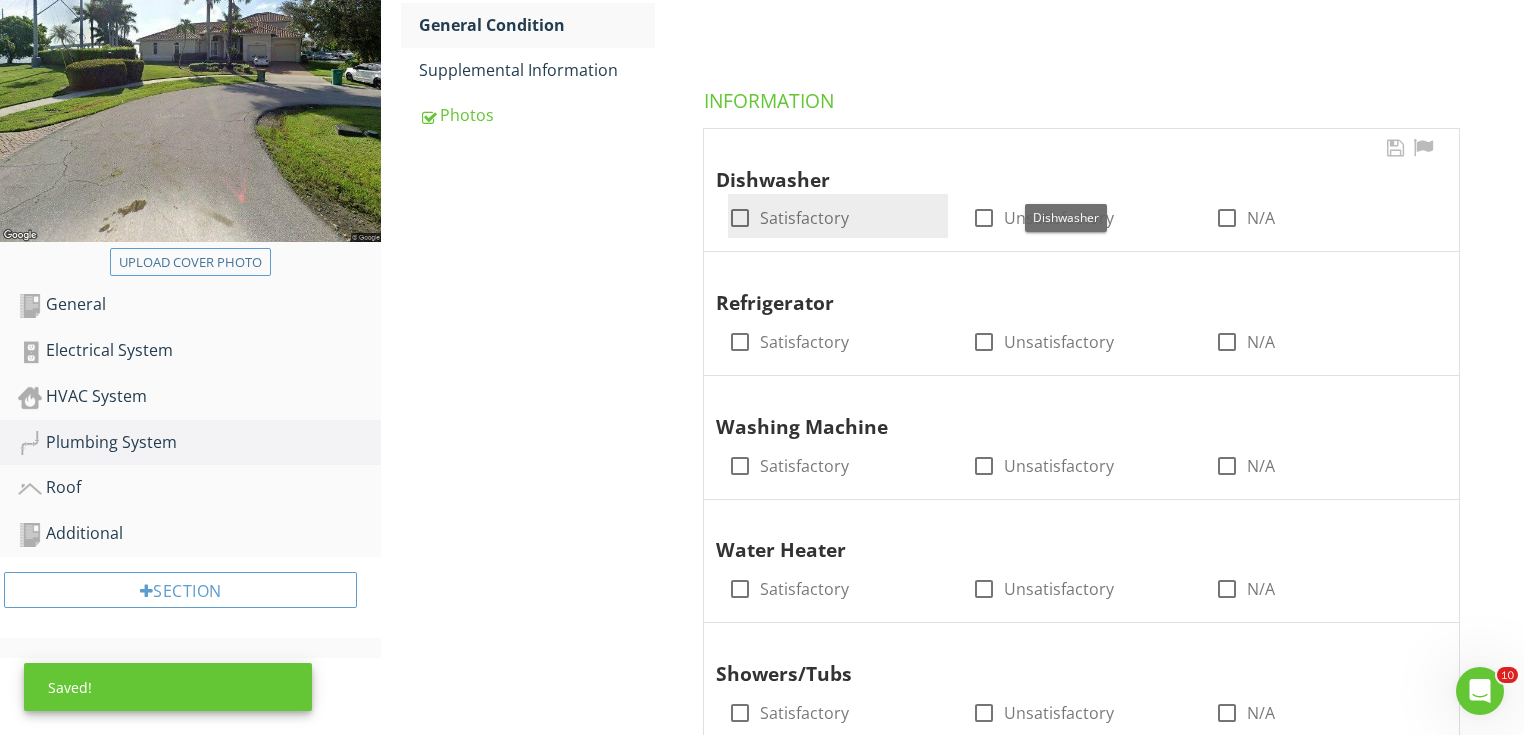 click at bounding box center [740, 218] 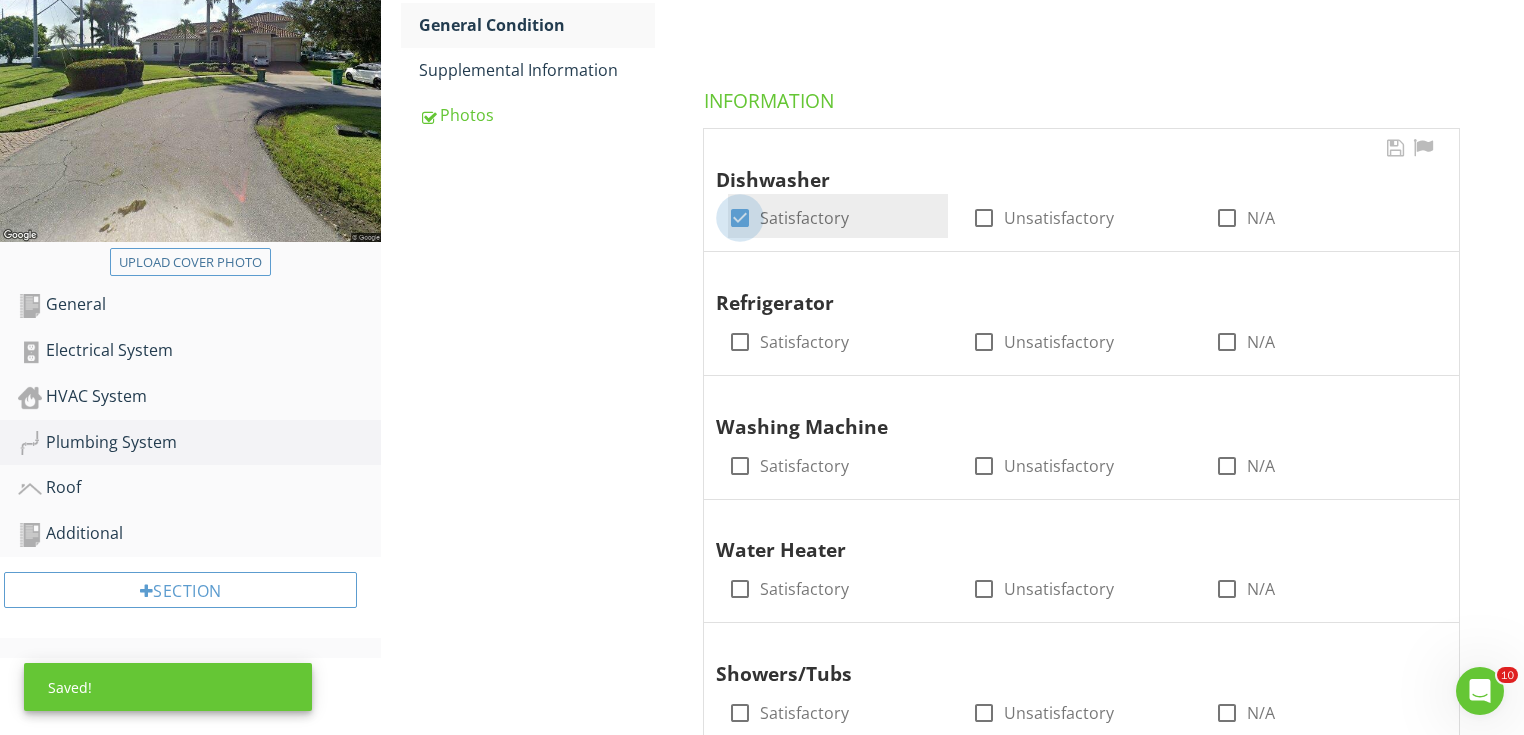 checkbox on "true" 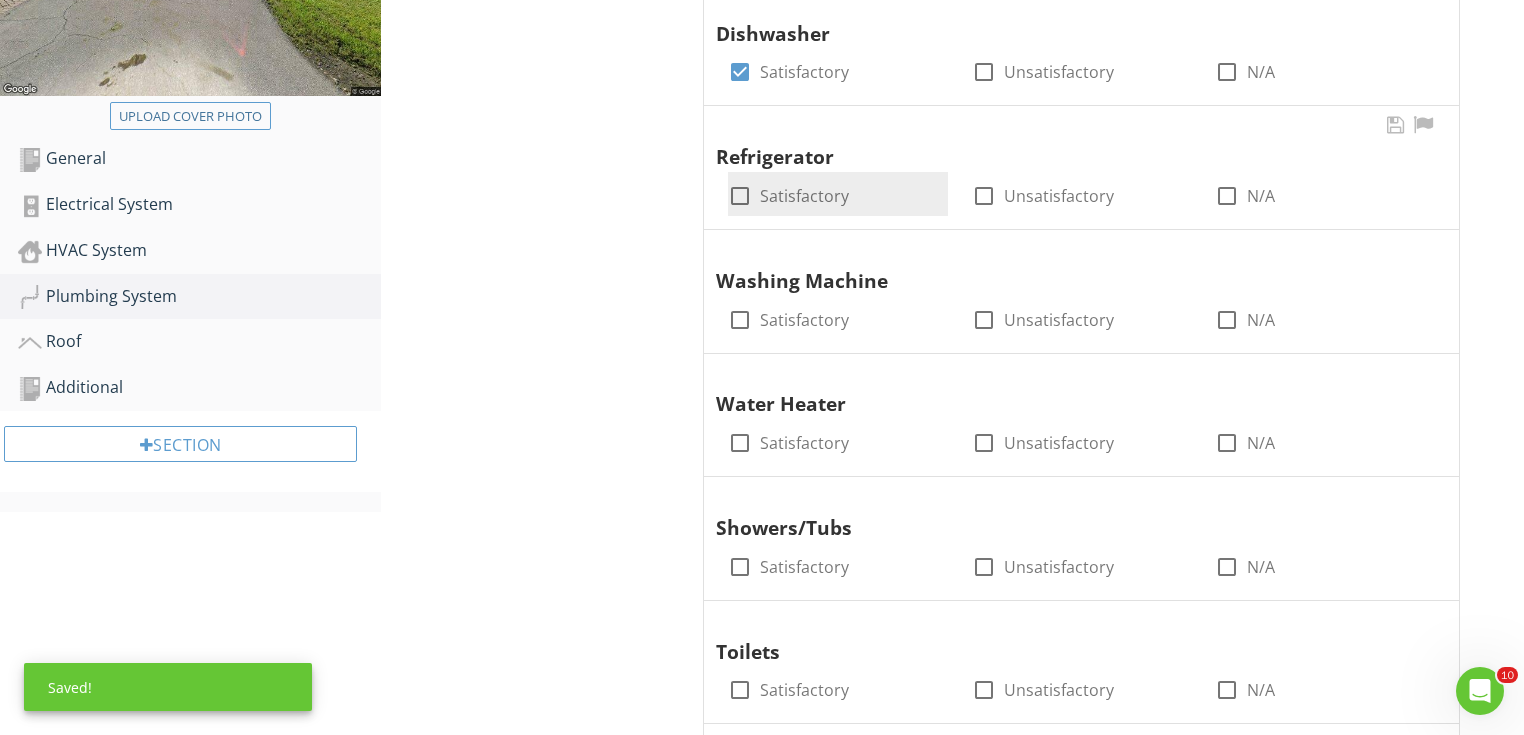 scroll, scrollTop: 579, scrollLeft: 0, axis: vertical 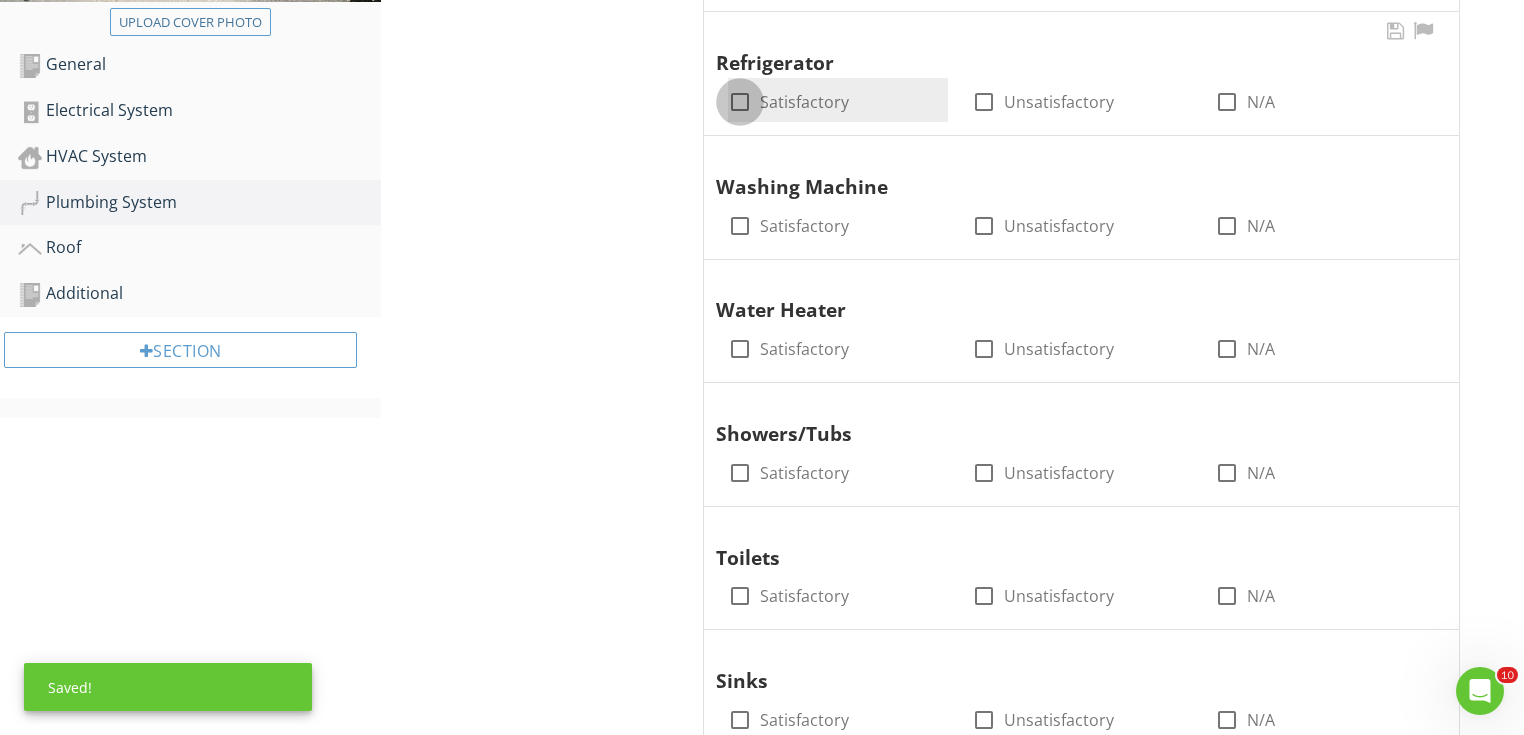 click at bounding box center (740, 102) 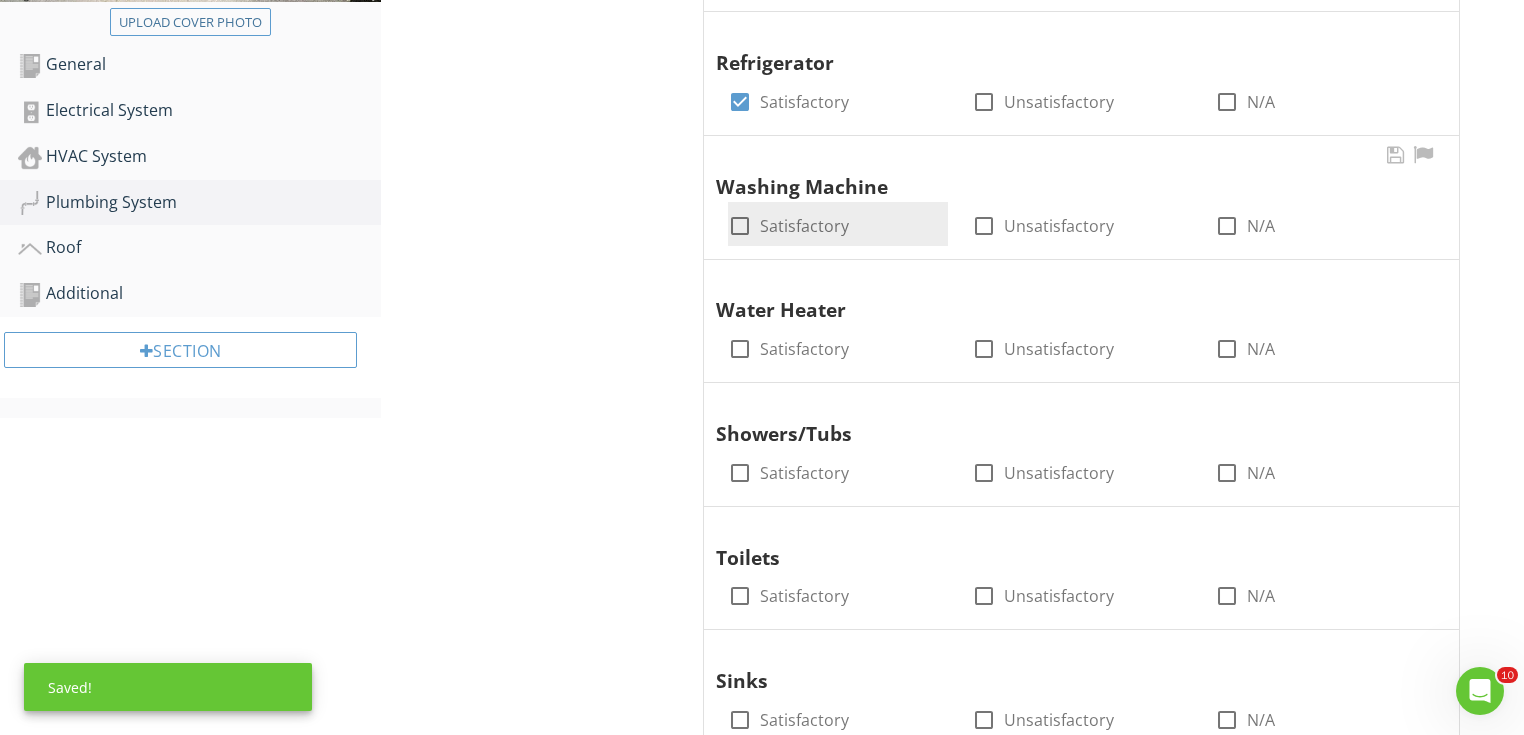 click at bounding box center (740, 226) 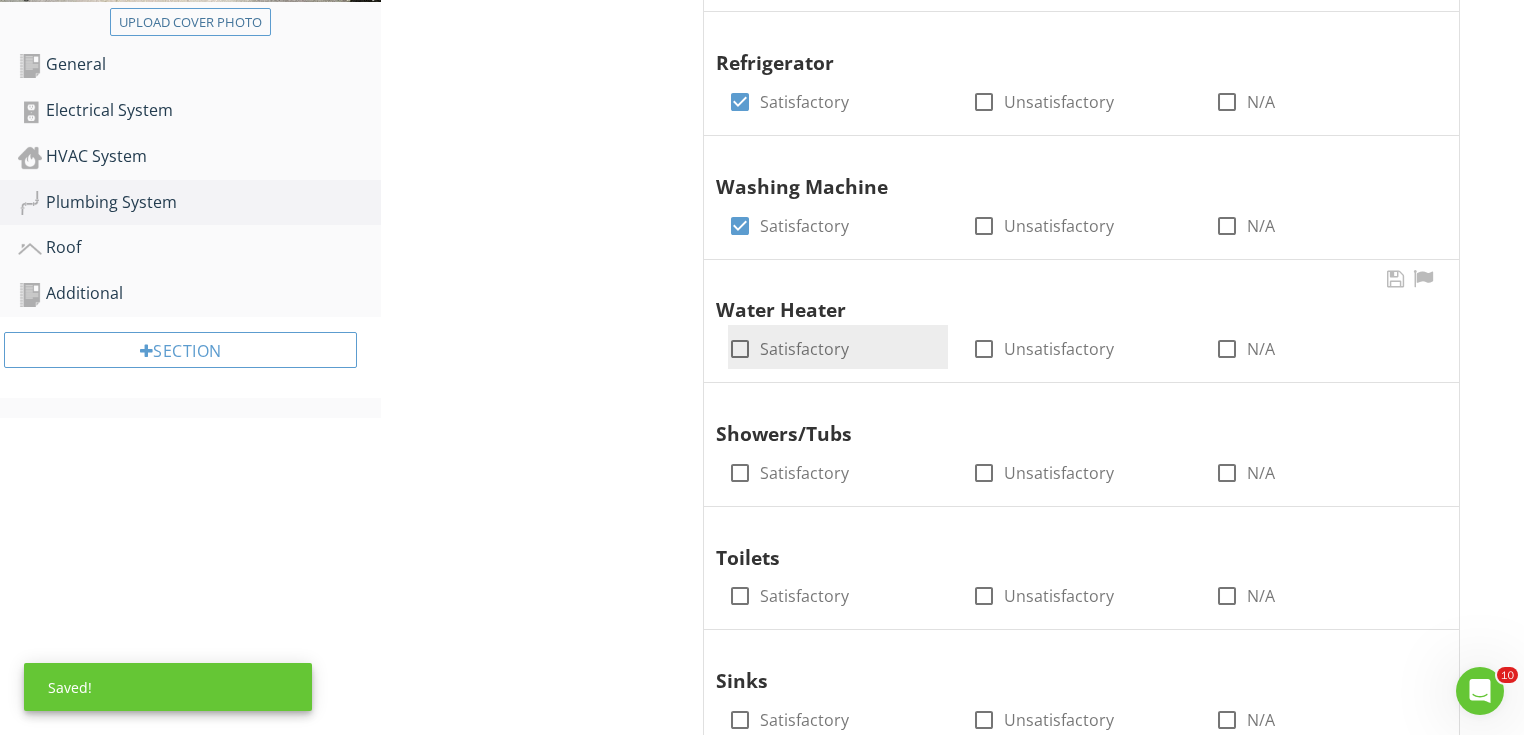 click at bounding box center [740, 349] 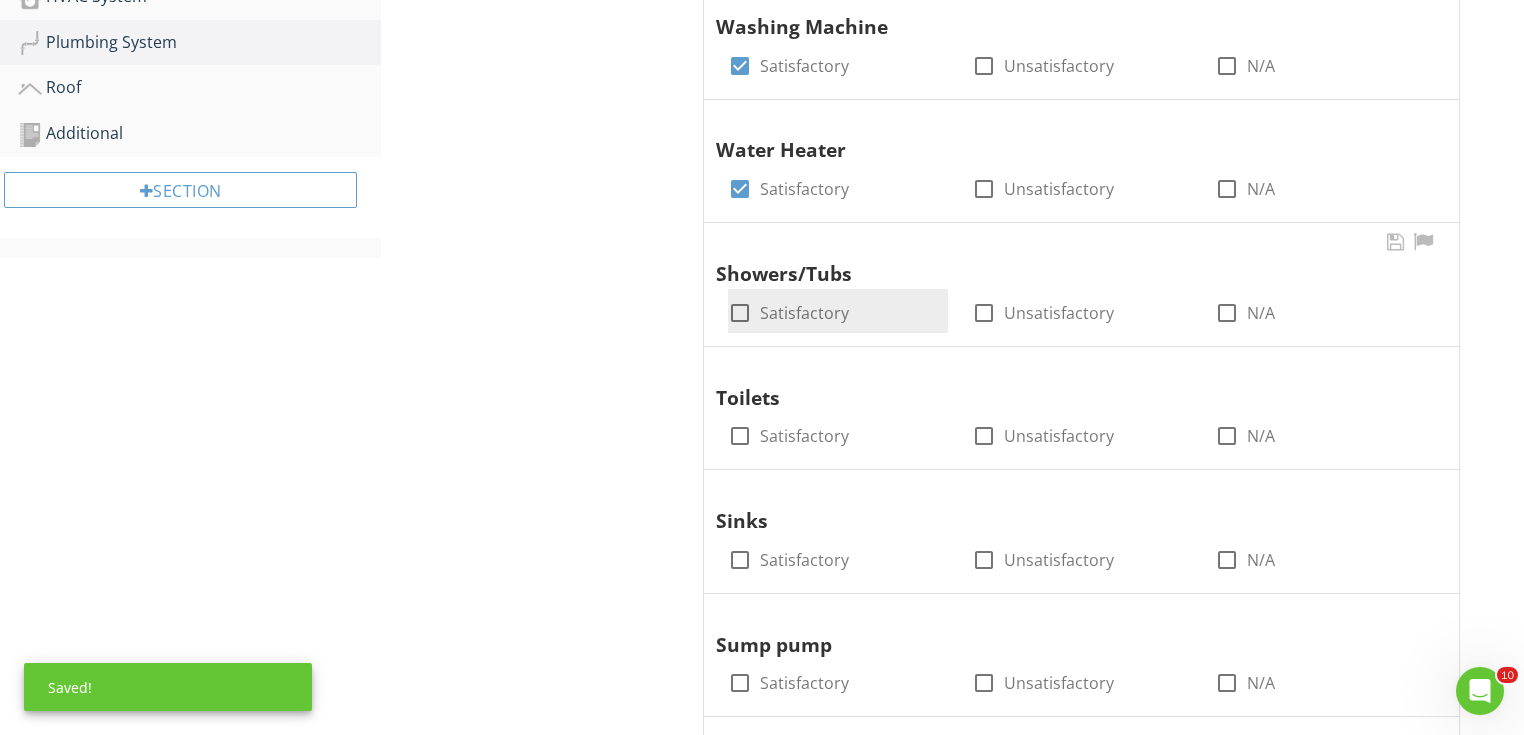 click at bounding box center (740, 313) 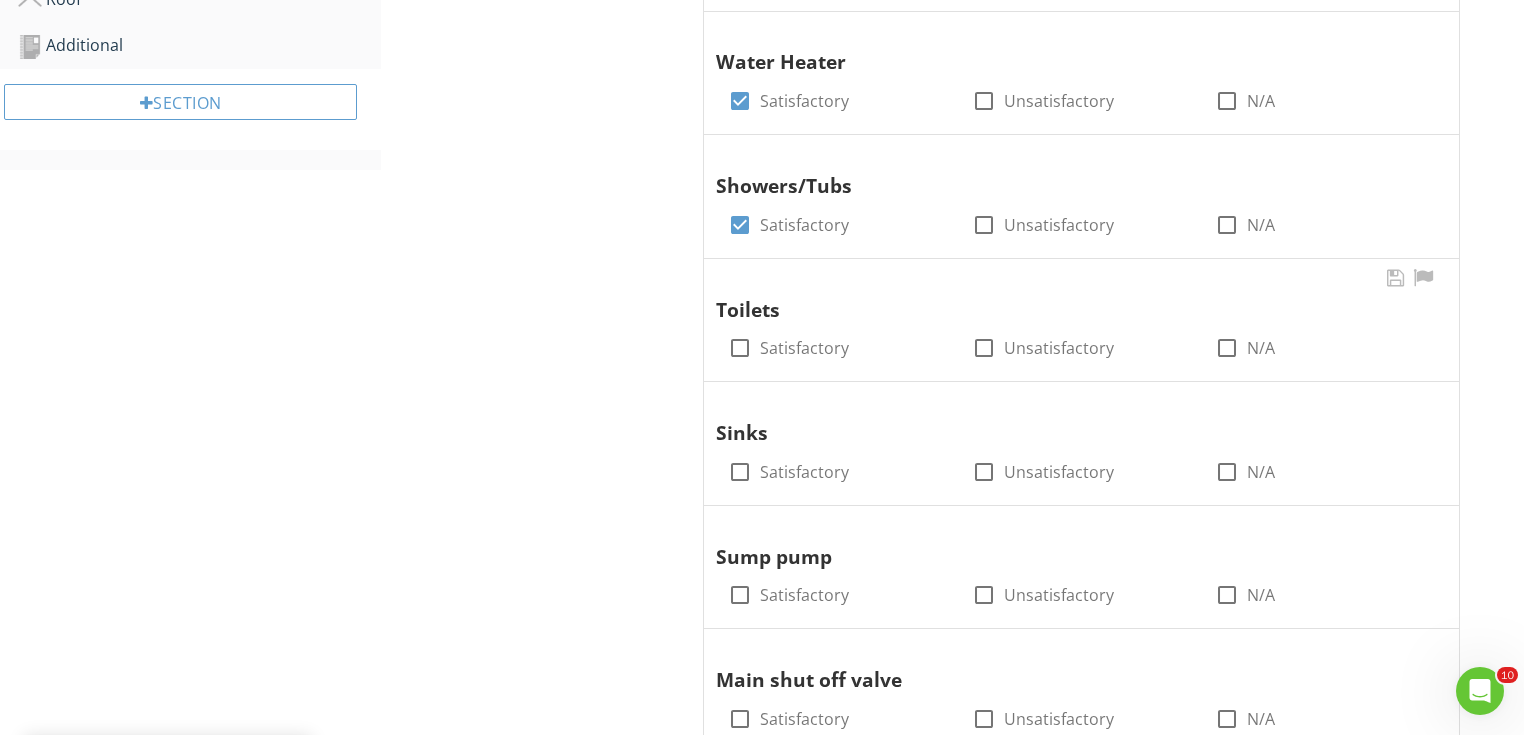 scroll, scrollTop: 979, scrollLeft: 0, axis: vertical 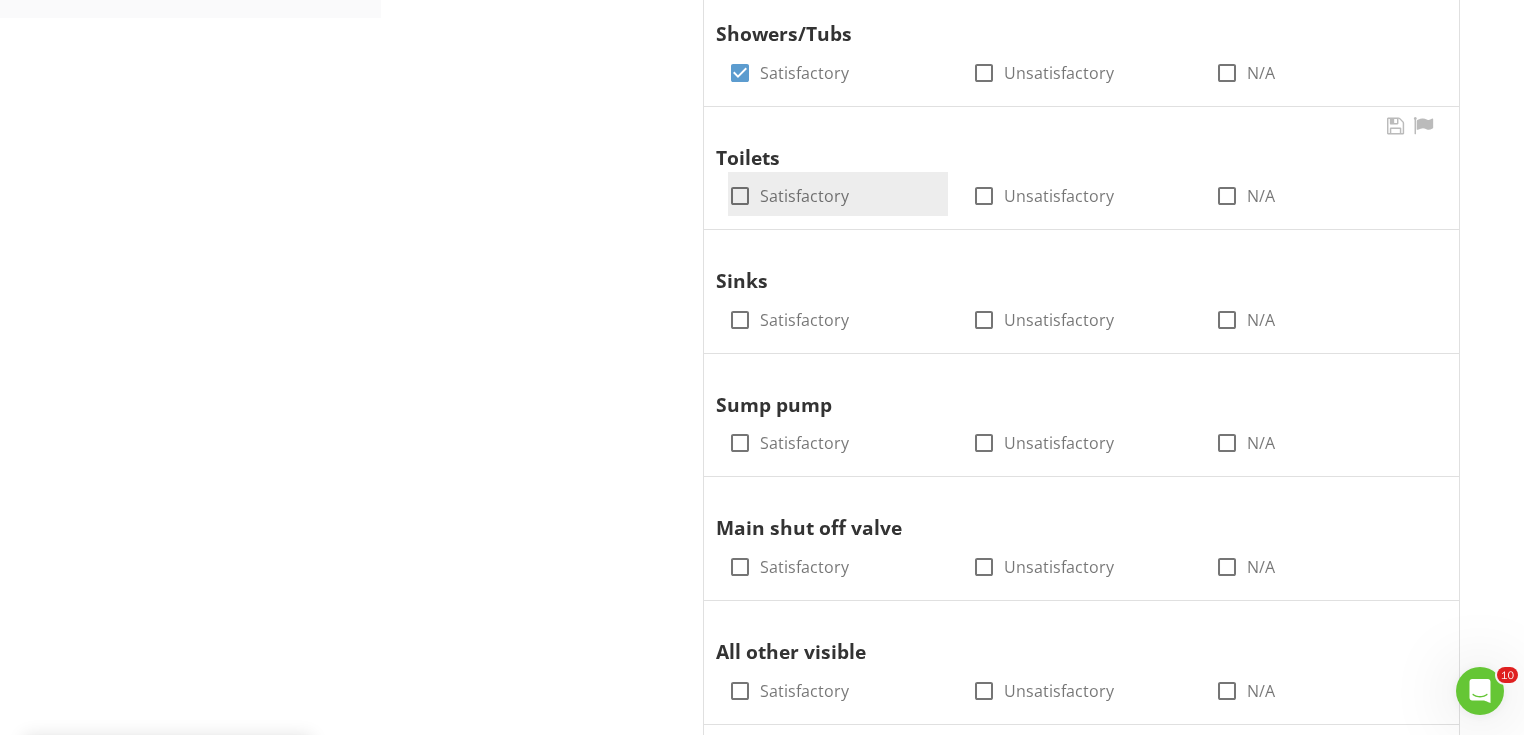 click at bounding box center [740, 196] 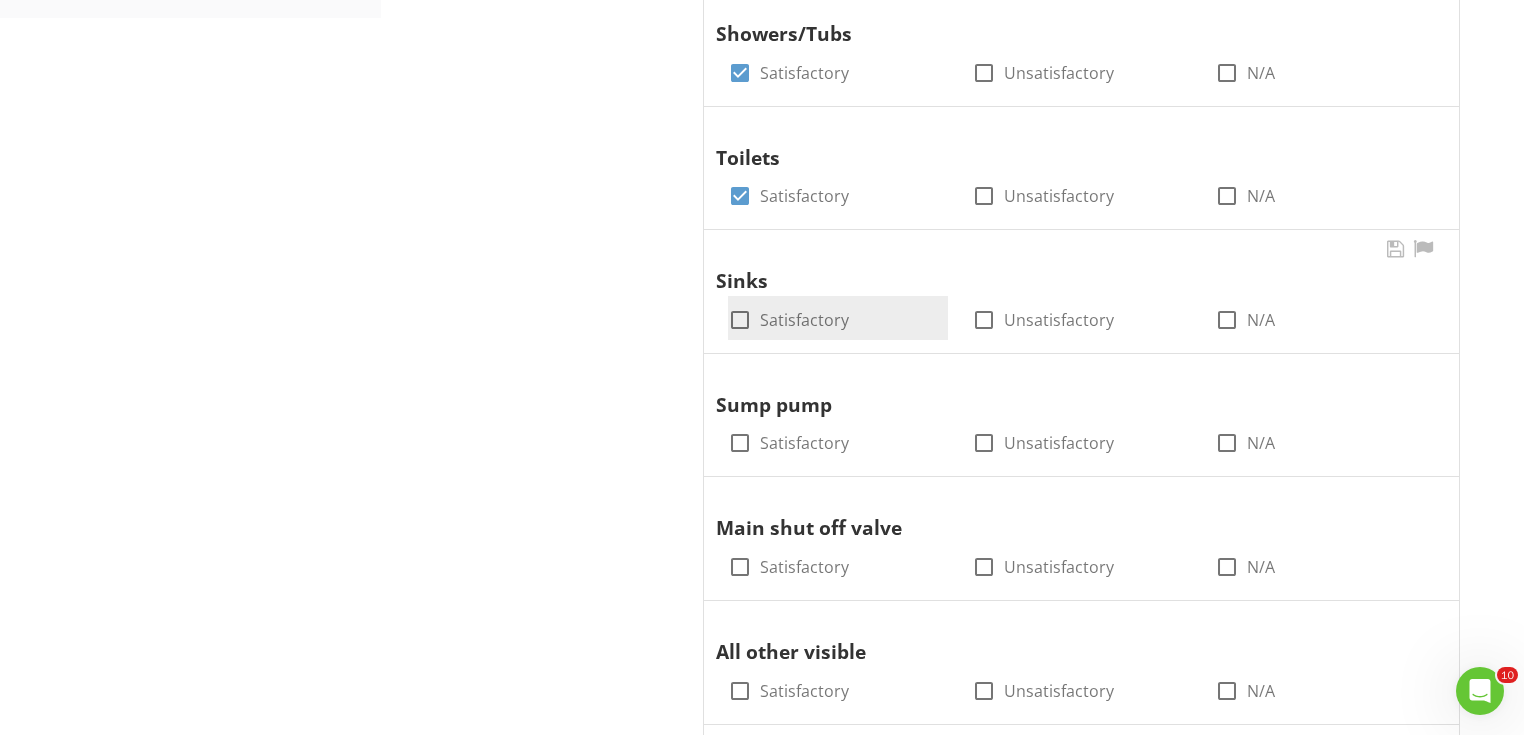 click at bounding box center (740, 320) 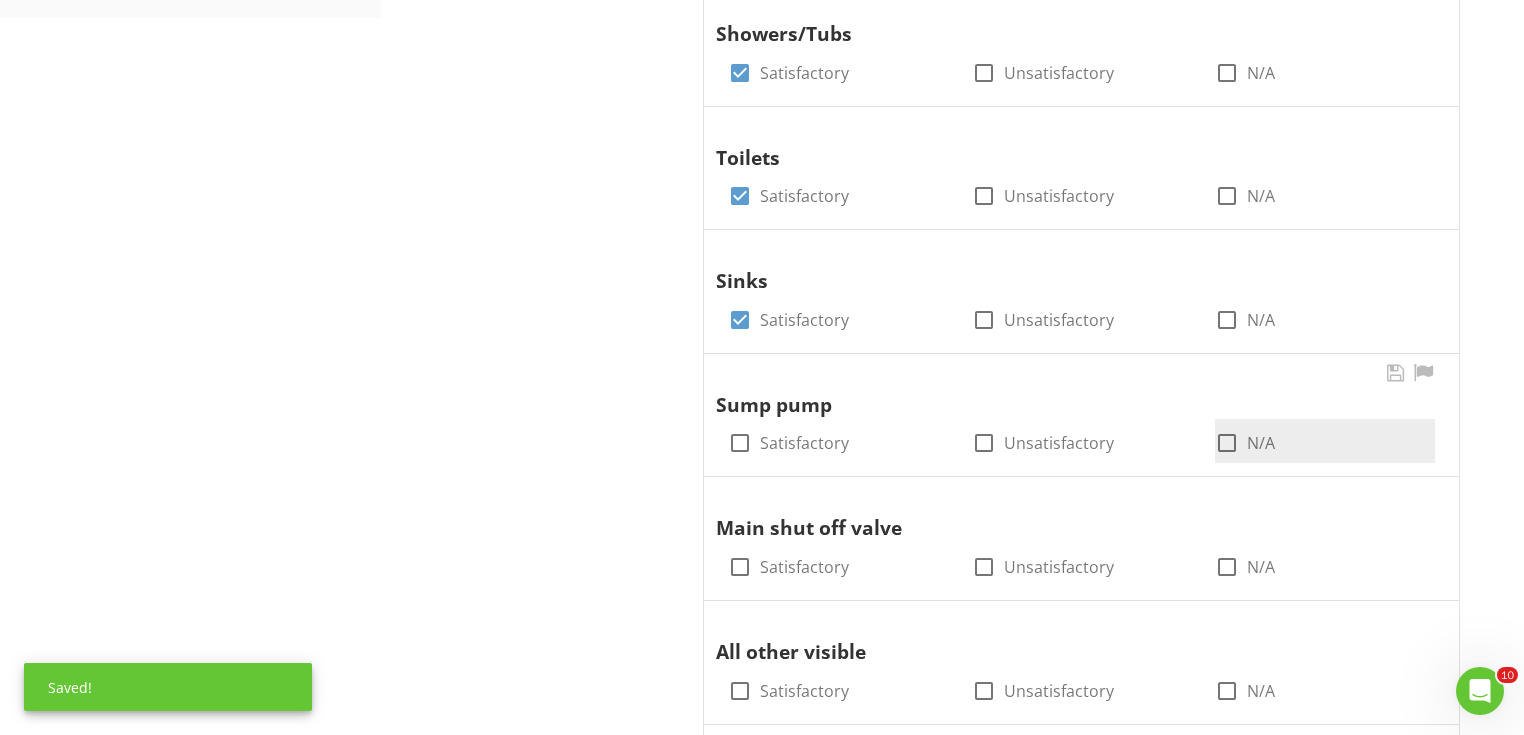 click at bounding box center (1227, 443) 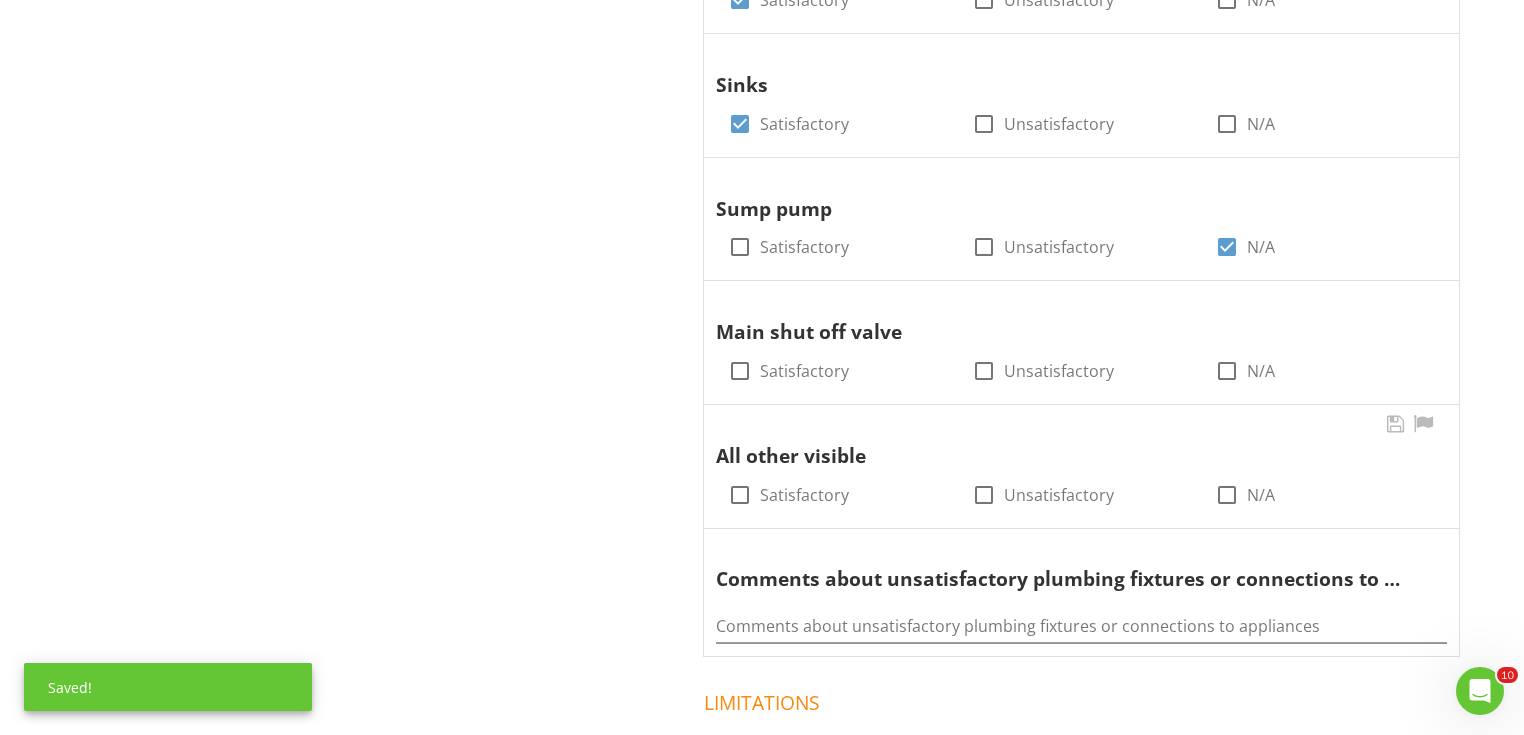 scroll, scrollTop: 1379, scrollLeft: 0, axis: vertical 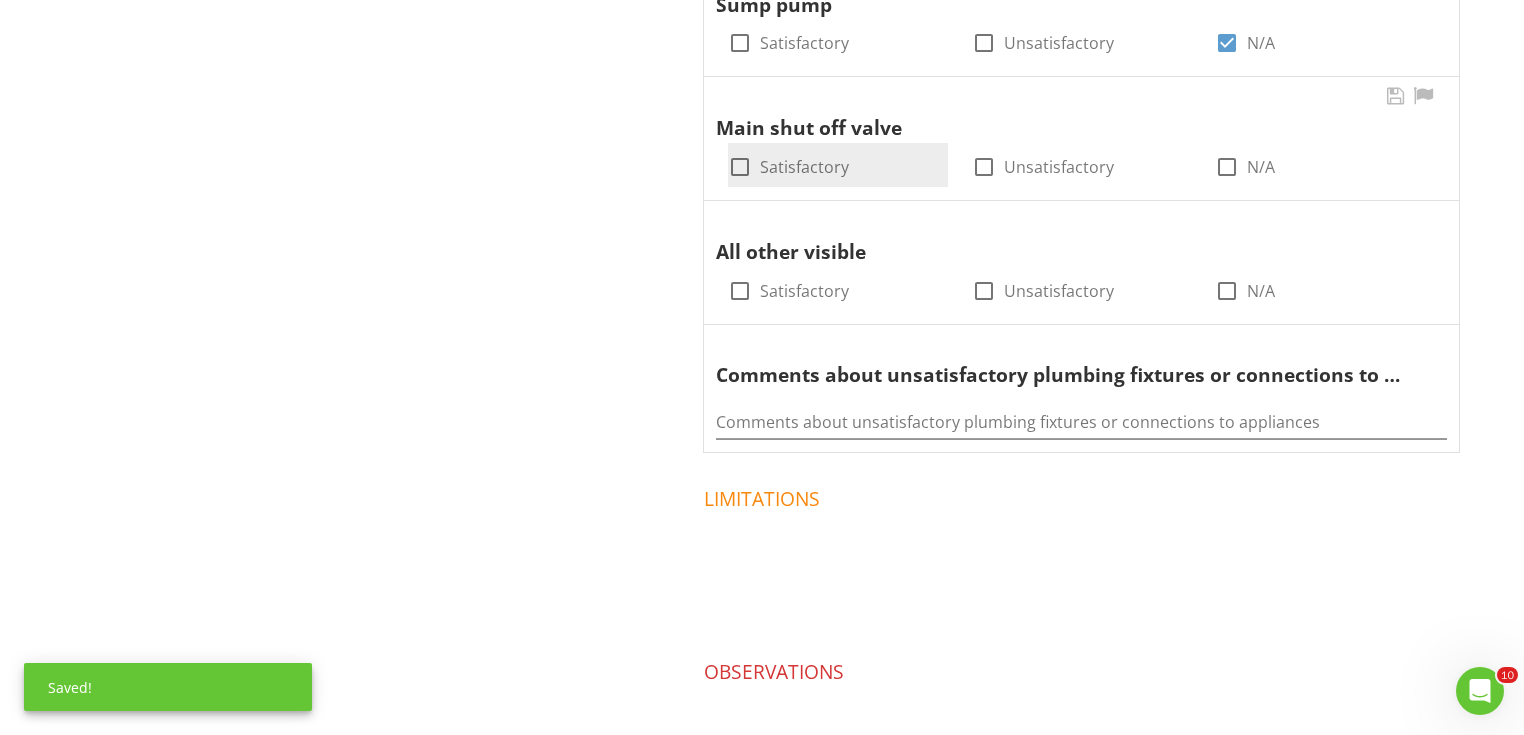click on "Satisfactory" at bounding box center [804, 167] 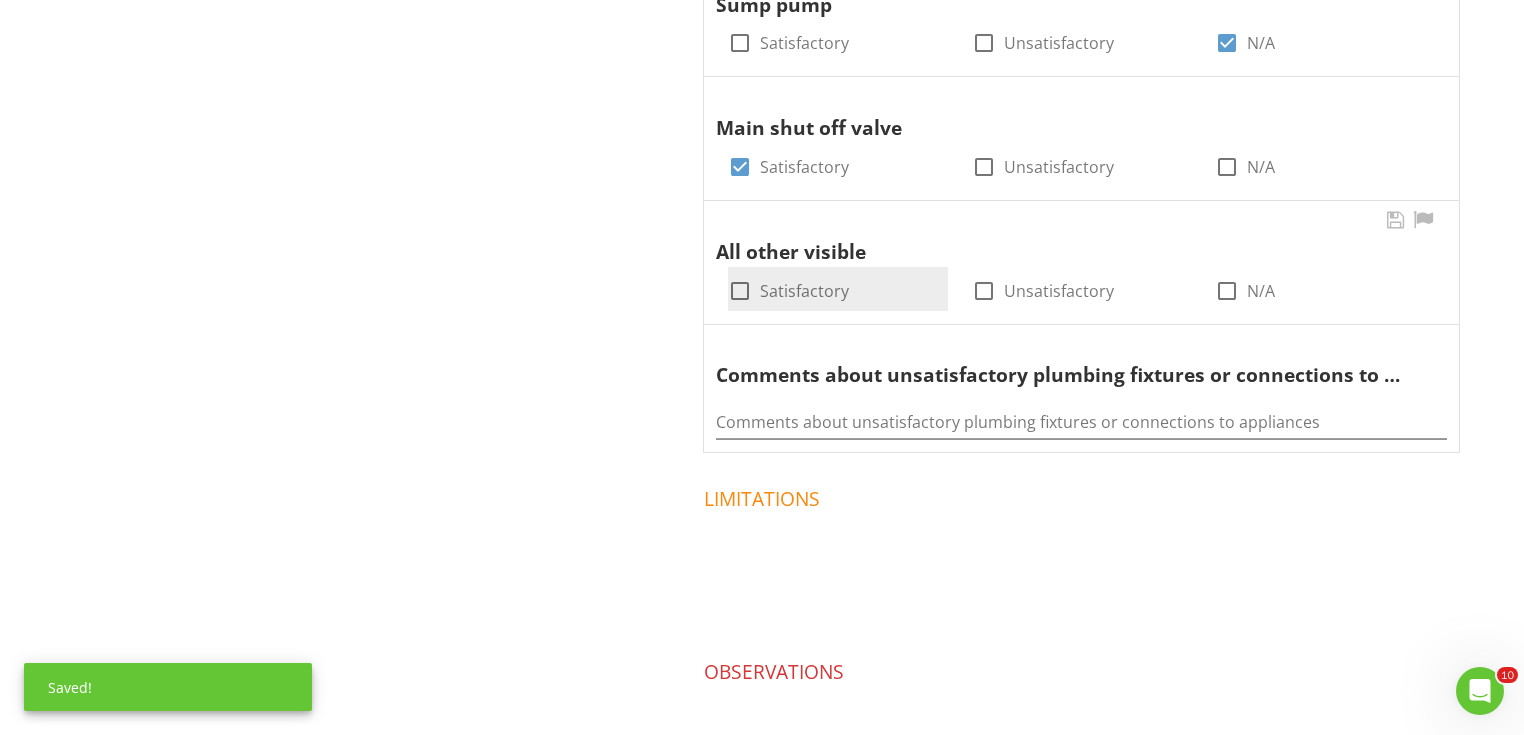 click on "Satisfactory" at bounding box center [804, 291] 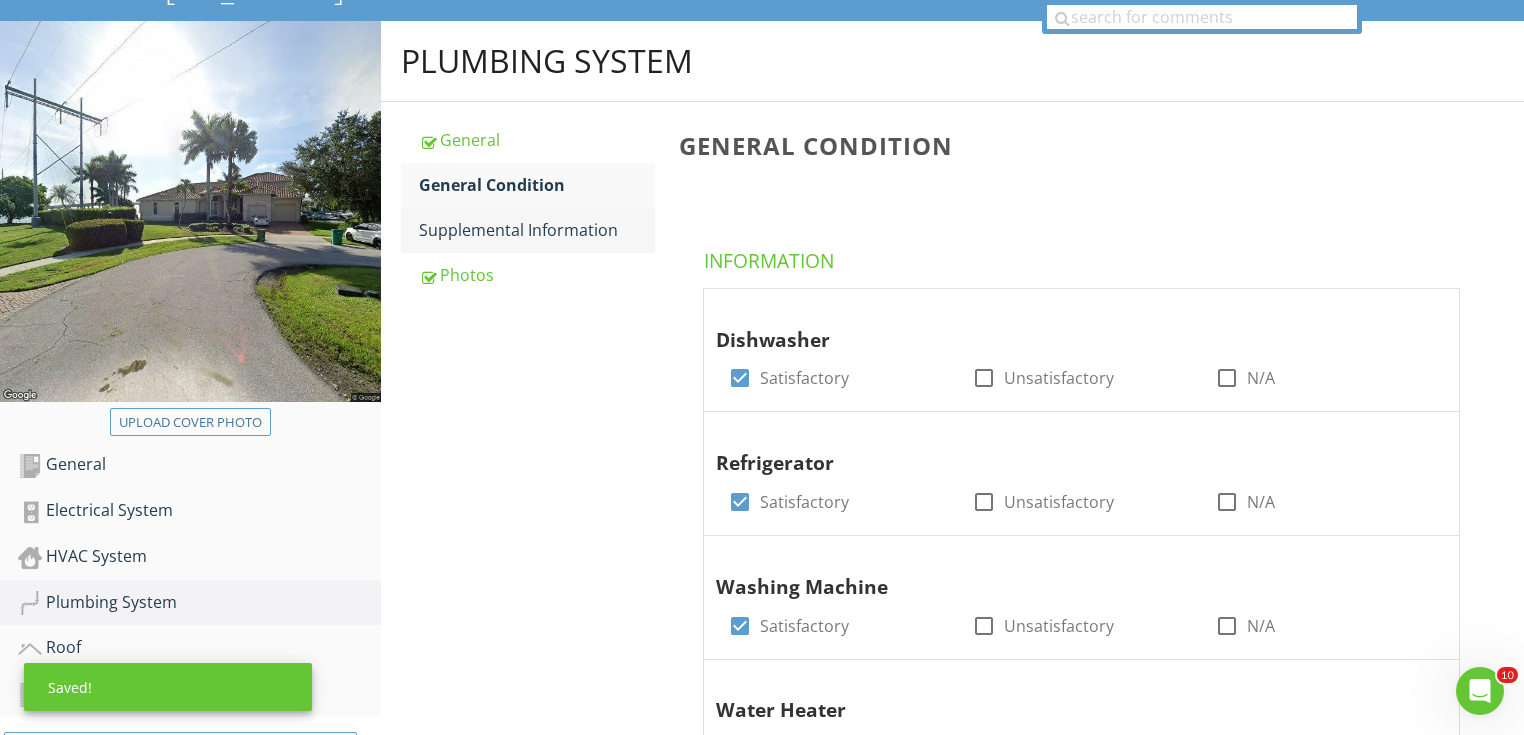 click on "Supplemental Information" at bounding box center [537, 230] 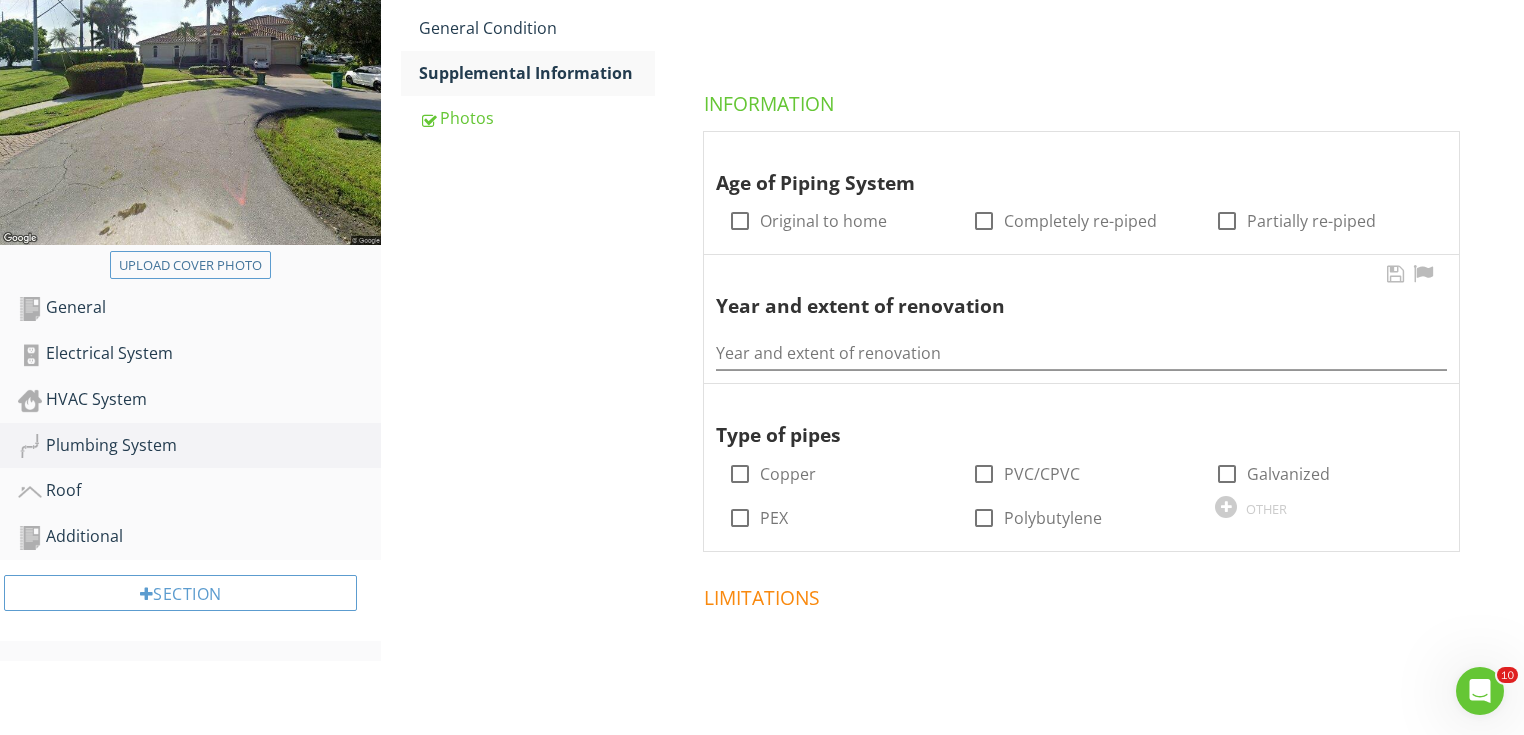 scroll, scrollTop: 339, scrollLeft: 0, axis: vertical 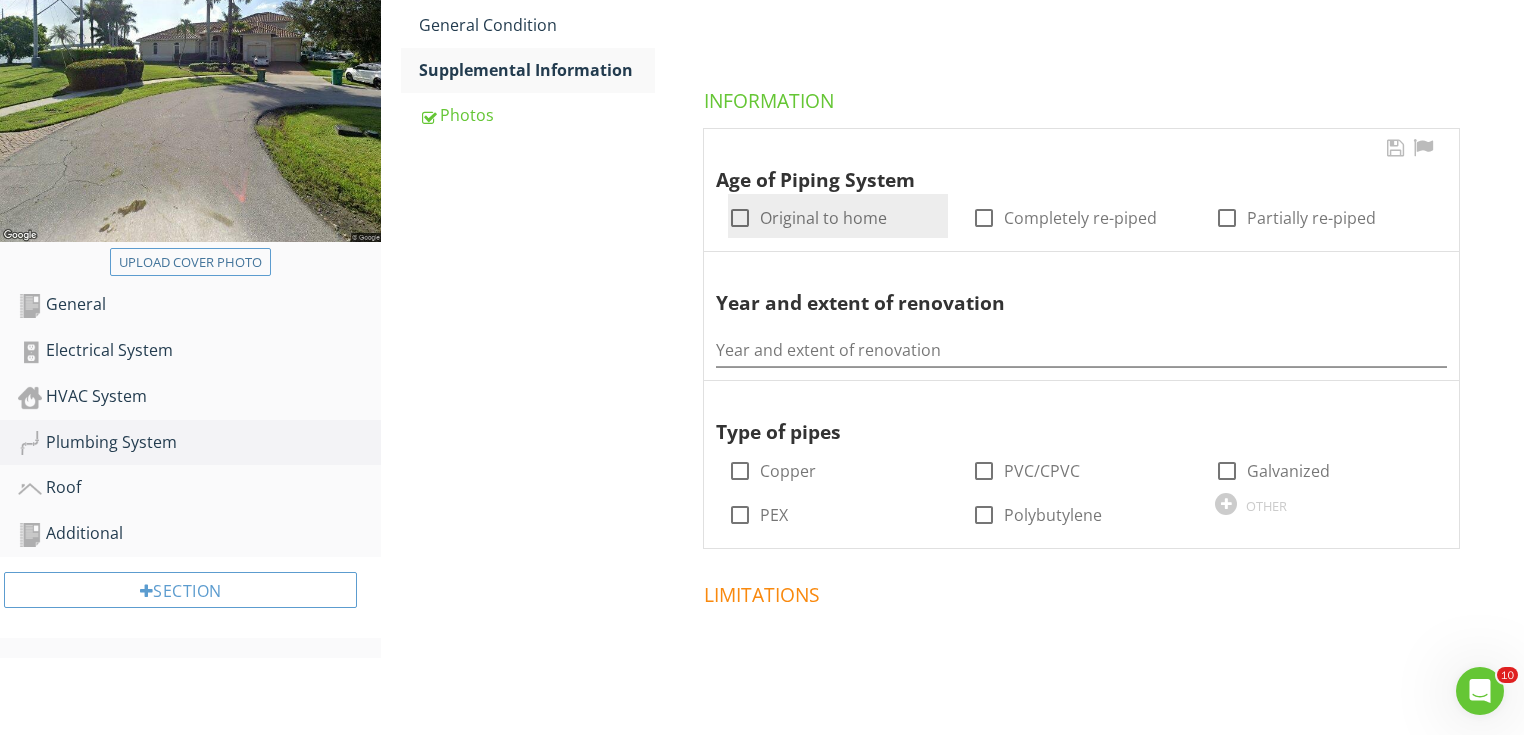 click on "Original to home" at bounding box center [823, 218] 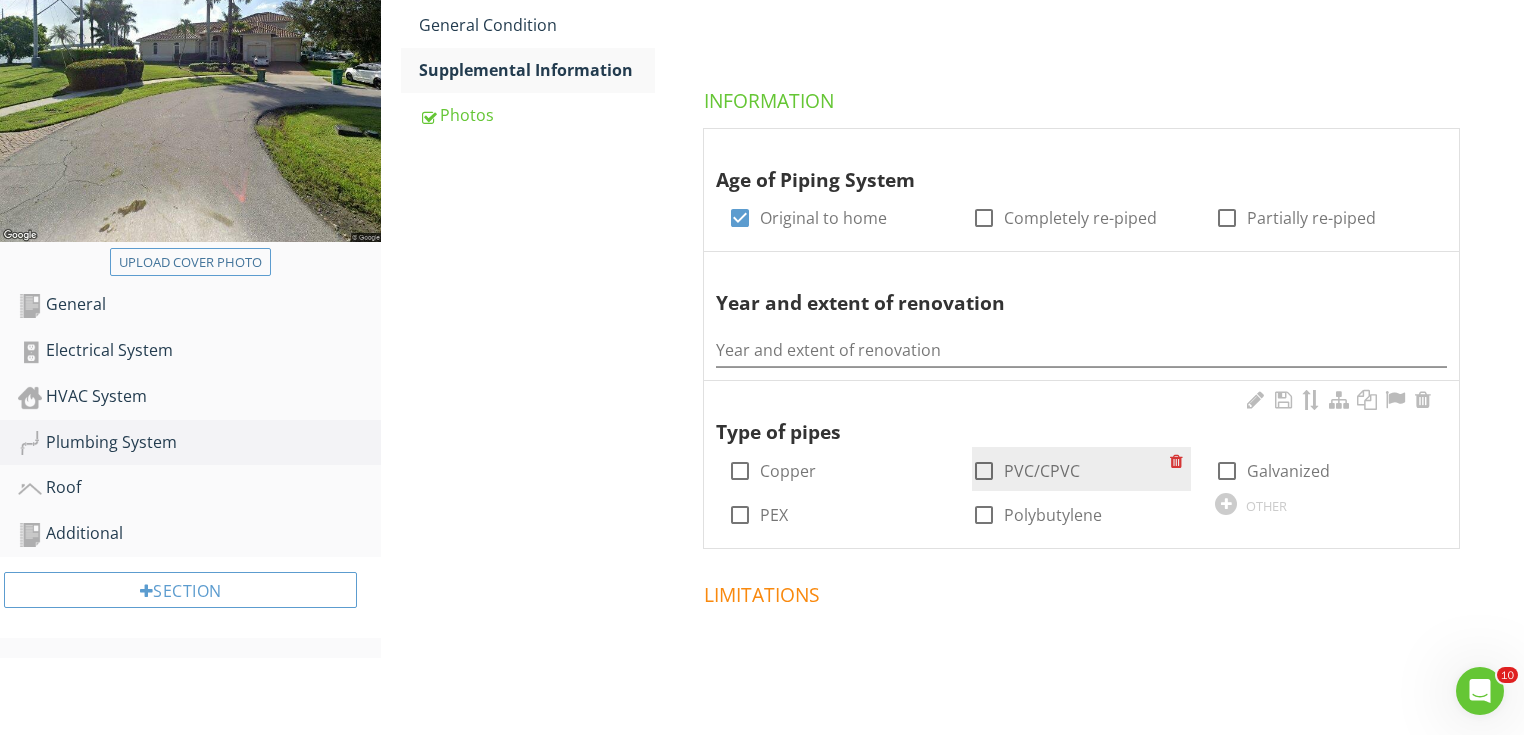 click on "check_box_outline_blank PVC/CPVC" at bounding box center (1071, 469) 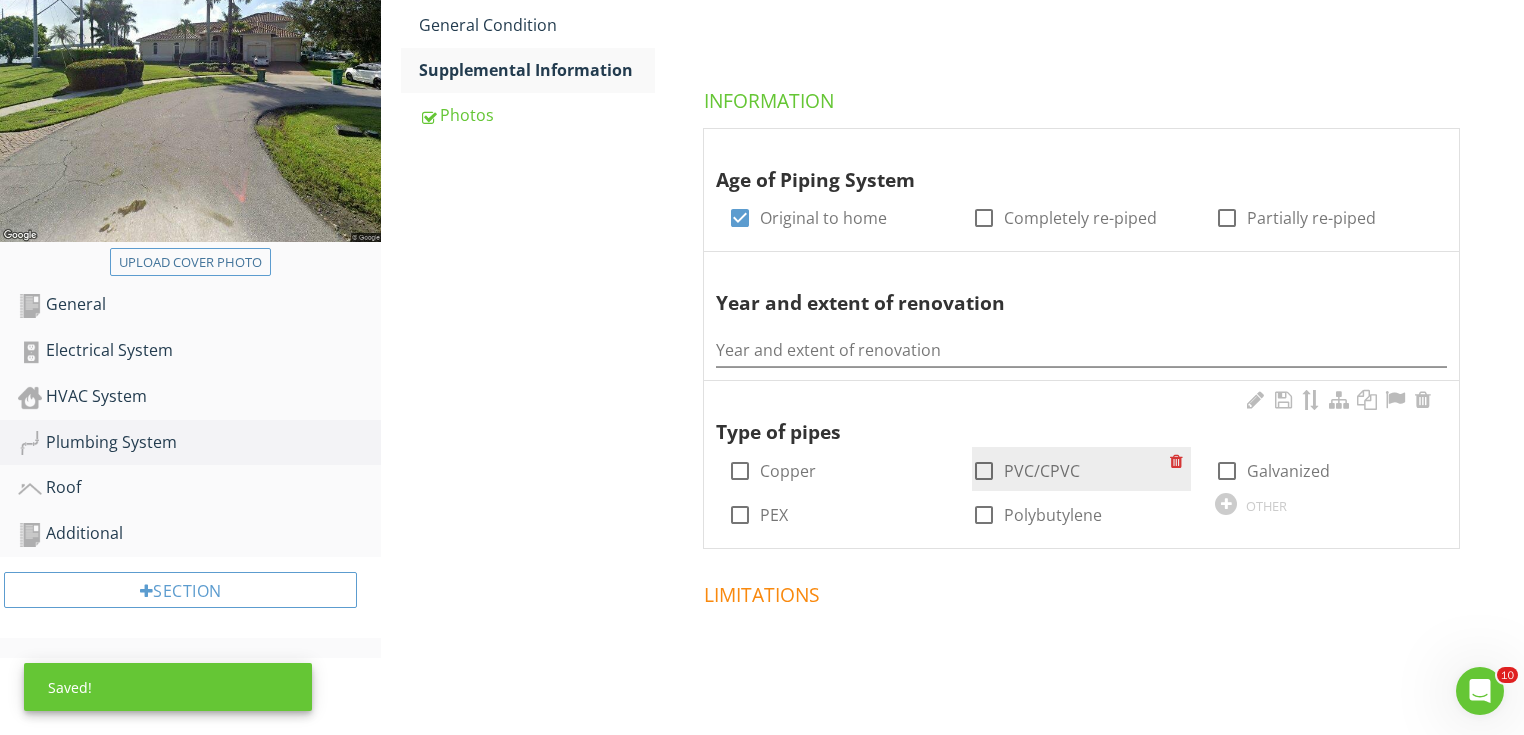 click on "check_box_outline_blank PVC/CPVC" at bounding box center [1026, 471] 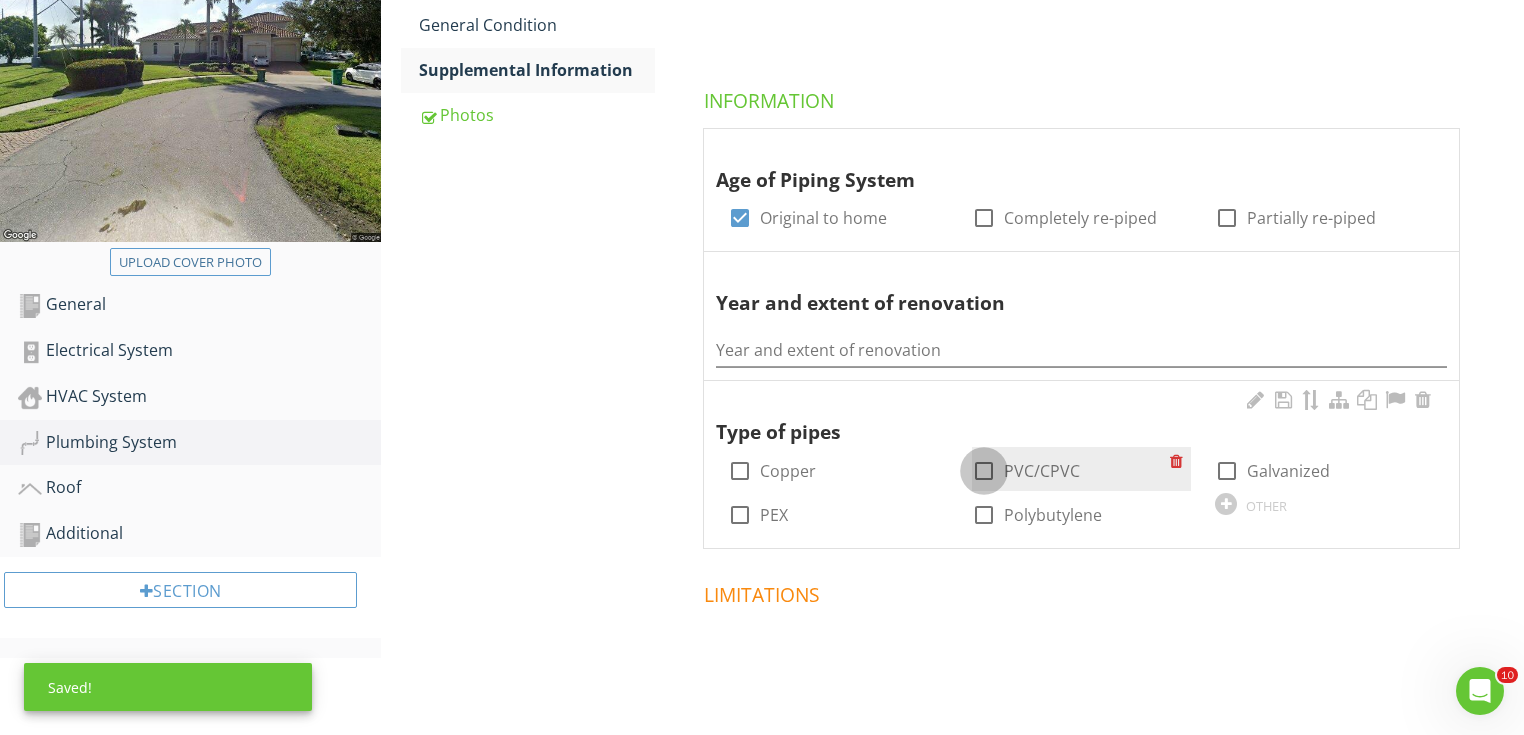click at bounding box center (984, 471) 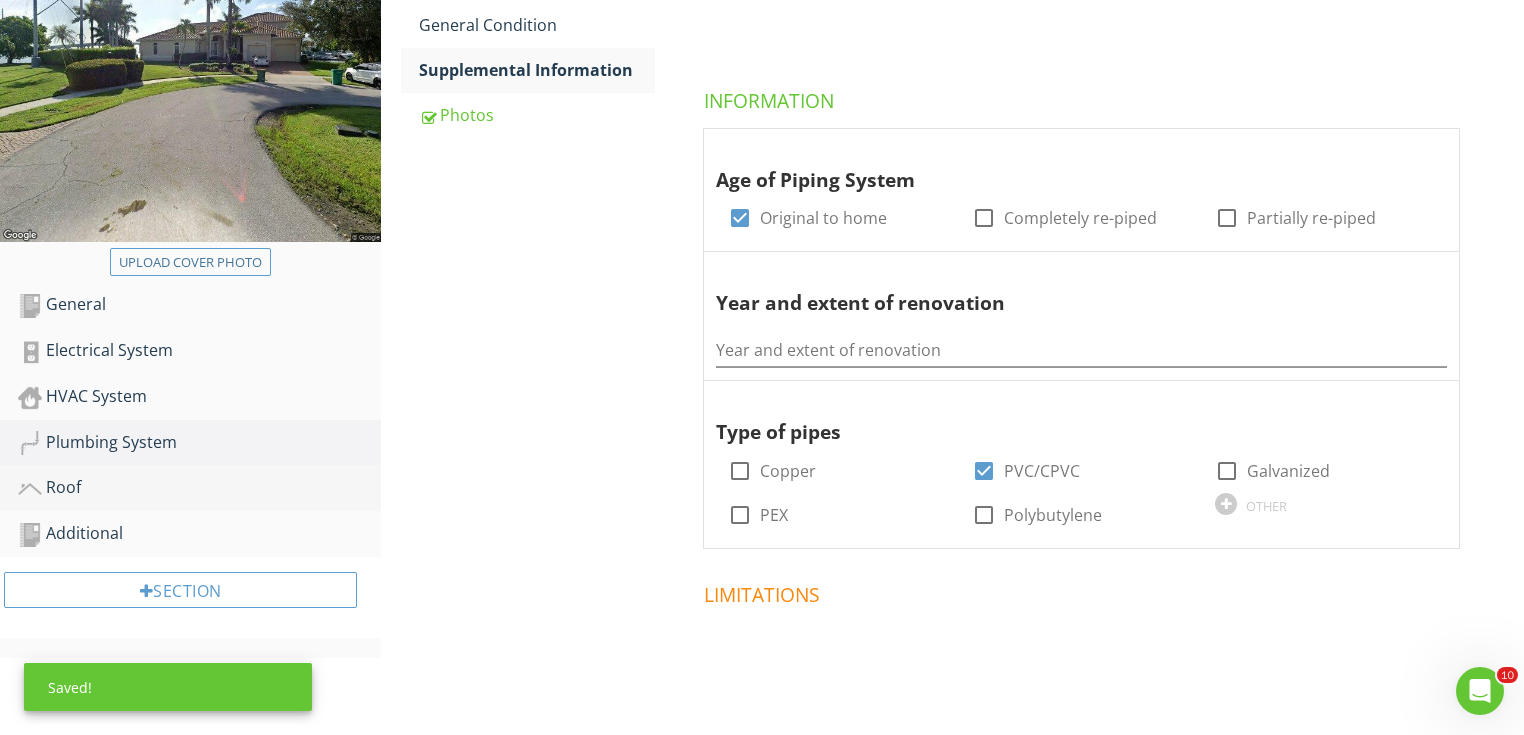 click on "Roof" at bounding box center [199, 488] 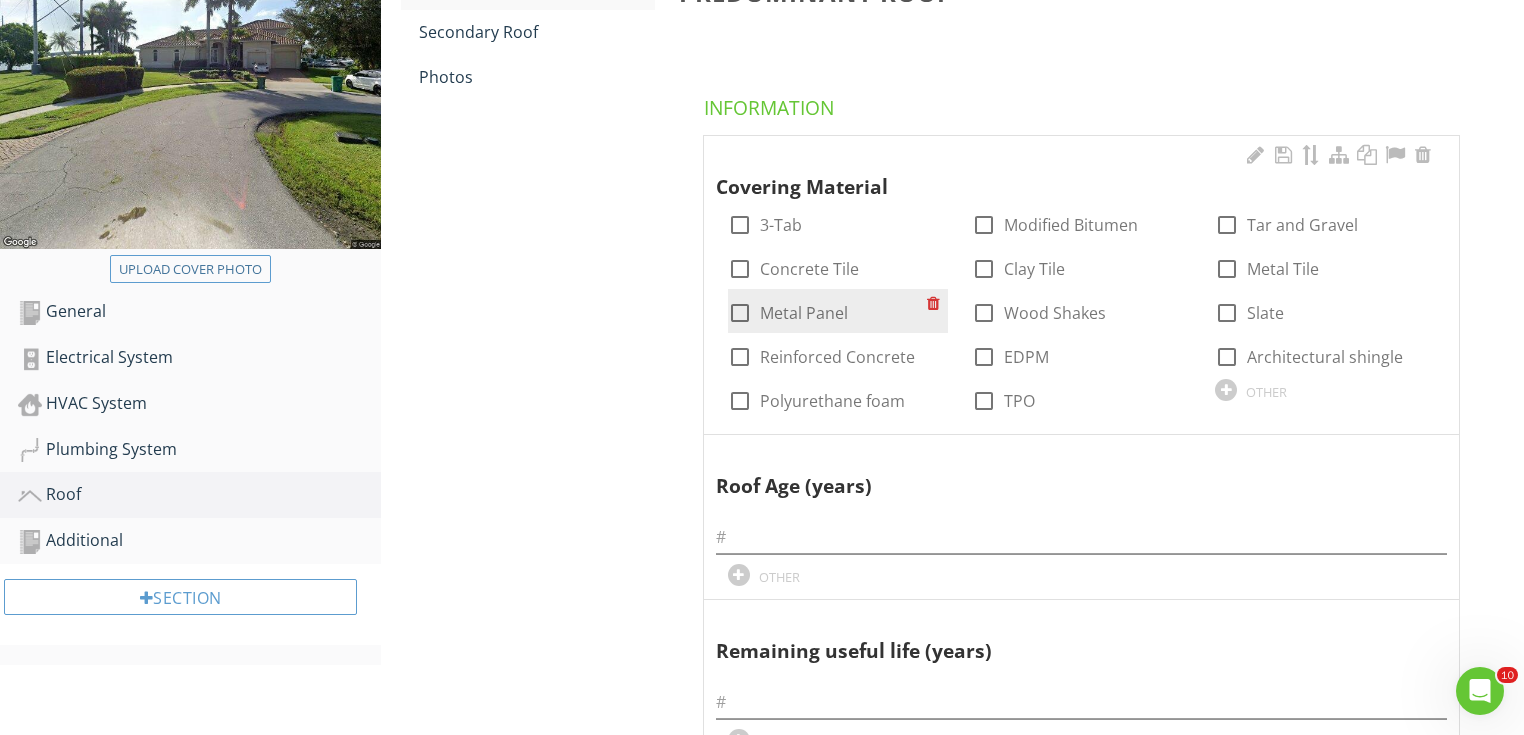 scroll, scrollTop: 339, scrollLeft: 0, axis: vertical 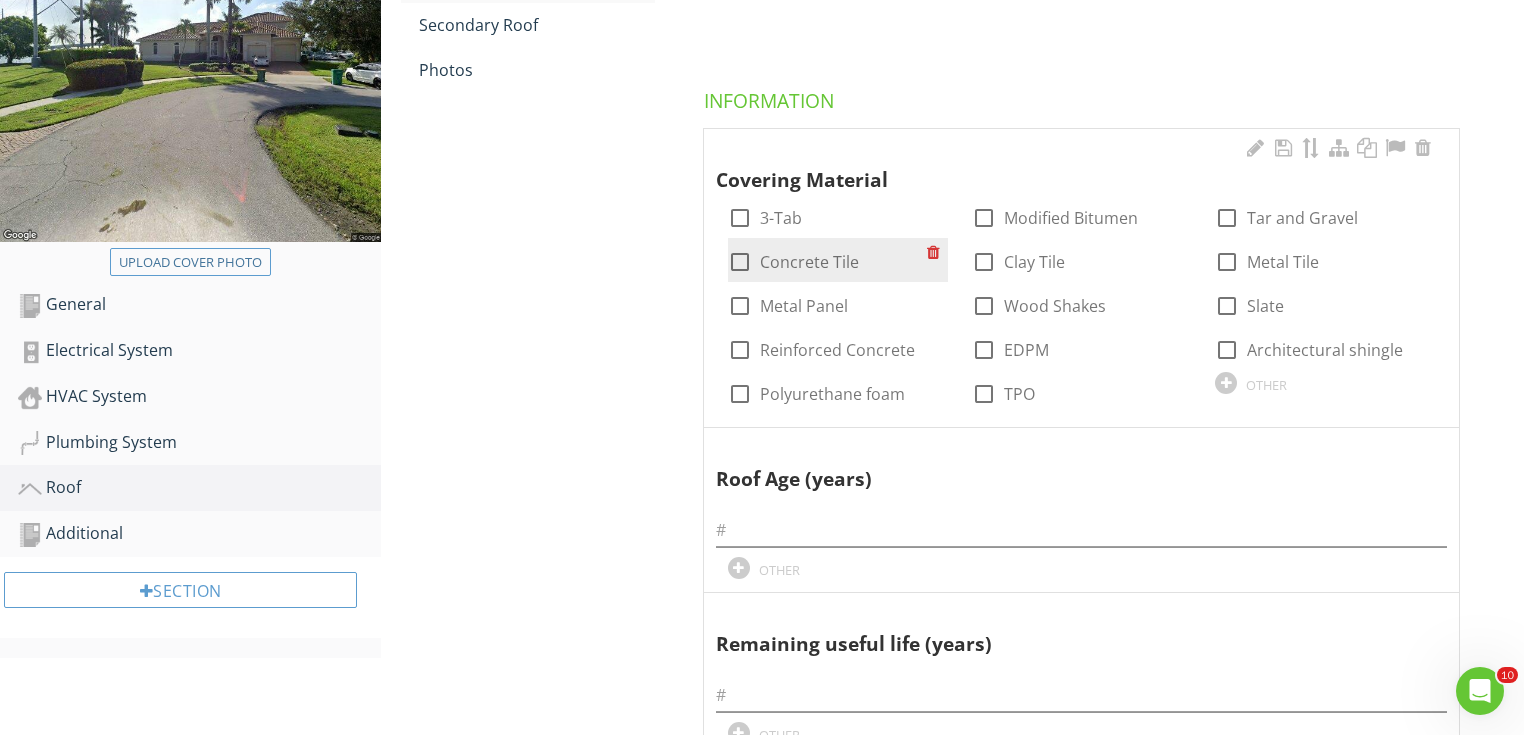click at bounding box center (740, 262) 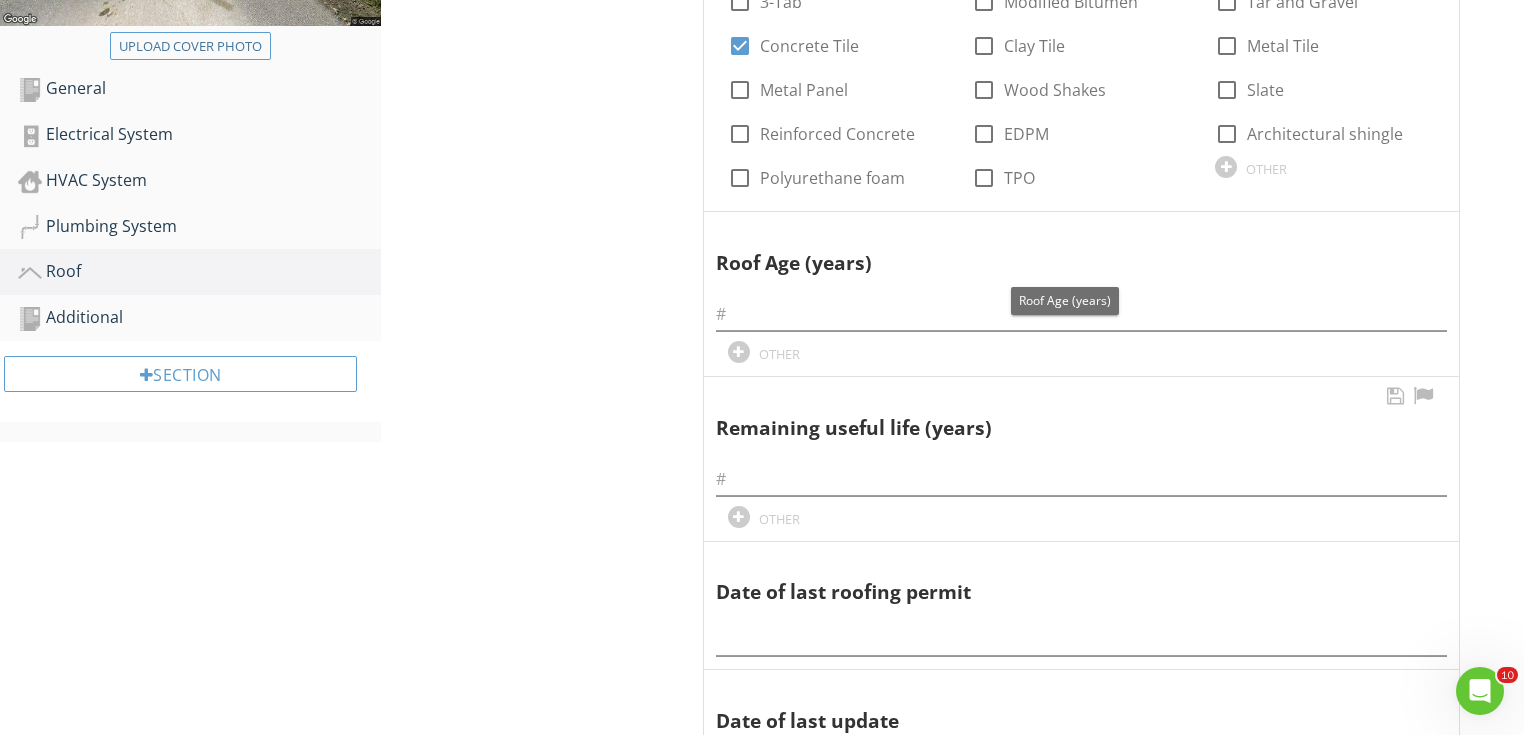 scroll, scrollTop: 579, scrollLeft: 0, axis: vertical 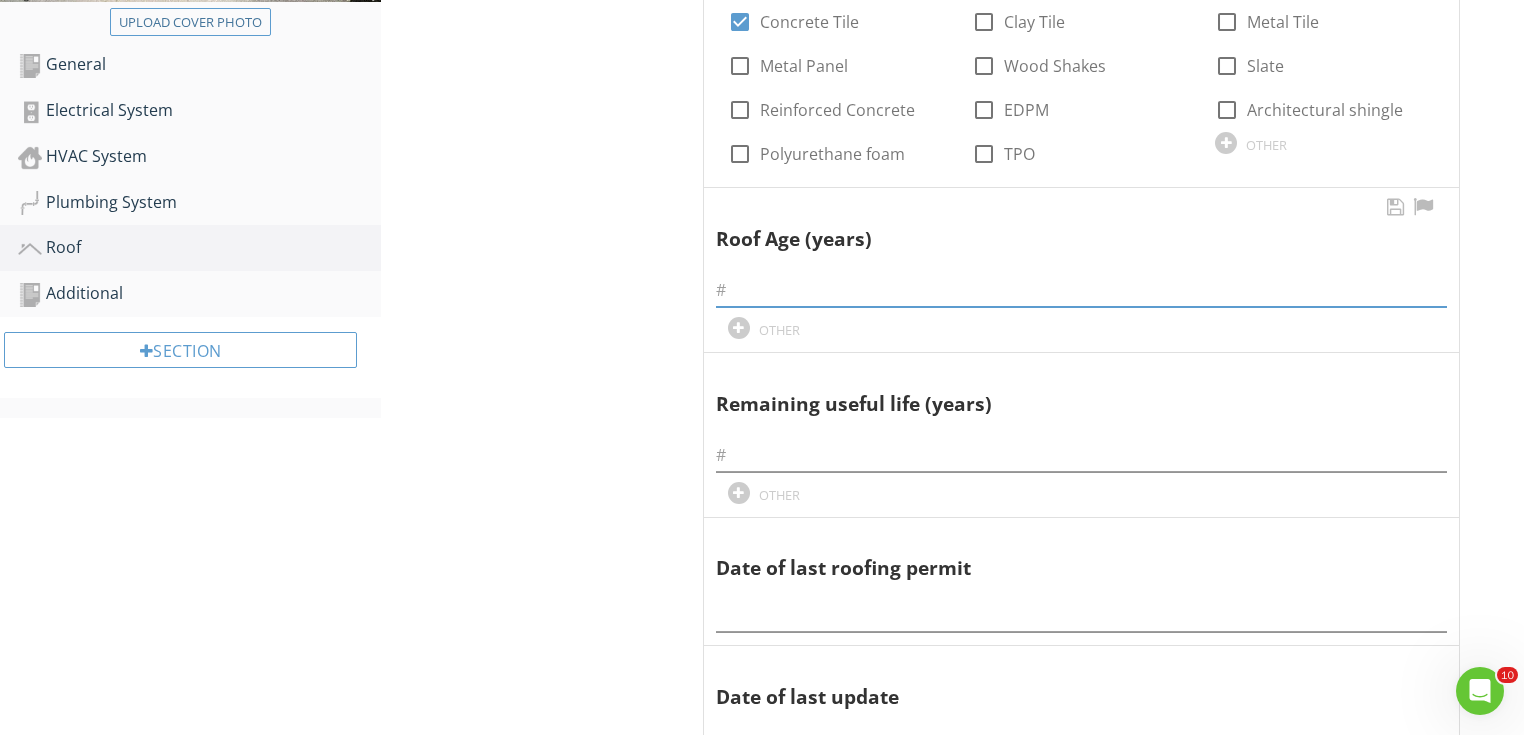 click at bounding box center [1081, 290] 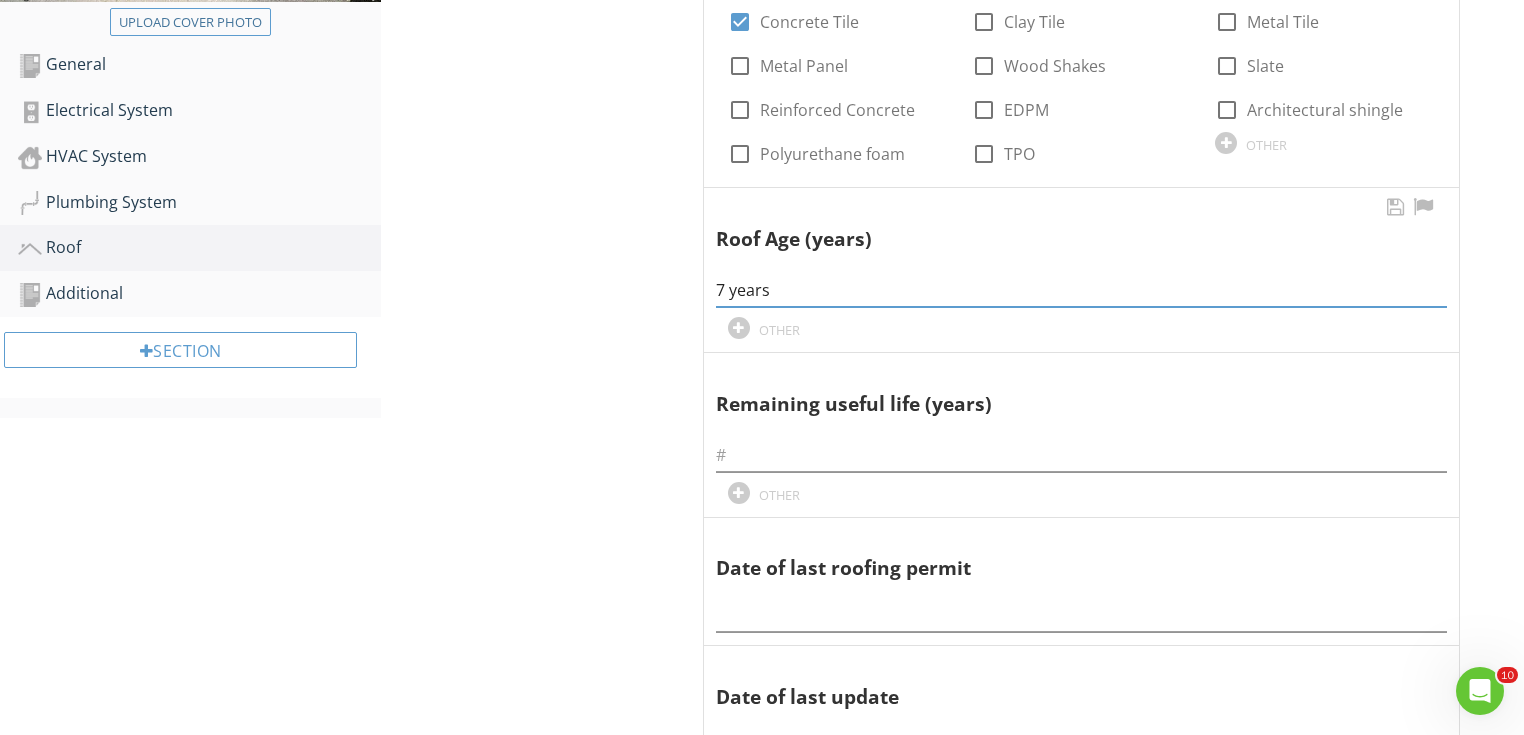 type on "7 years" 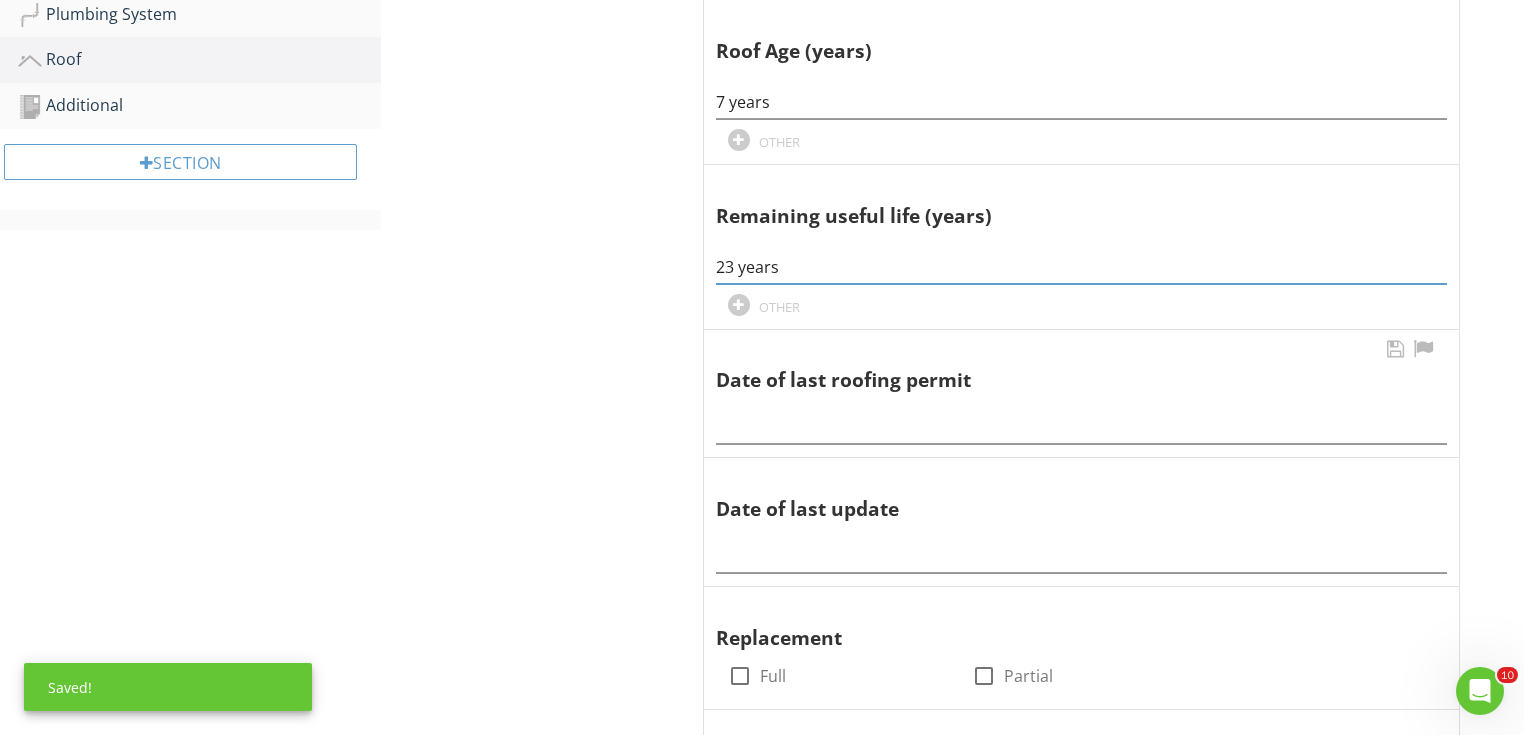 scroll, scrollTop: 819, scrollLeft: 0, axis: vertical 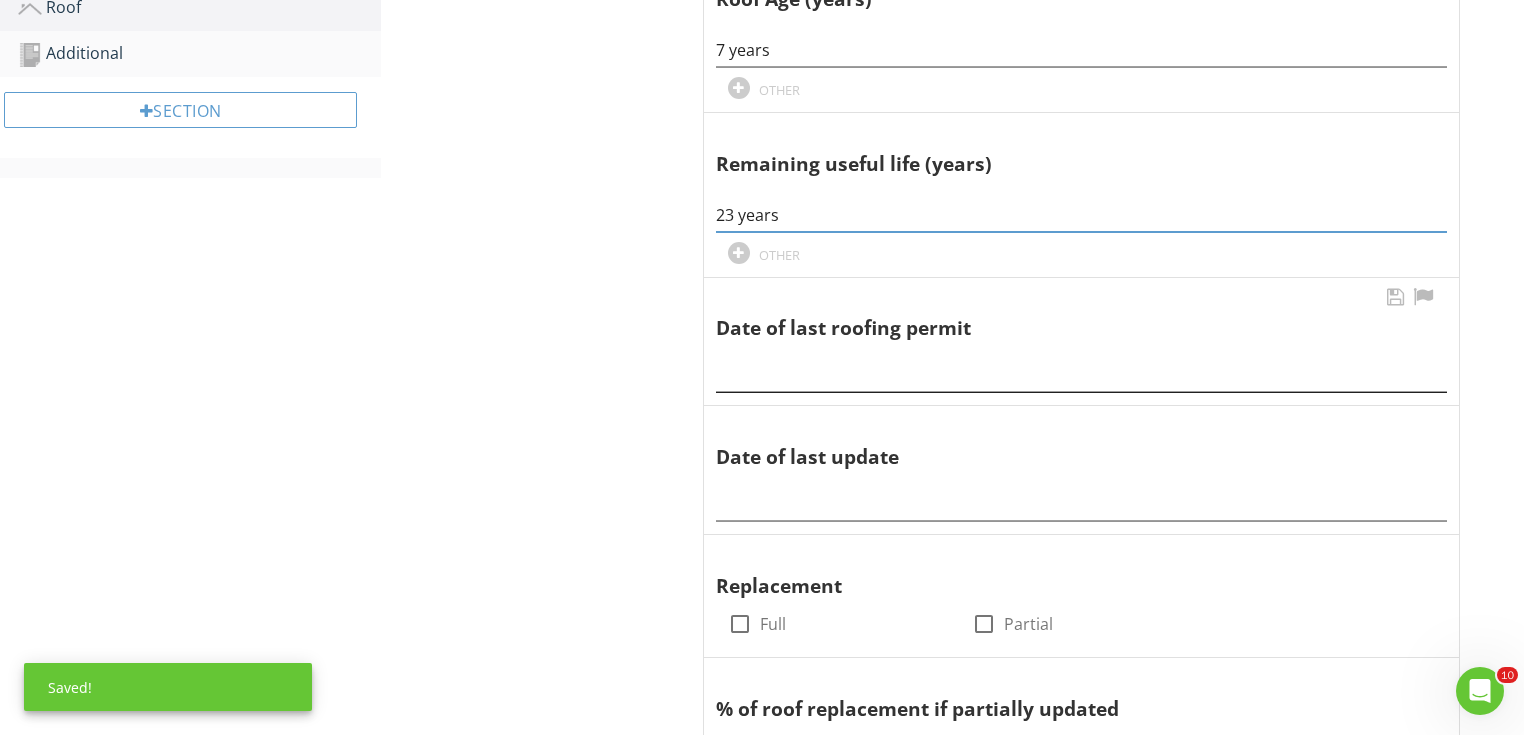 type on "23 years" 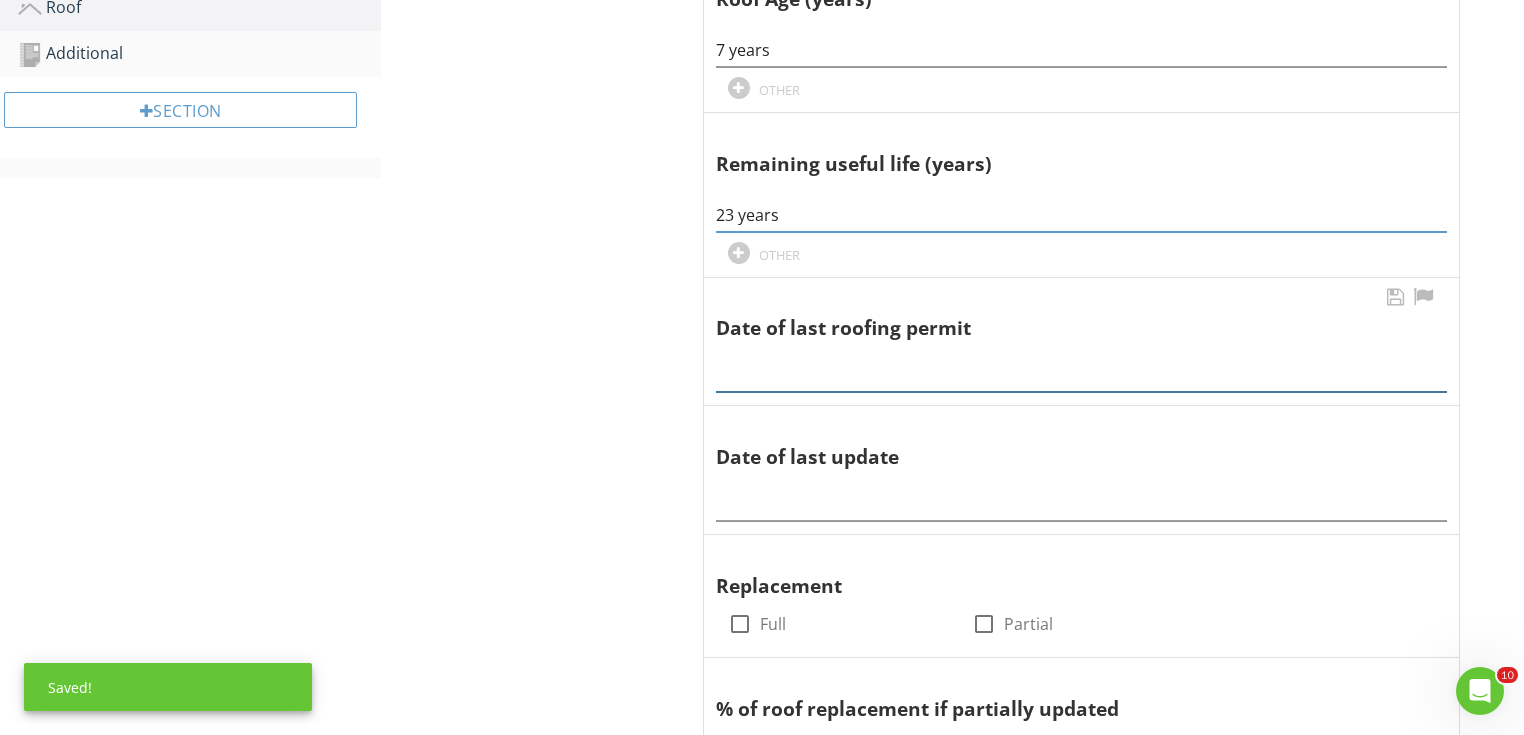 click at bounding box center [1081, 375] 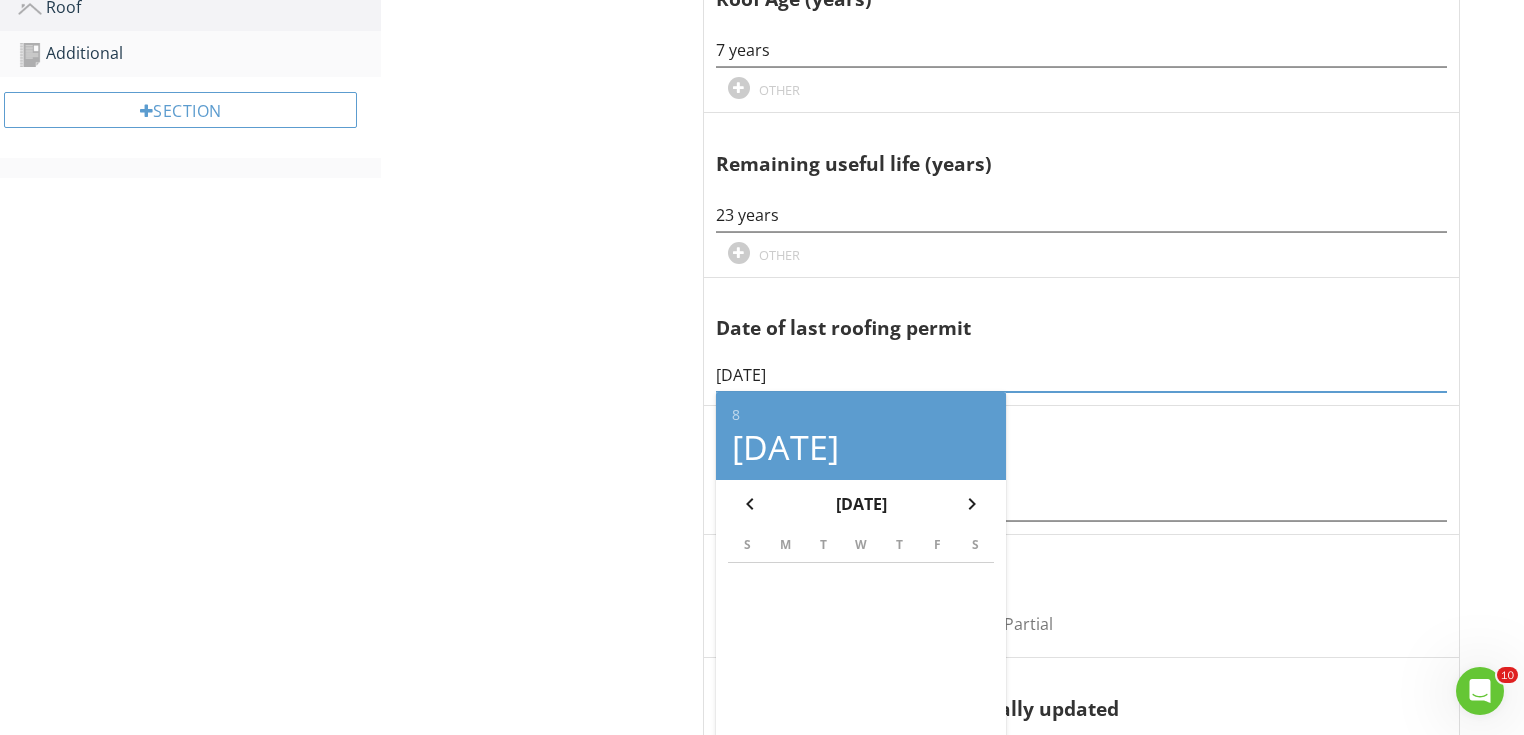 drag, startPoint x: 825, startPoint y: 376, endPoint x: 574, endPoint y: 344, distance: 253.03162 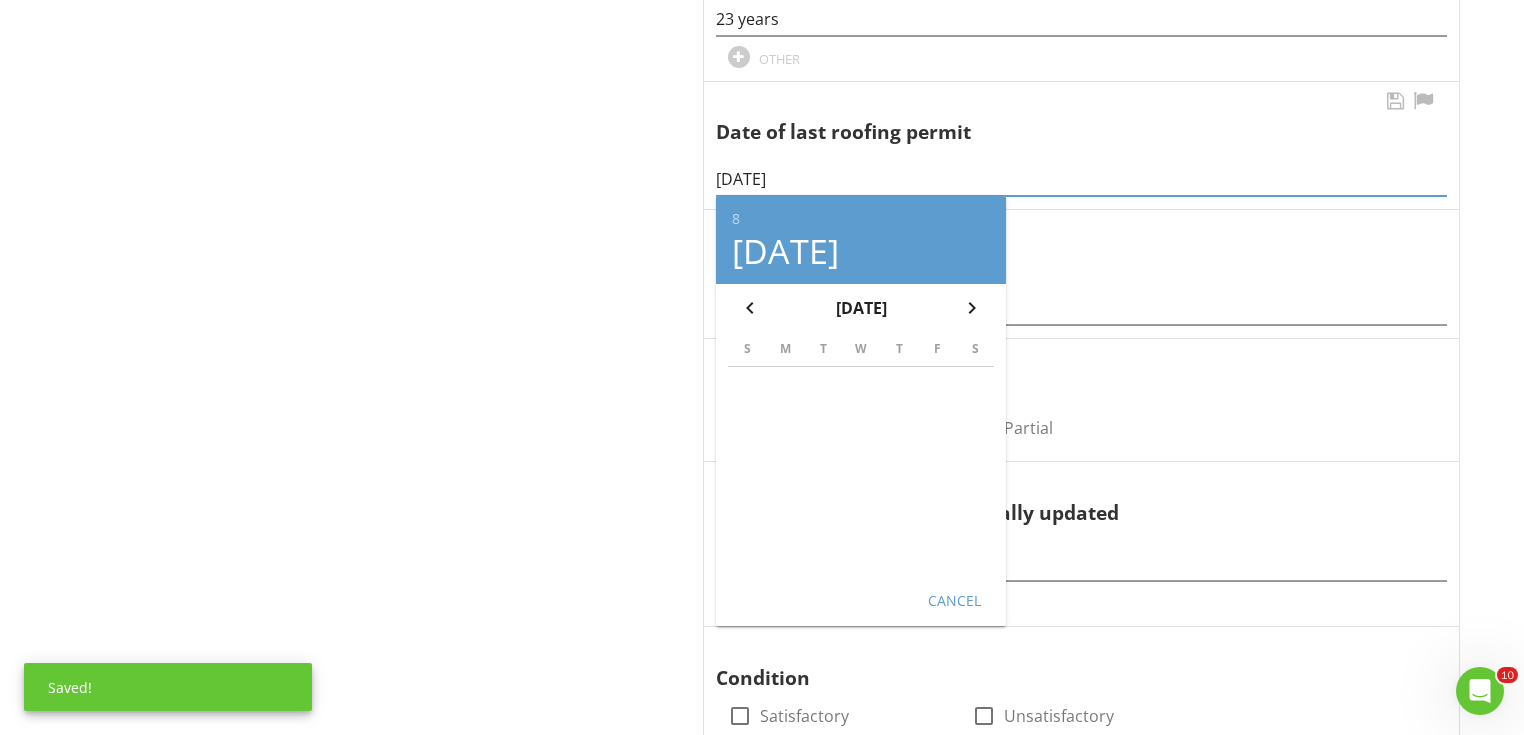 scroll, scrollTop: 1059, scrollLeft: 0, axis: vertical 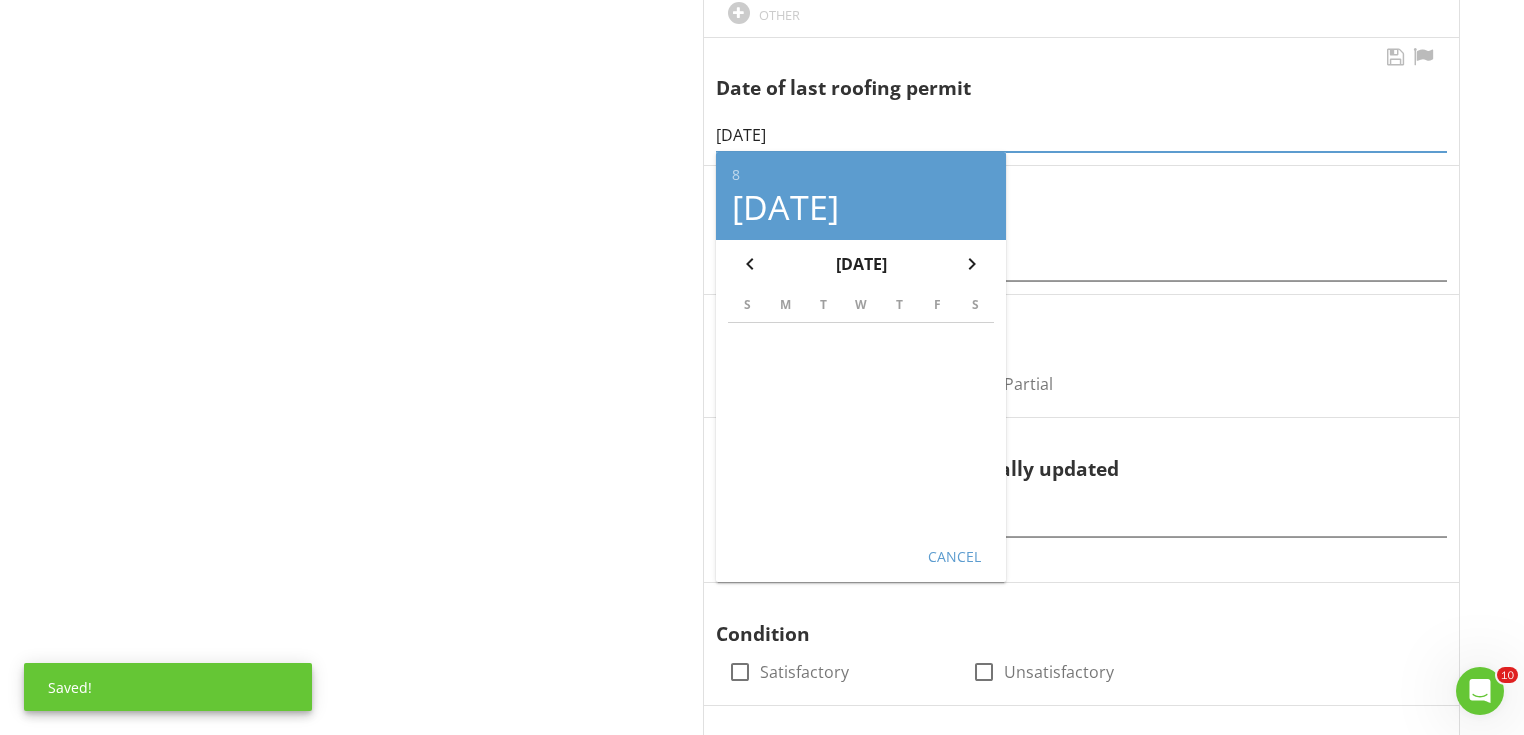 type on "08/16/2018" 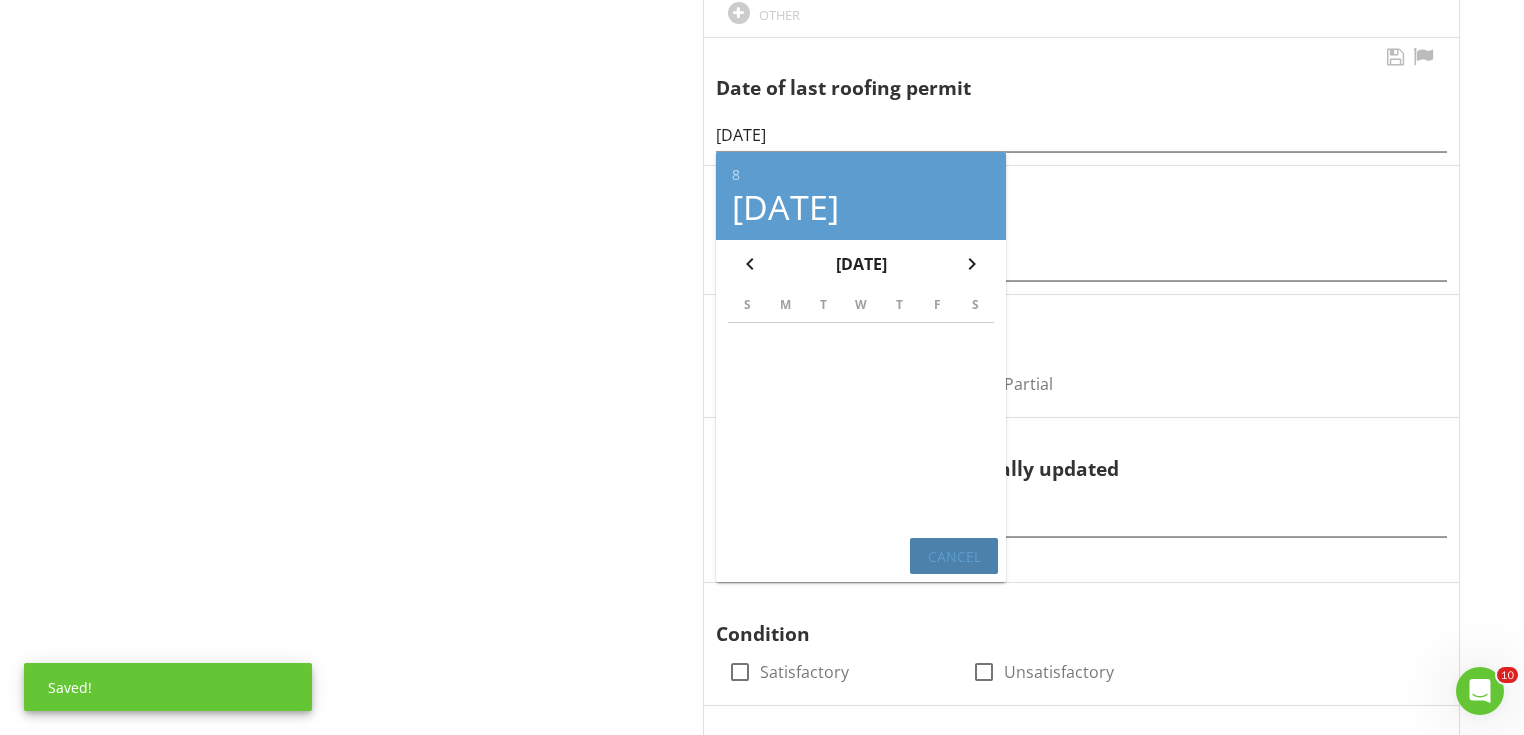 click on "Cancel" at bounding box center (954, 556) 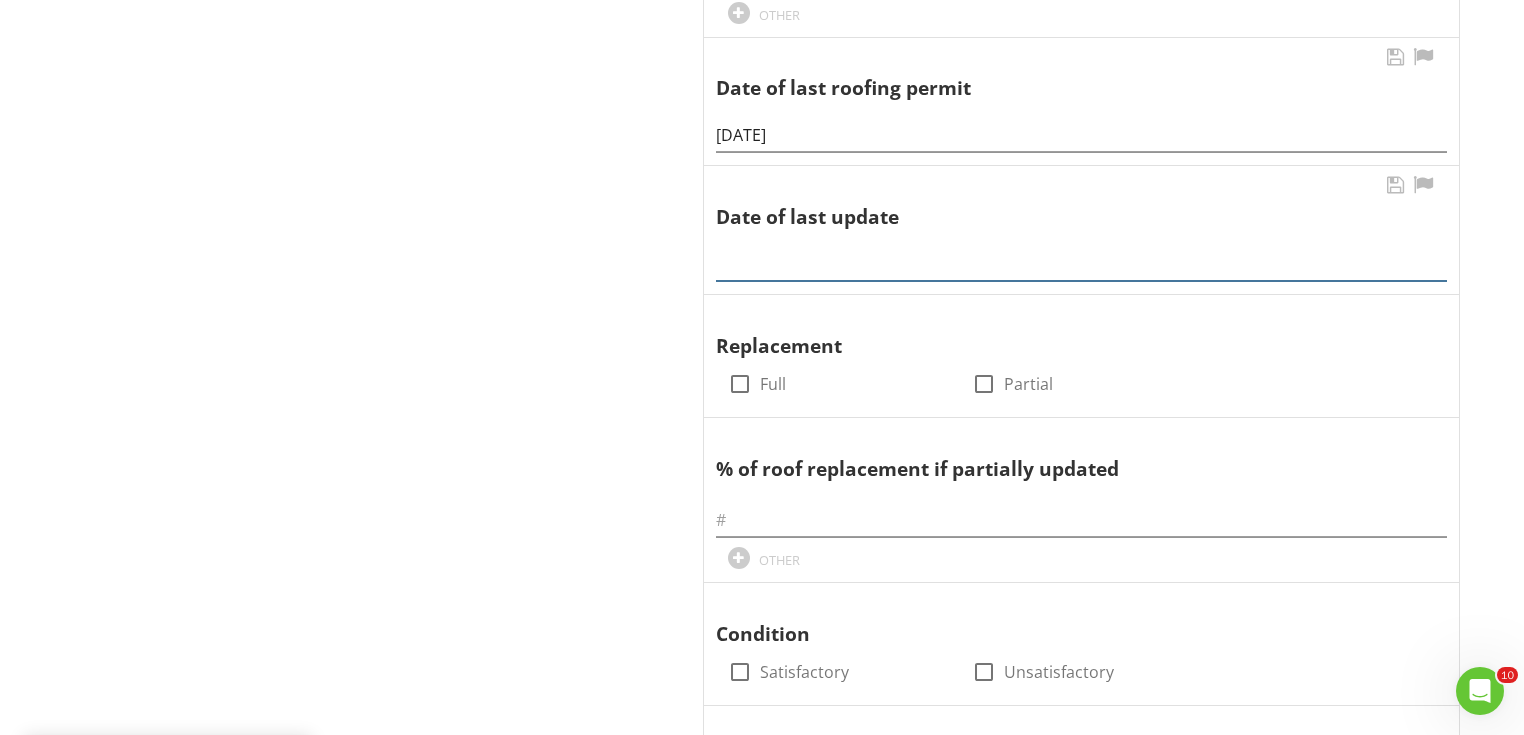 click at bounding box center [1081, 264] 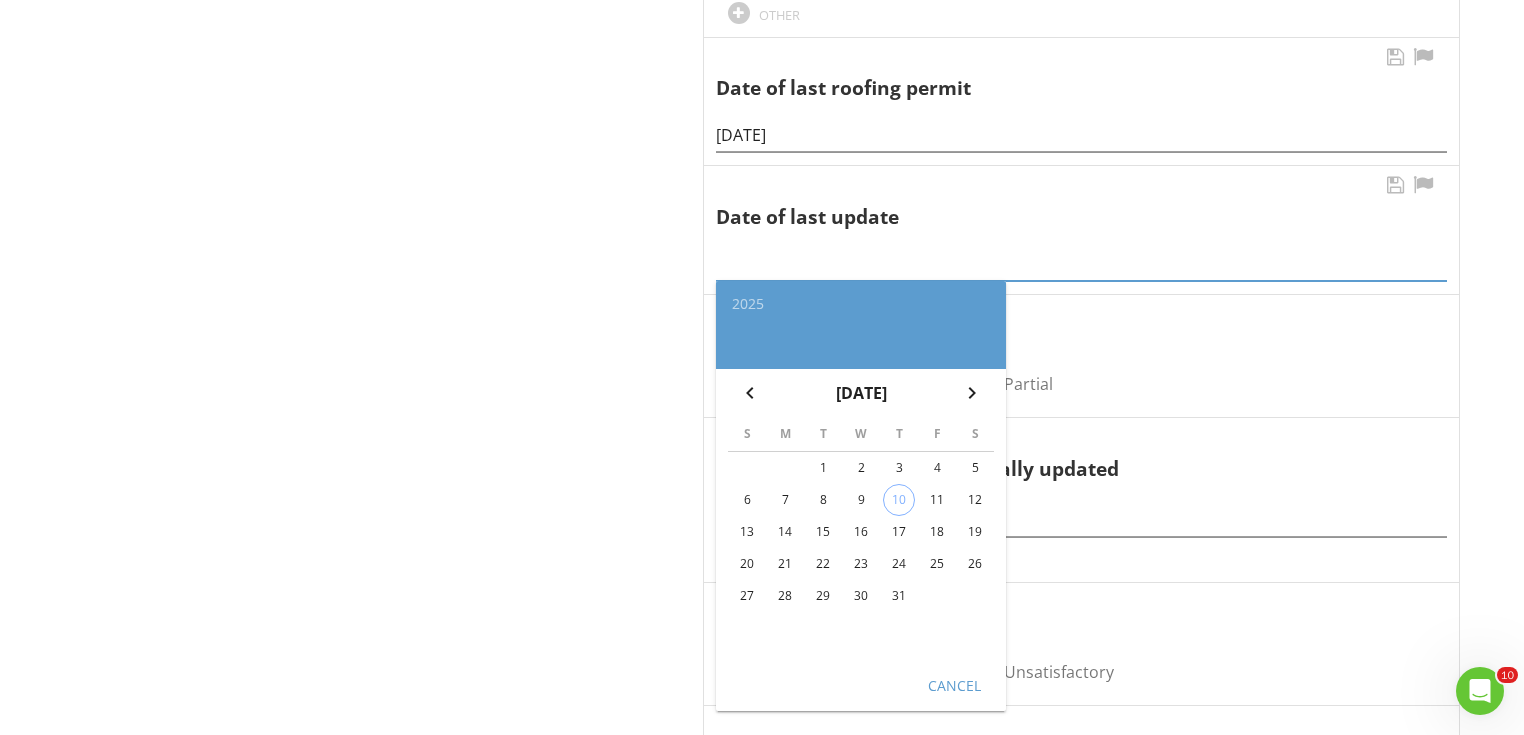 paste on "08/16/2018" 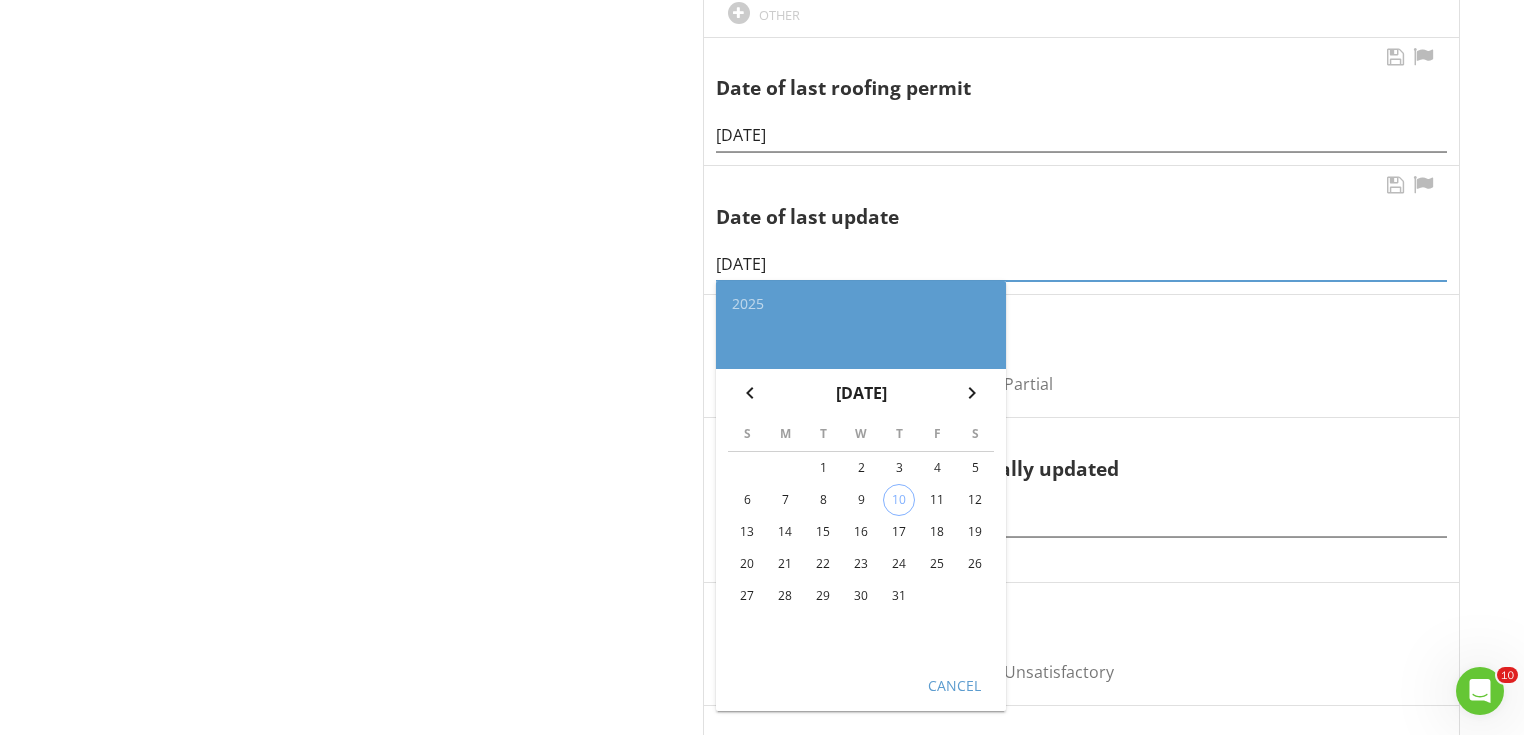 type on "08/16/2018" 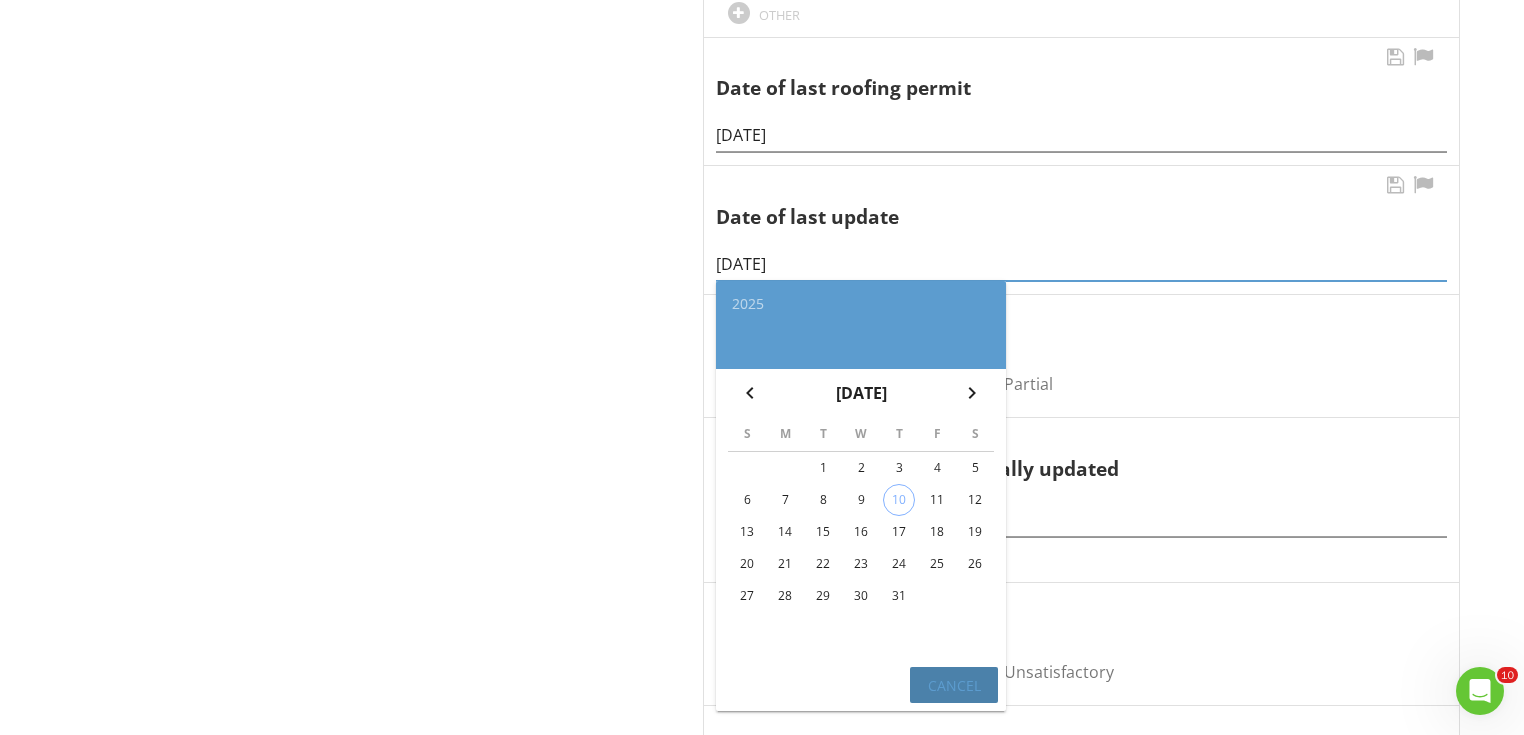 click on "Cancel" at bounding box center (954, 684) 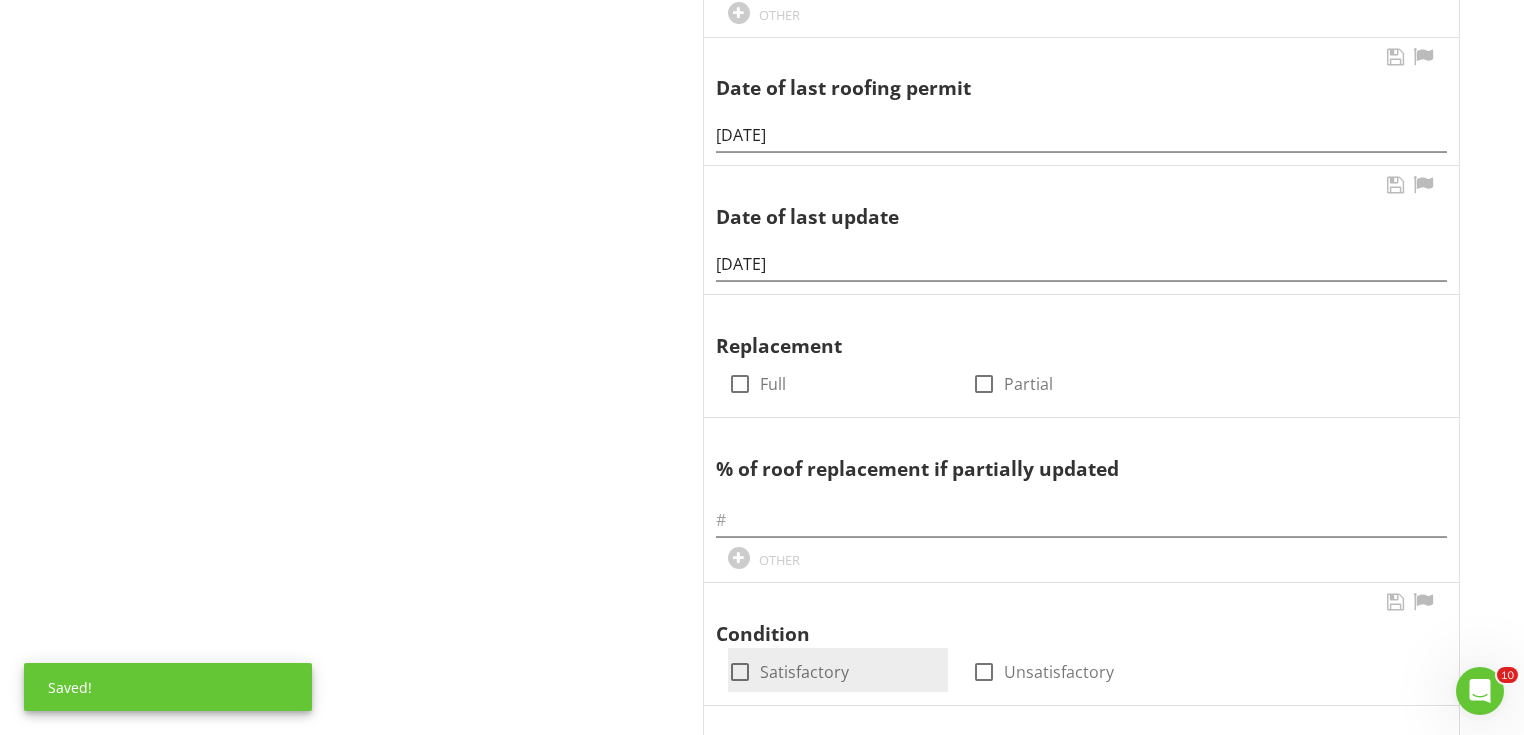 click on "Satisfactory" at bounding box center (804, 672) 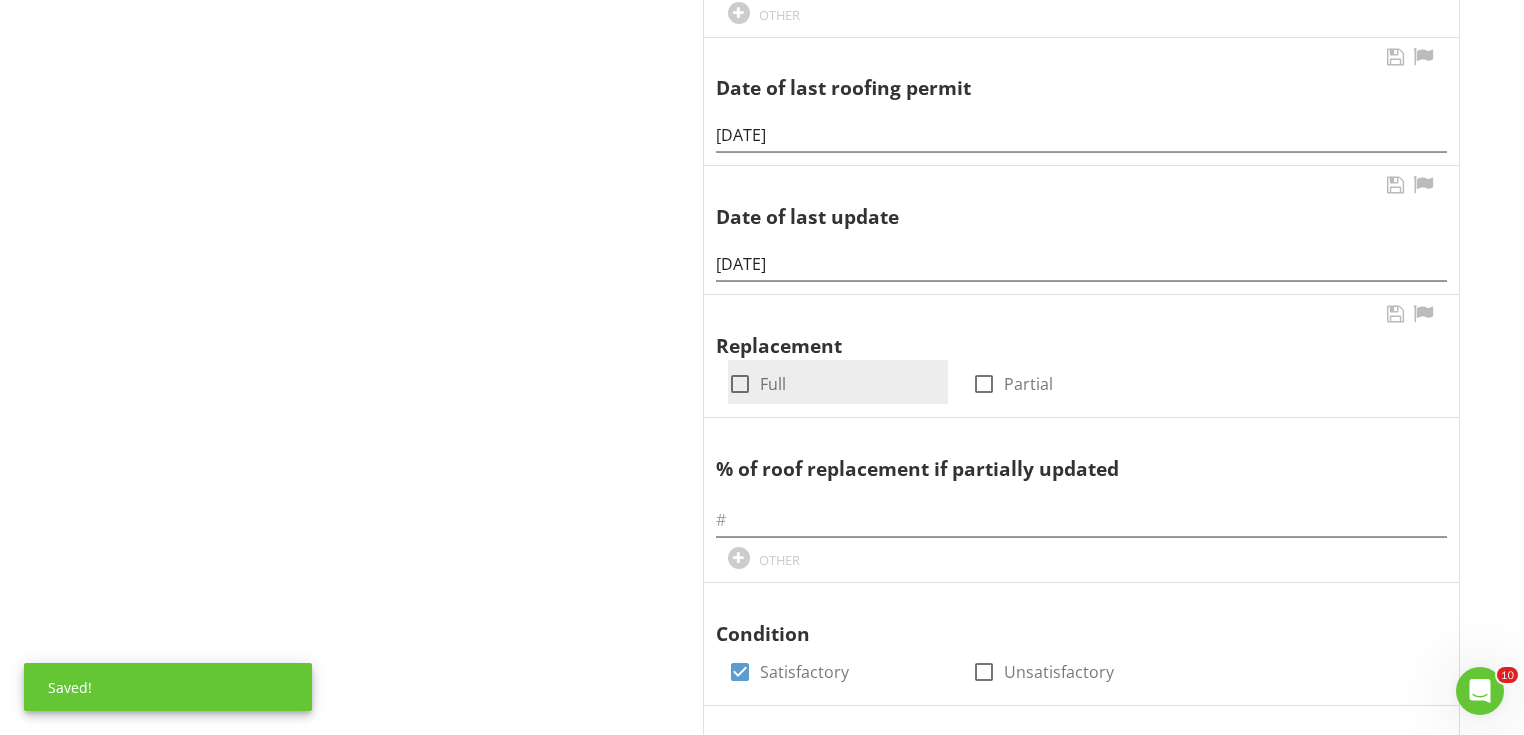 click on "Full" at bounding box center (773, 384) 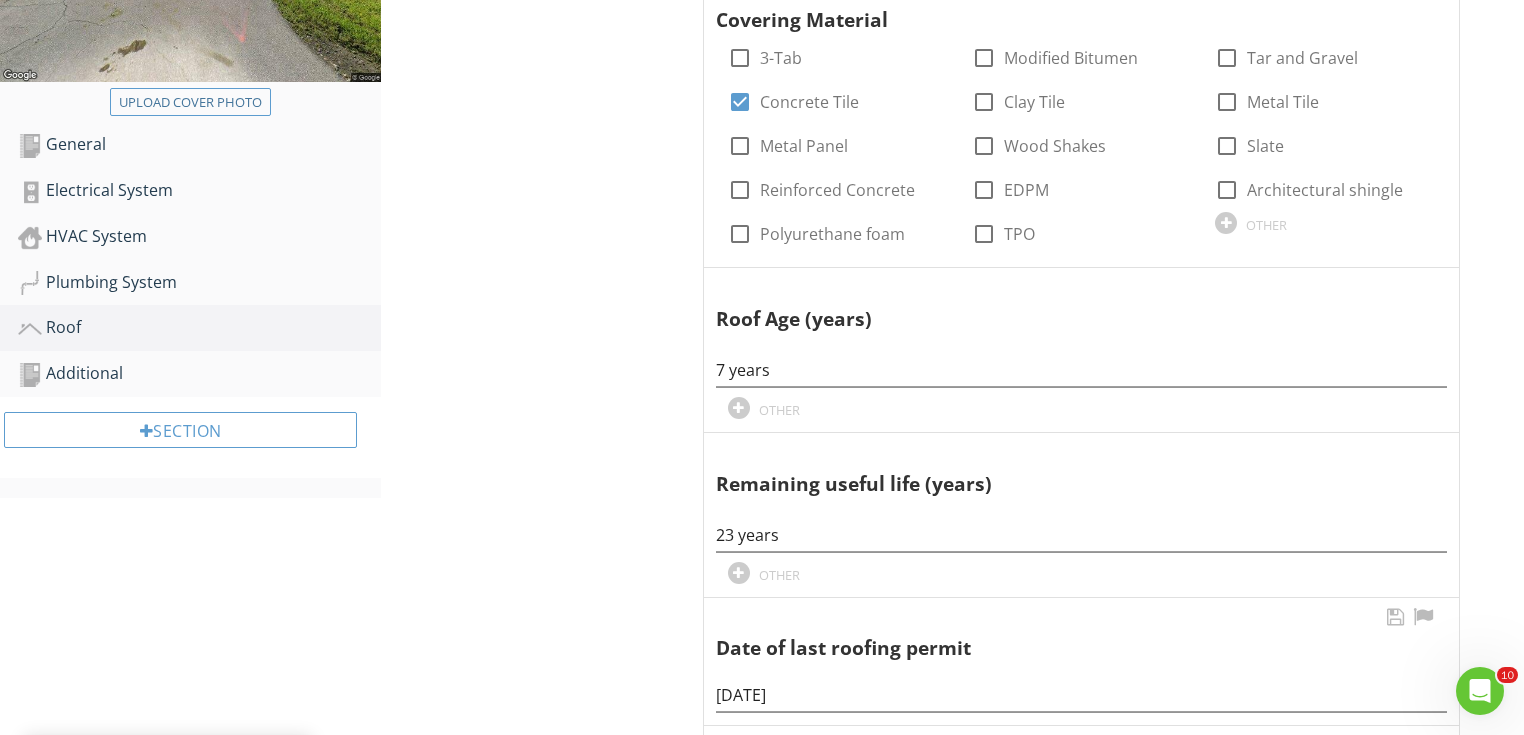 scroll, scrollTop: 99, scrollLeft: 0, axis: vertical 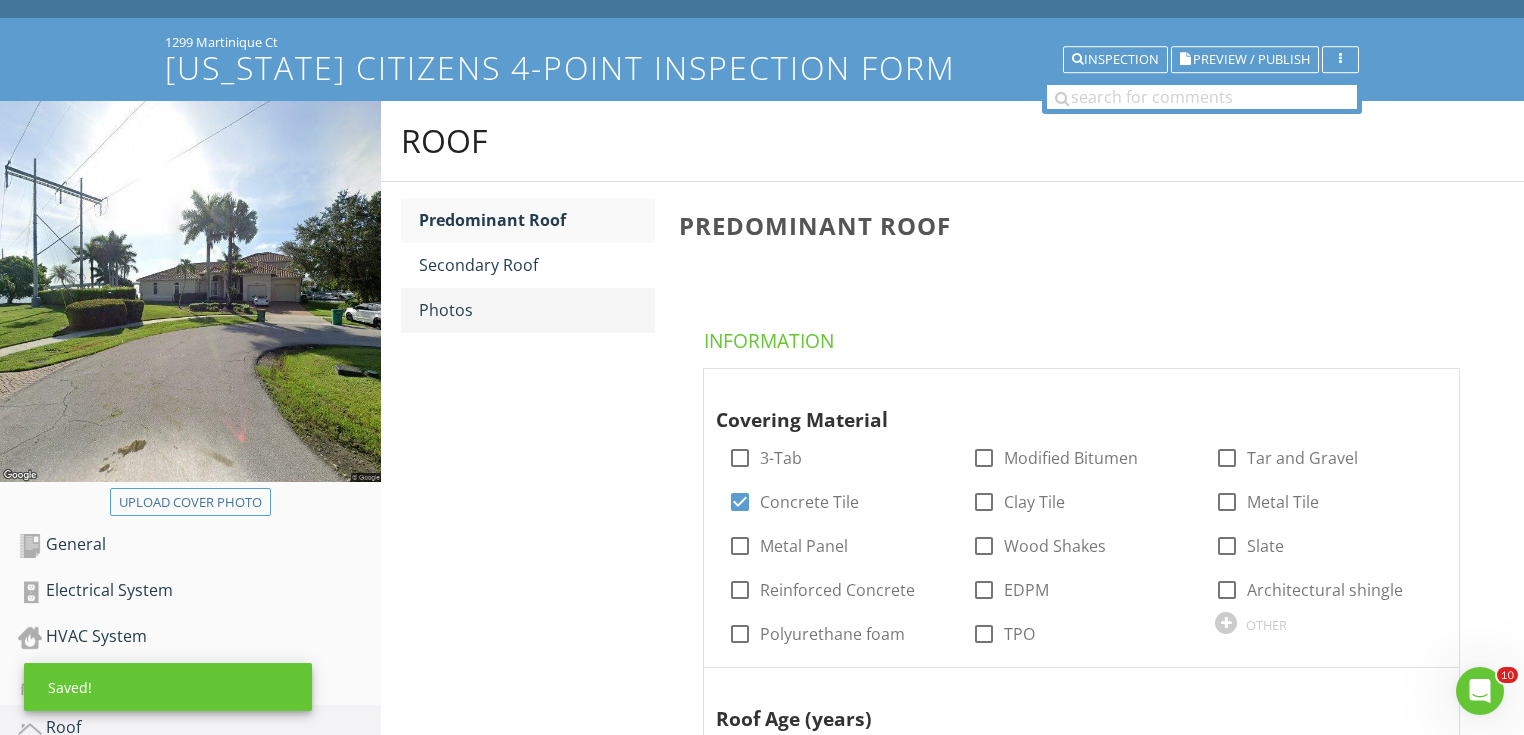 click on "Photos" at bounding box center [537, 310] 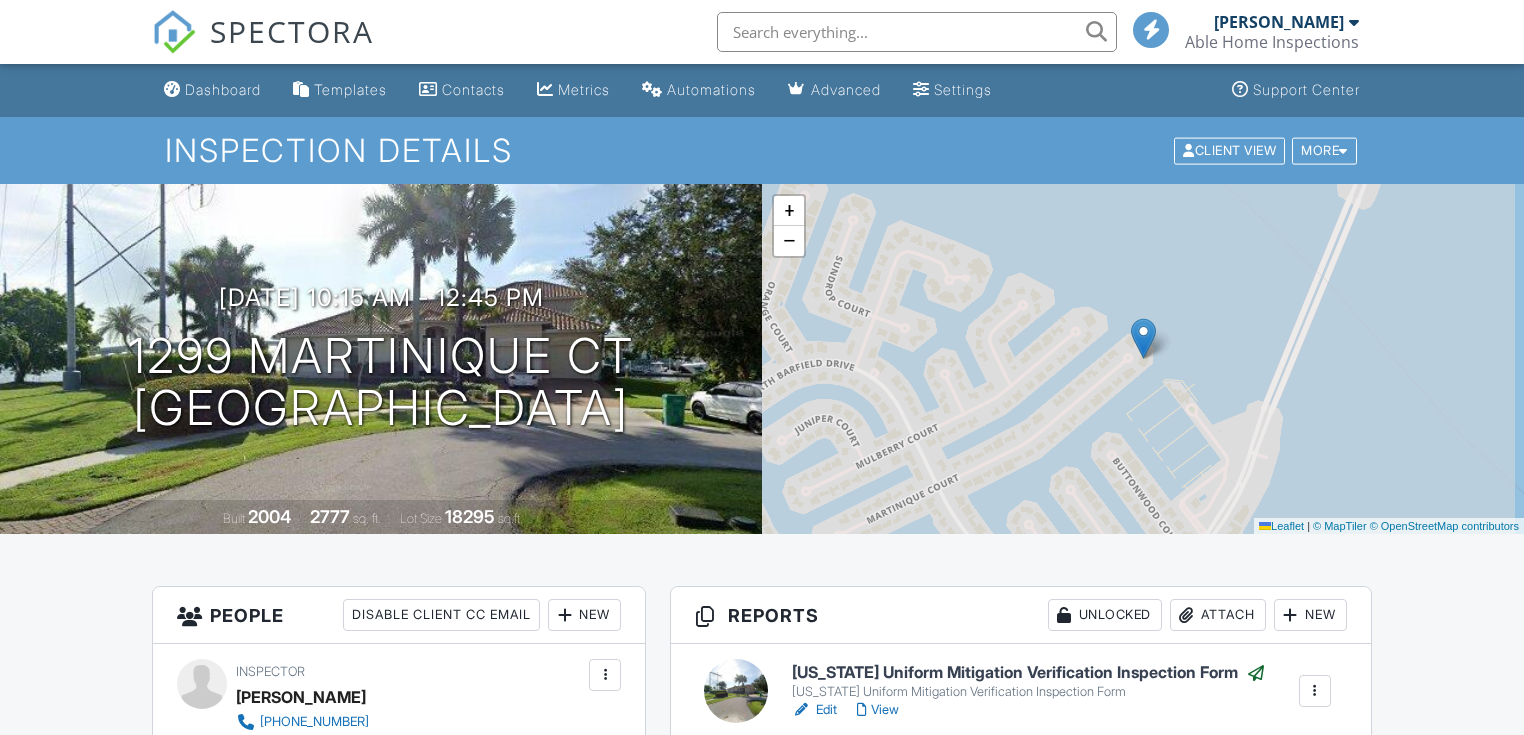 scroll, scrollTop: 480, scrollLeft: 0, axis: vertical 